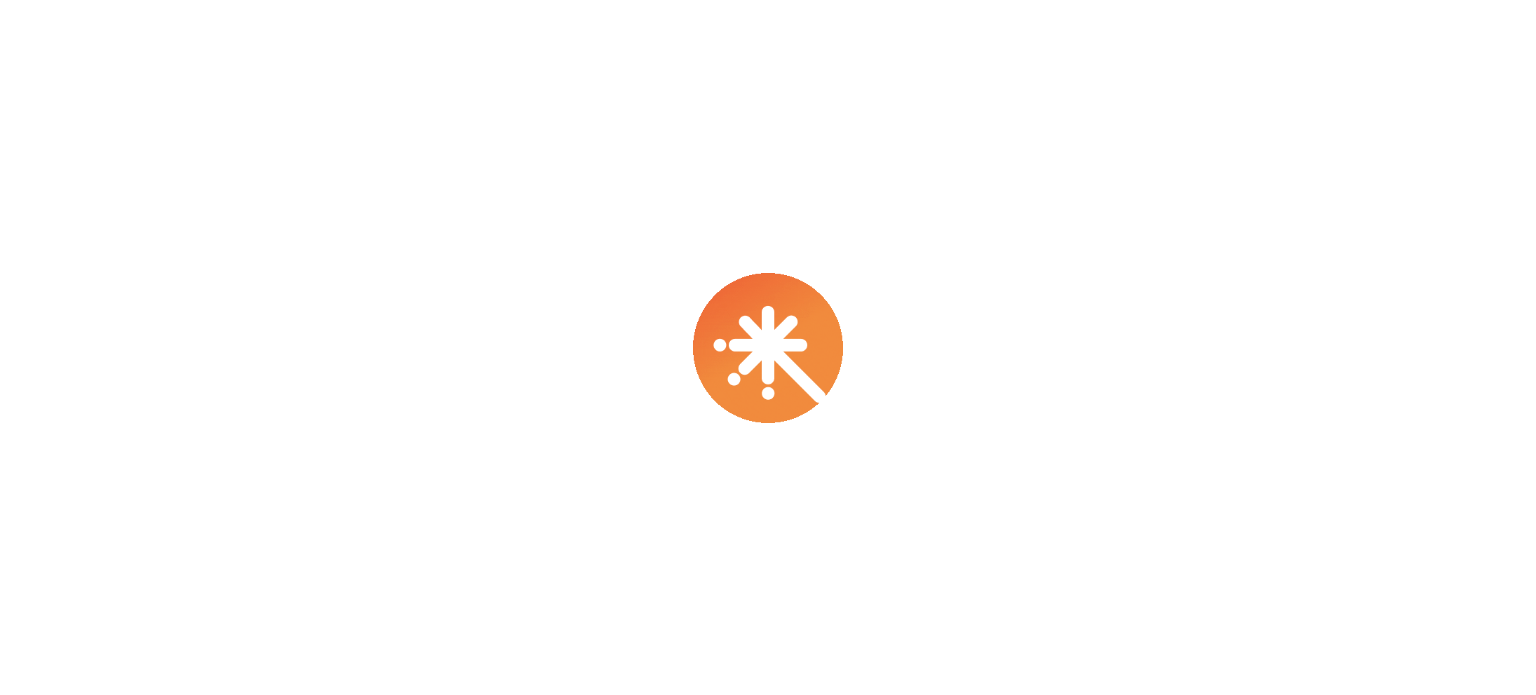 scroll, scrollTop: 0, scrollLeft: 0, axis: both 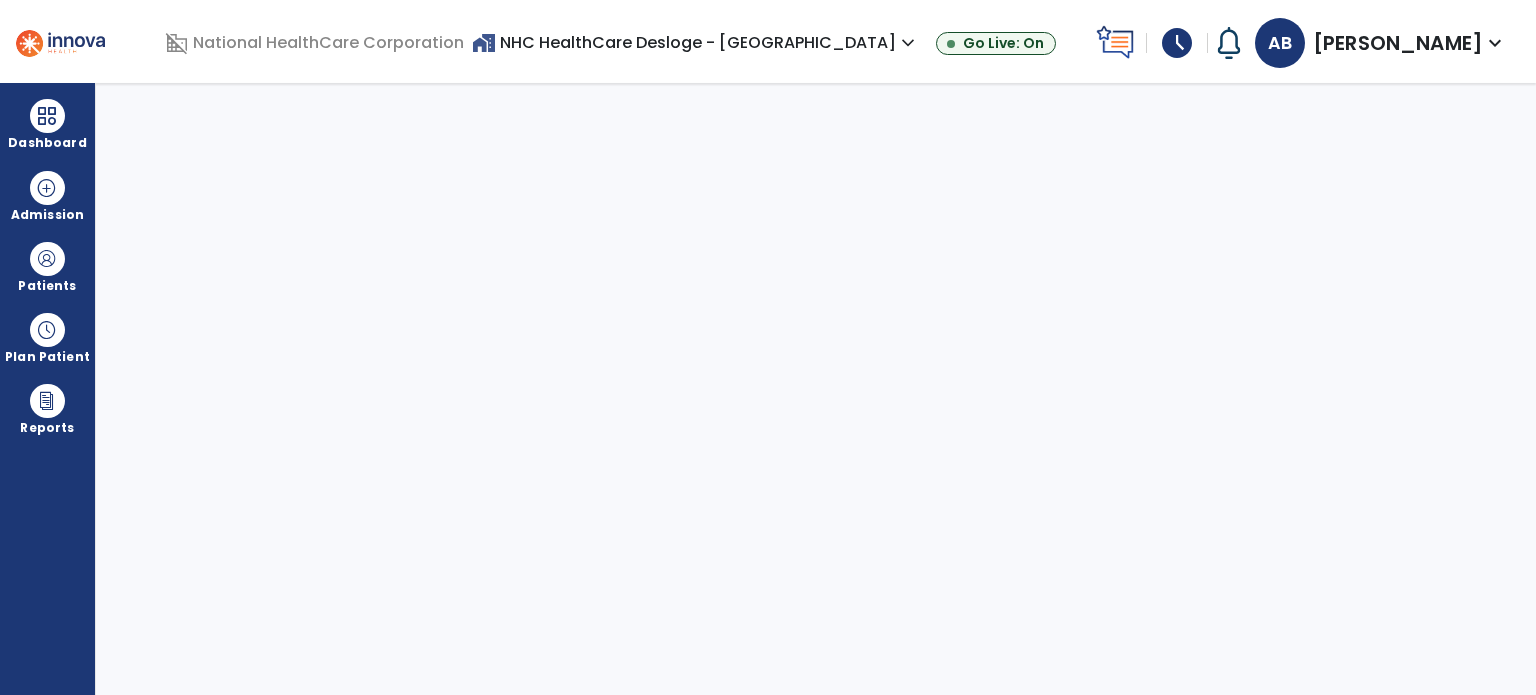 select on "****" 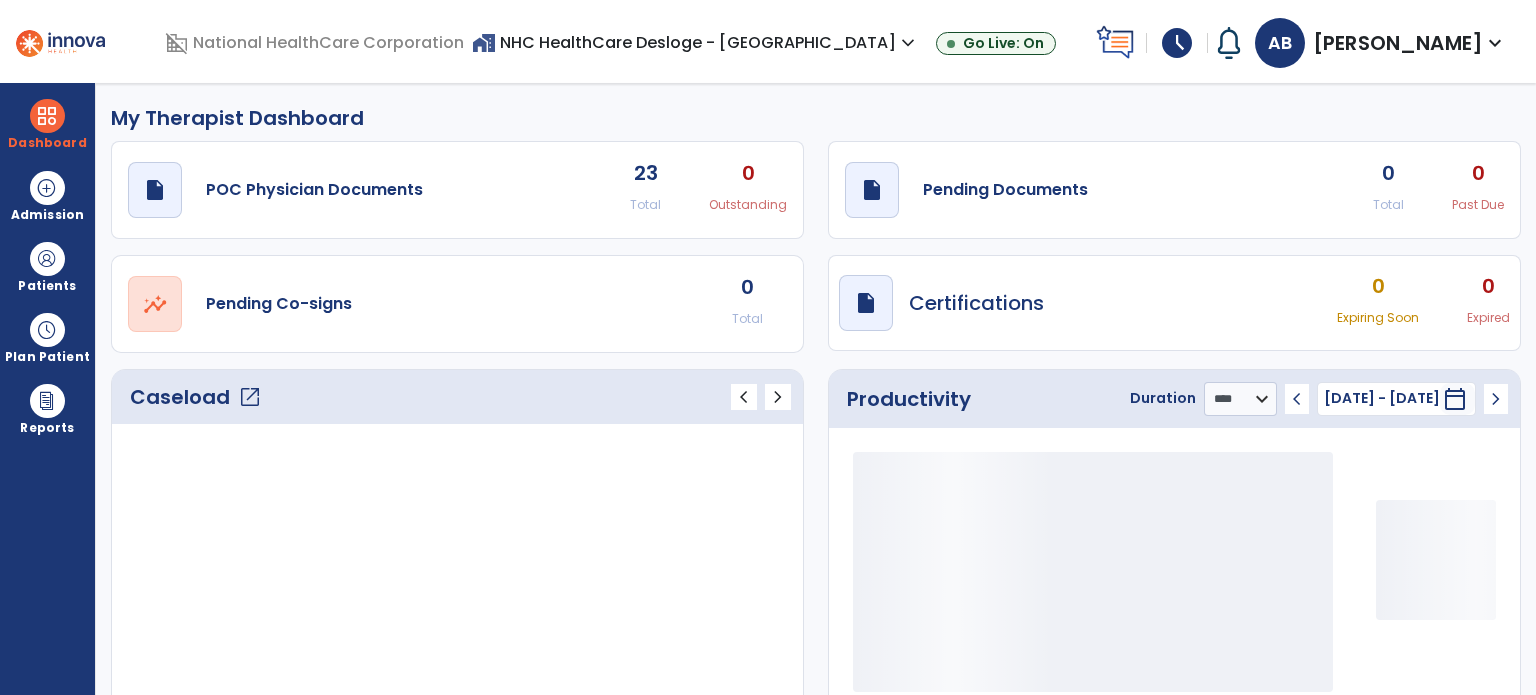 click on "schedule" at bounding box center (1177, 43) 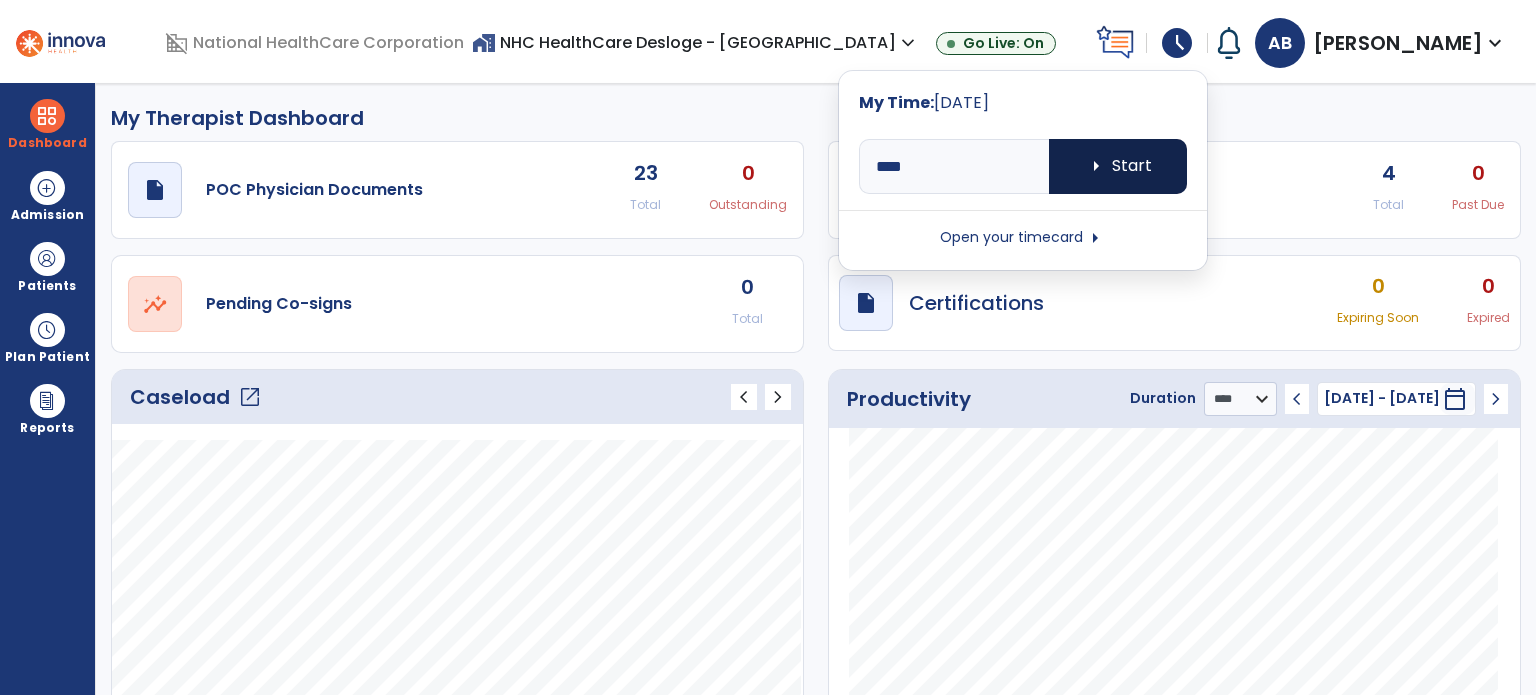 click on "arrow_right  Start" at bounding box center (1118, 166) 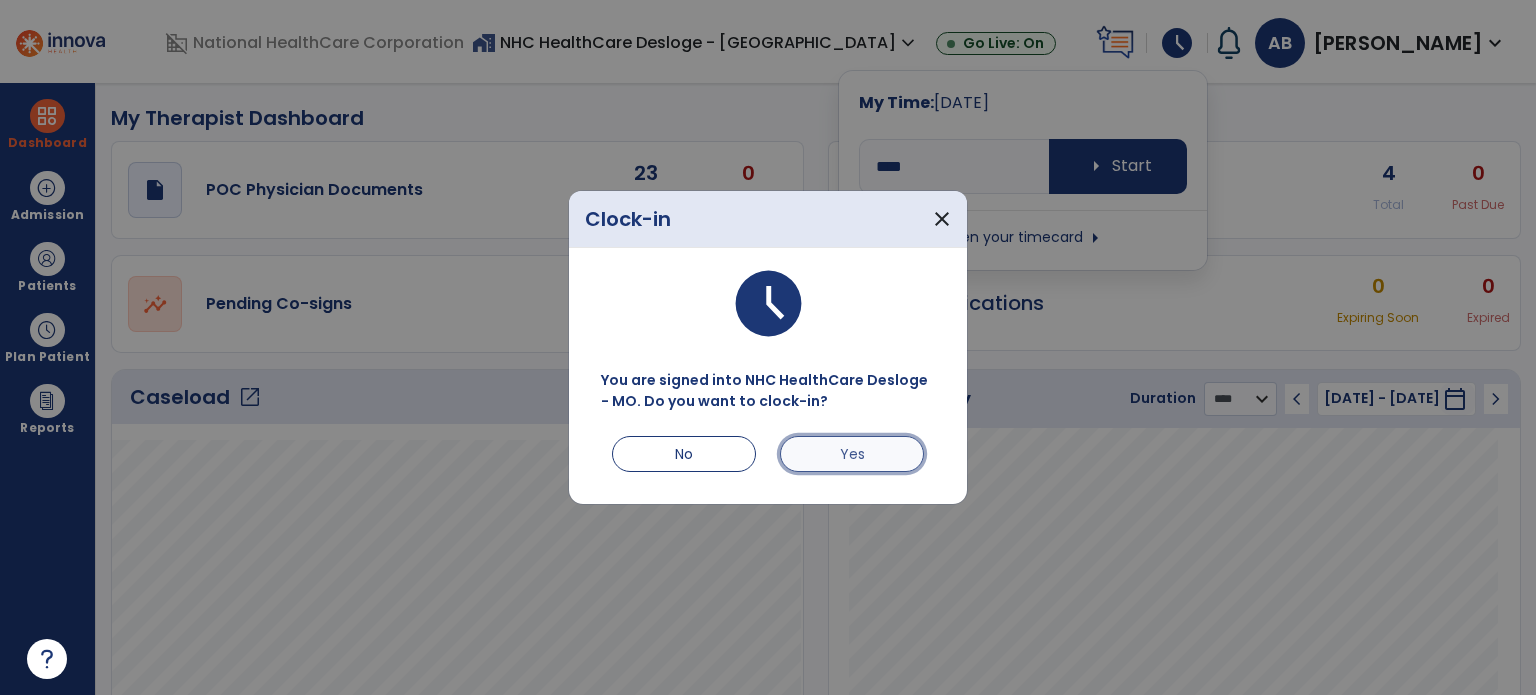 click on "Yes" at bounding box center [852, 454] 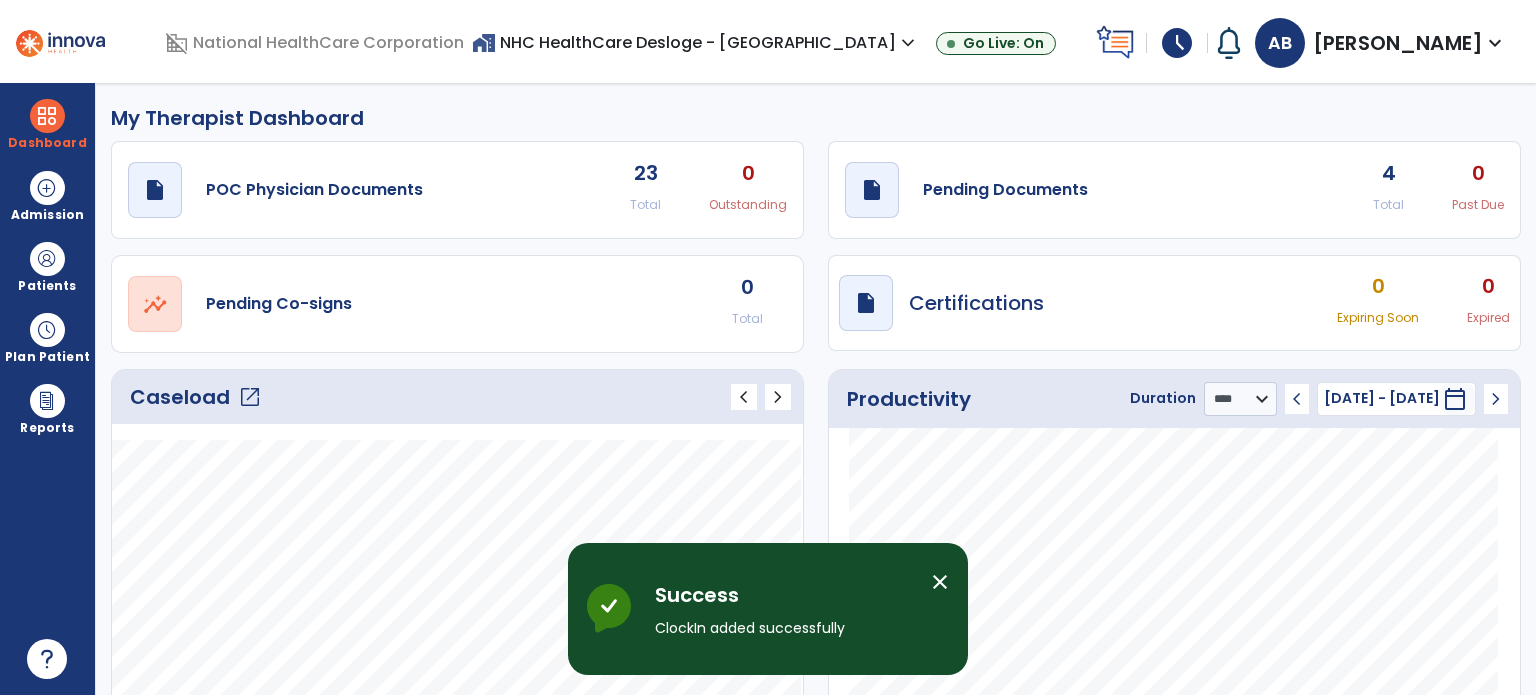 click on "open_in_new" 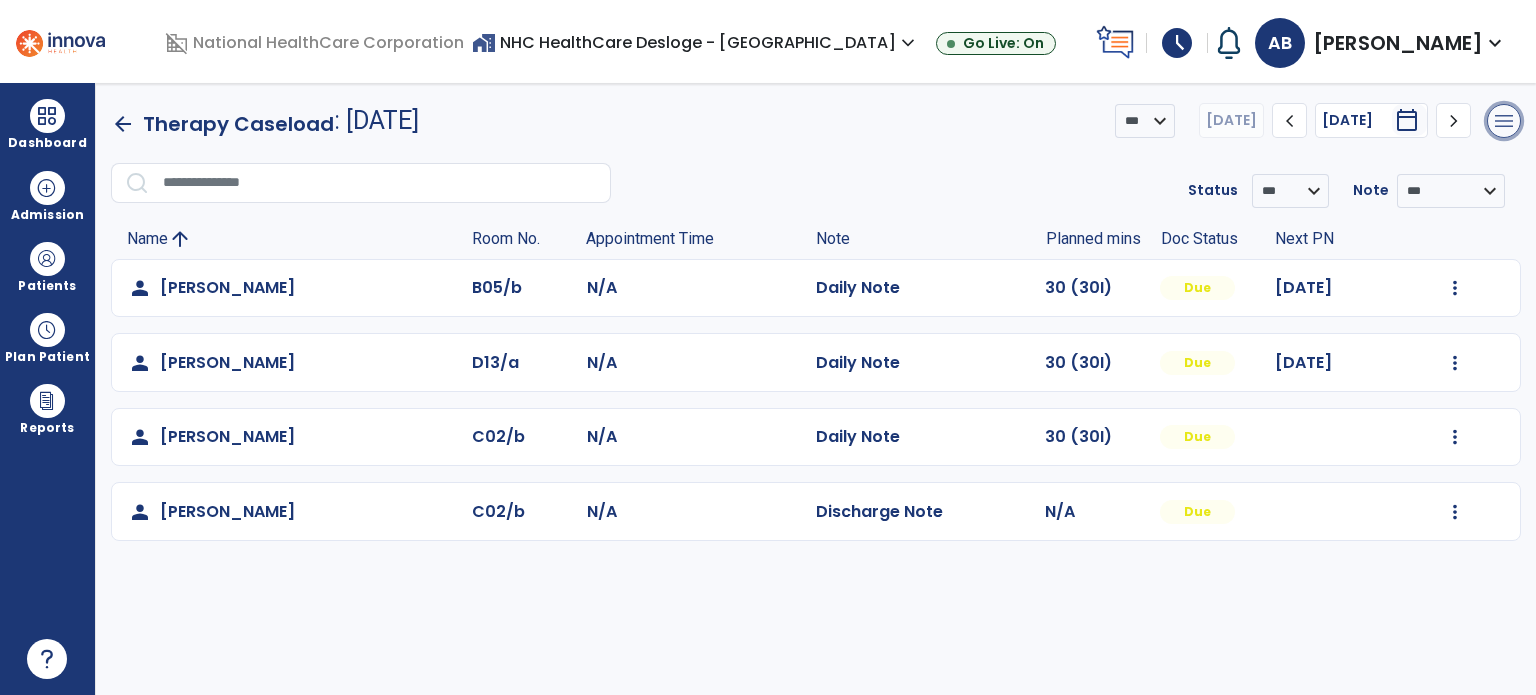 click on "menu" at bounding box center (1504, 121) 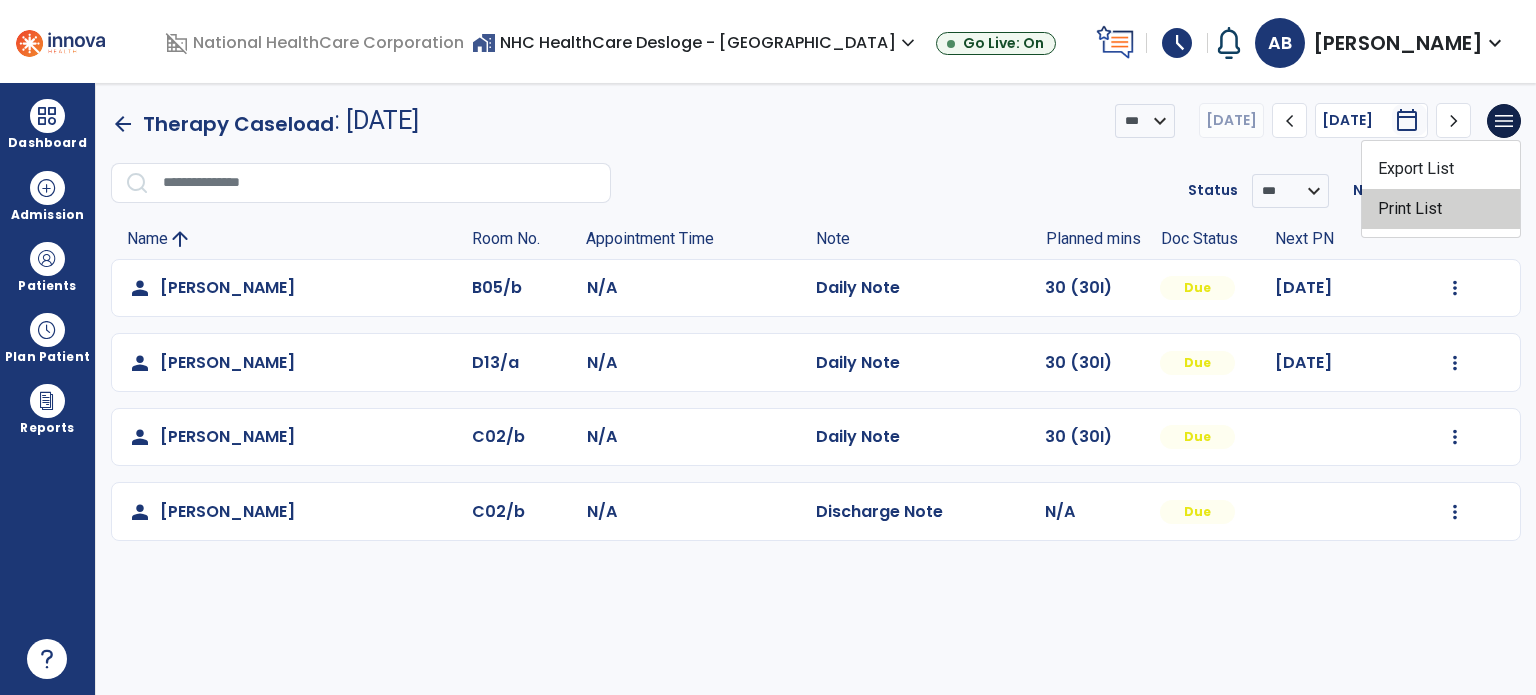 click on "Print List" 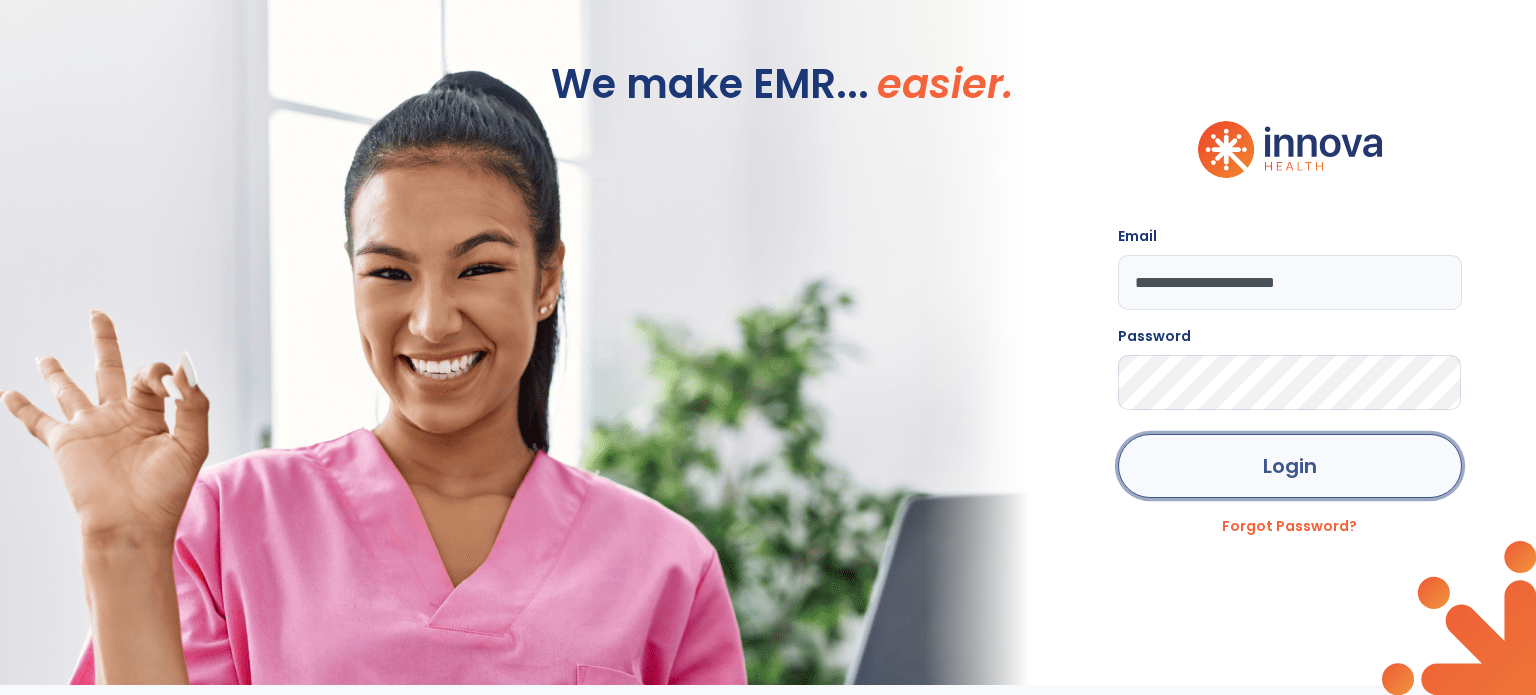 click on "Login" 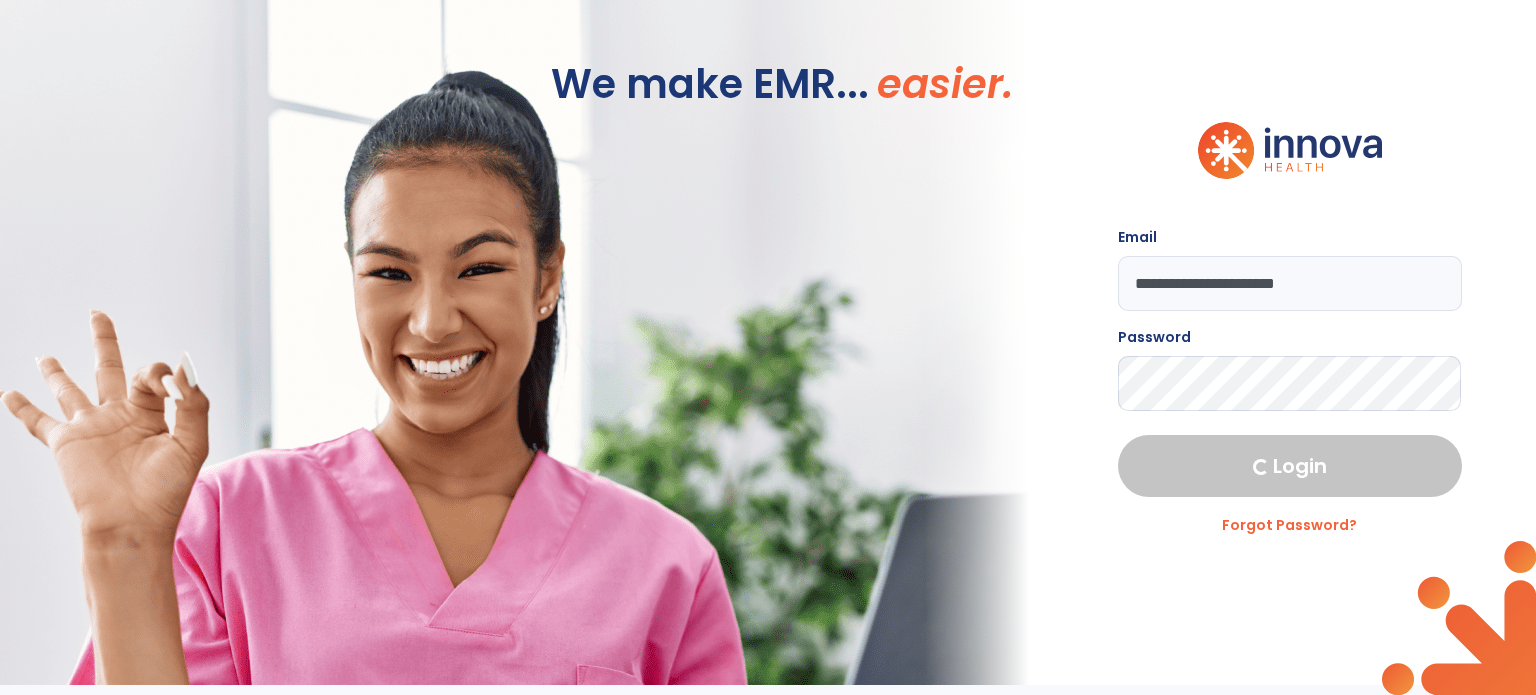 select on "****" 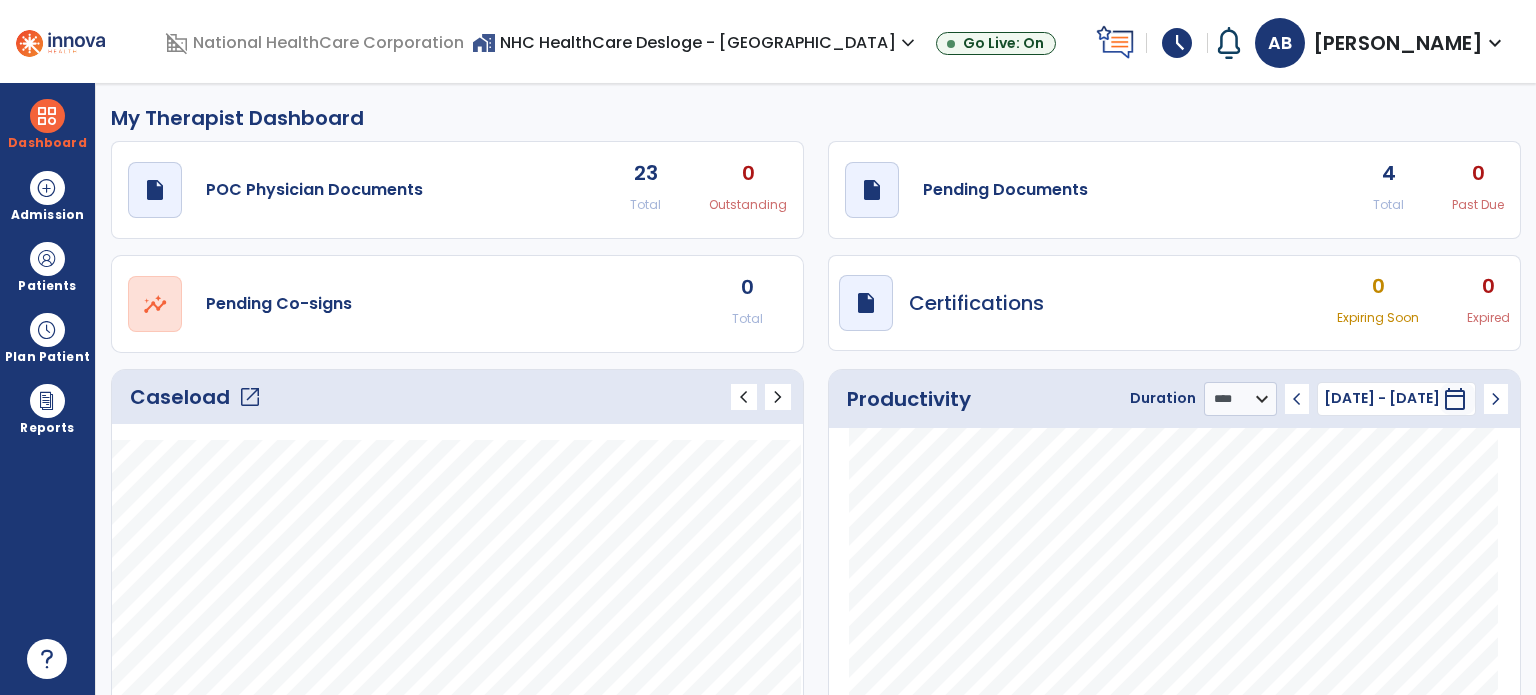 click on "draft   open_in_new  Pending Documents 4 Total 0 Past Due" 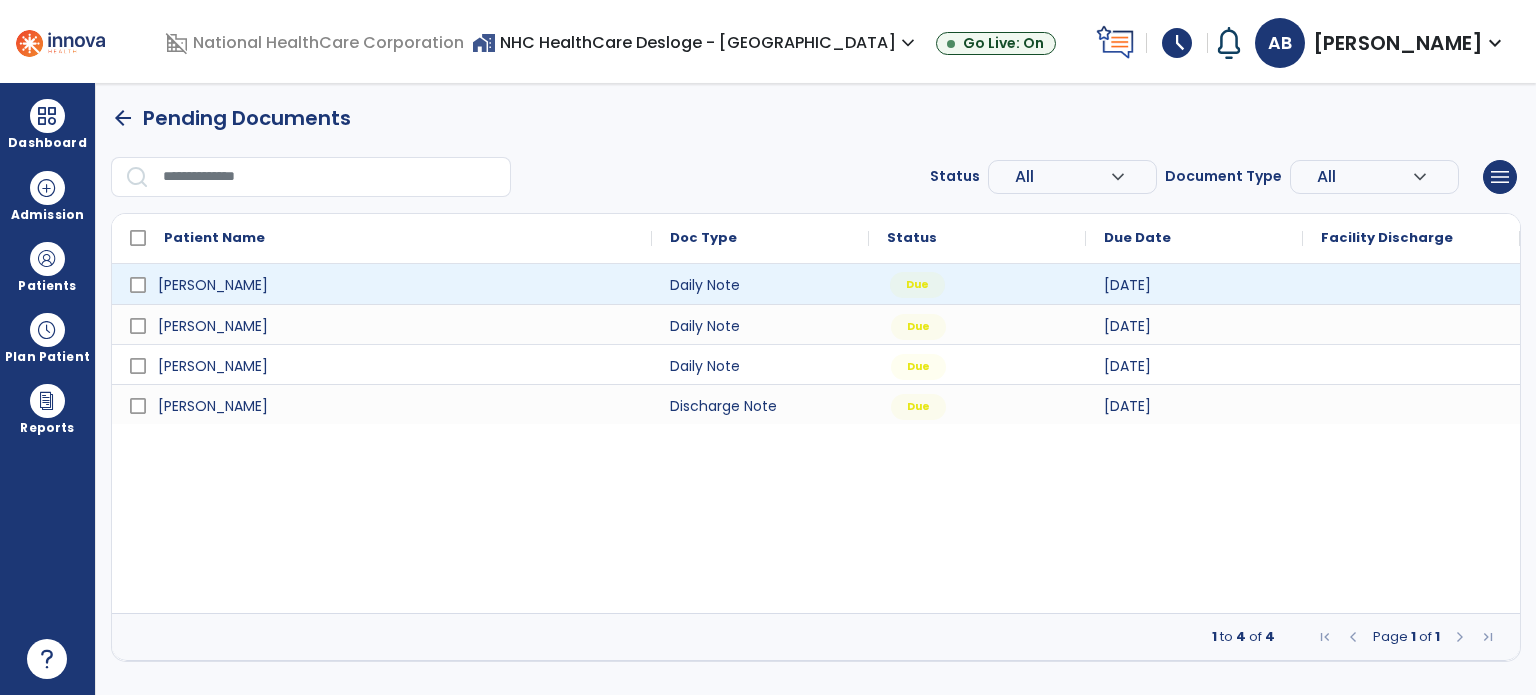 click on "Due" at bounding box center [977, 284] 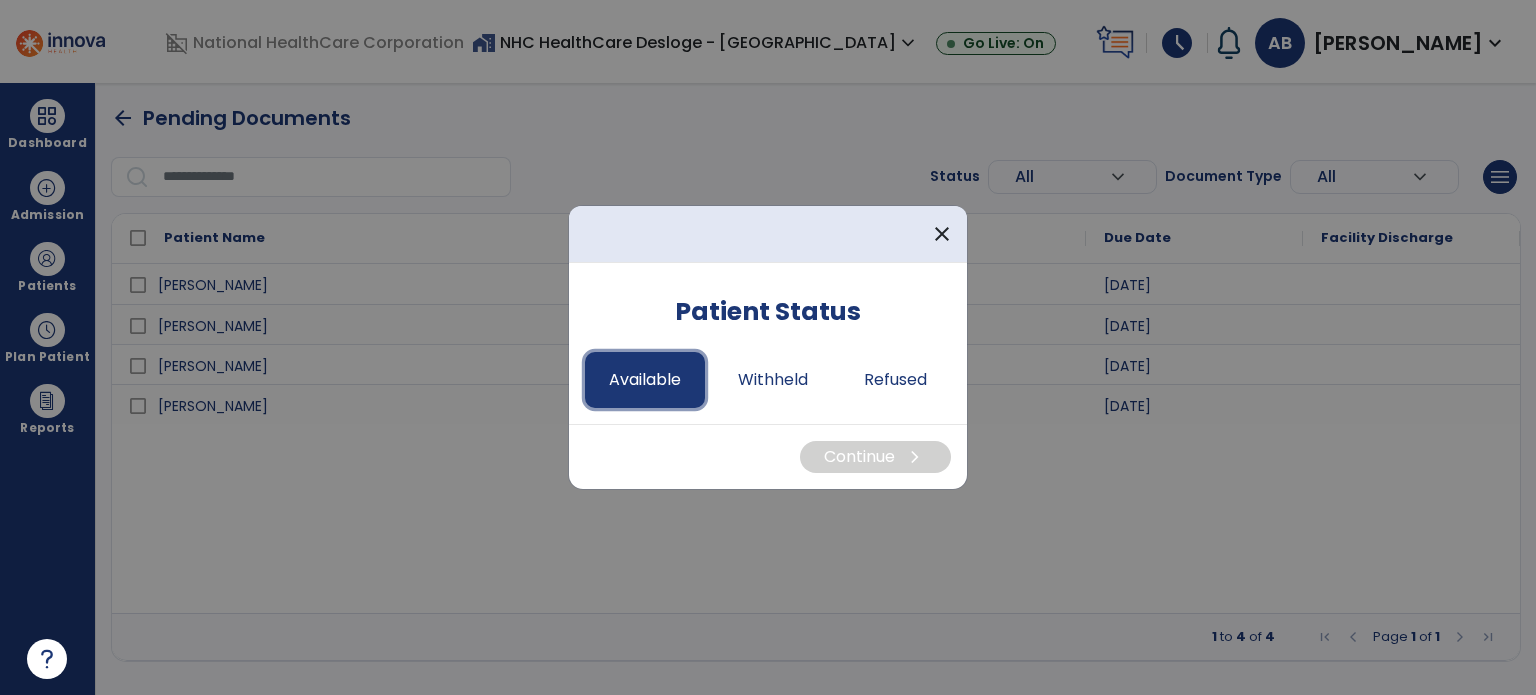 click on "Available" at bounding box center (645, 380) 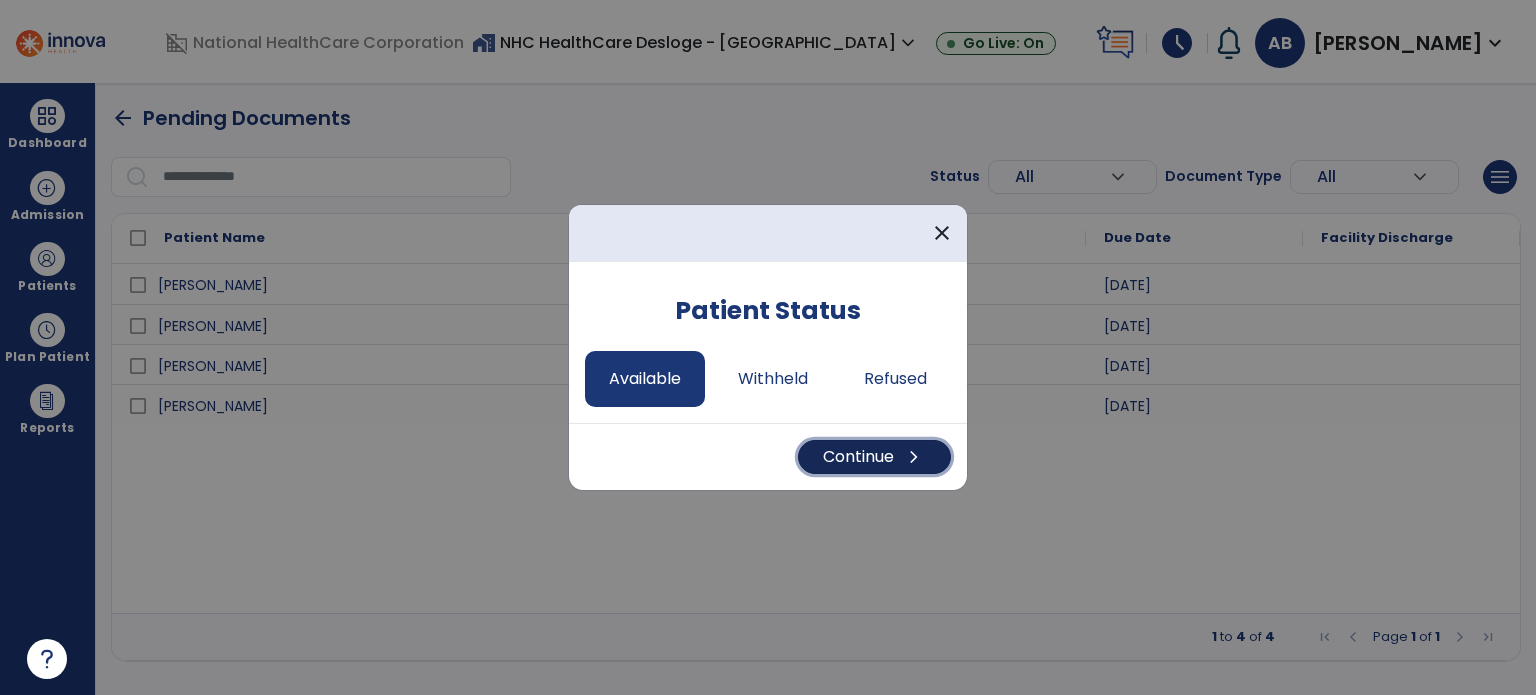 click on "Continue   chevron_right" at bounding box center [874, 457] 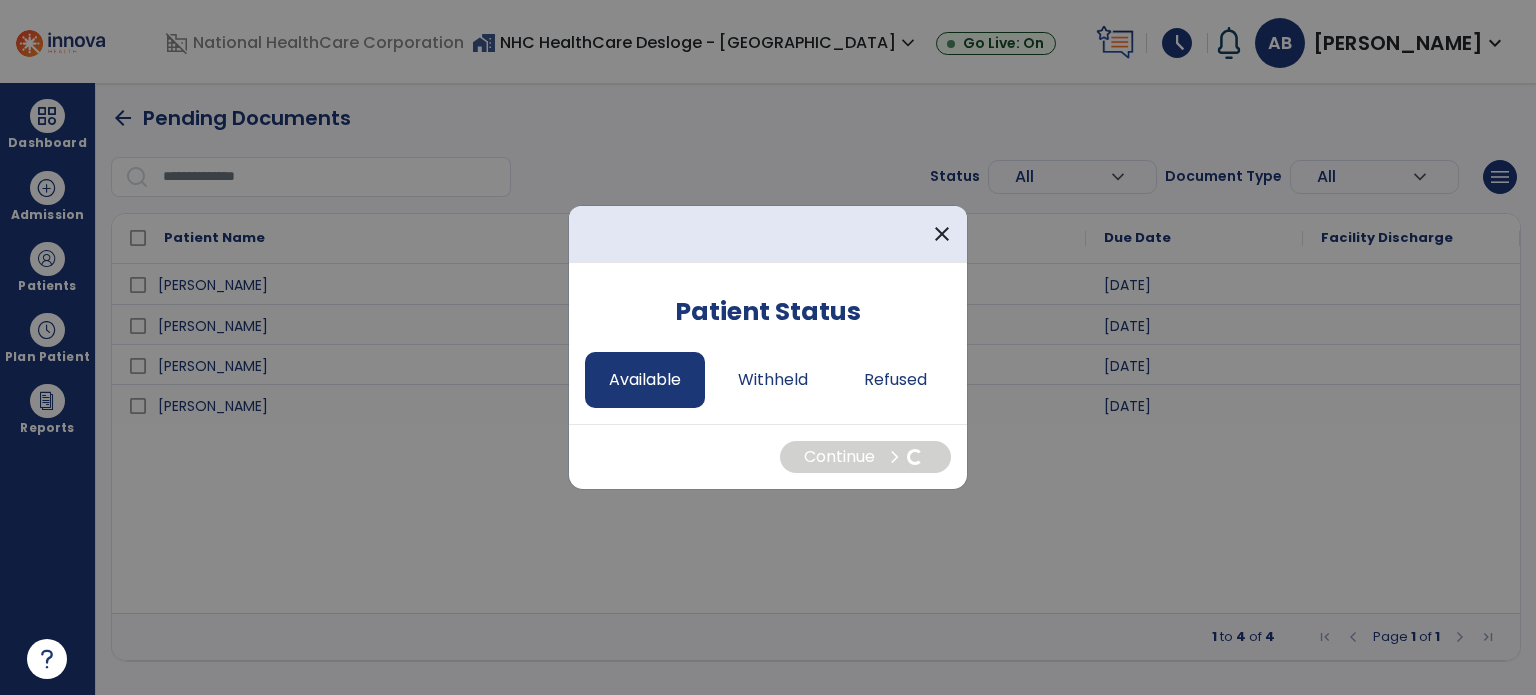 select on "*" 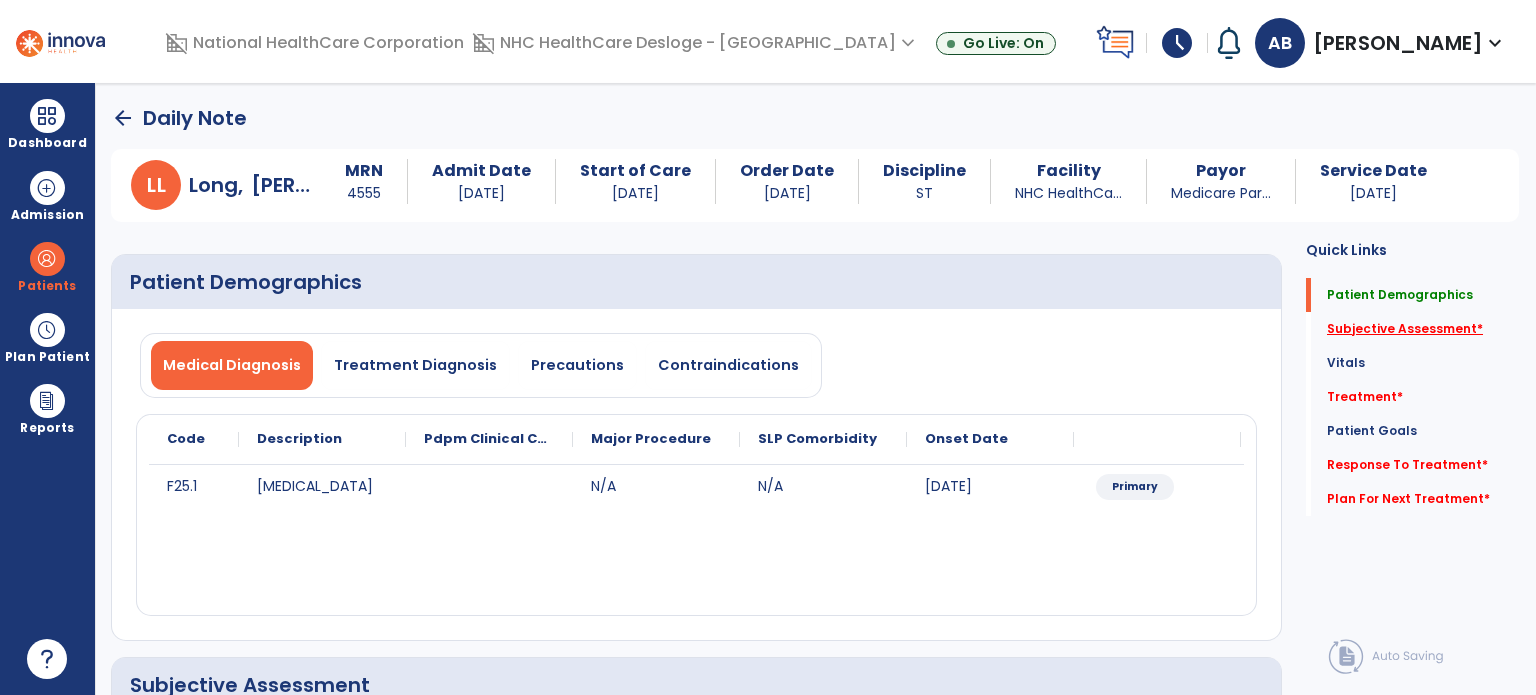 click on "Subjective Assessment   *" 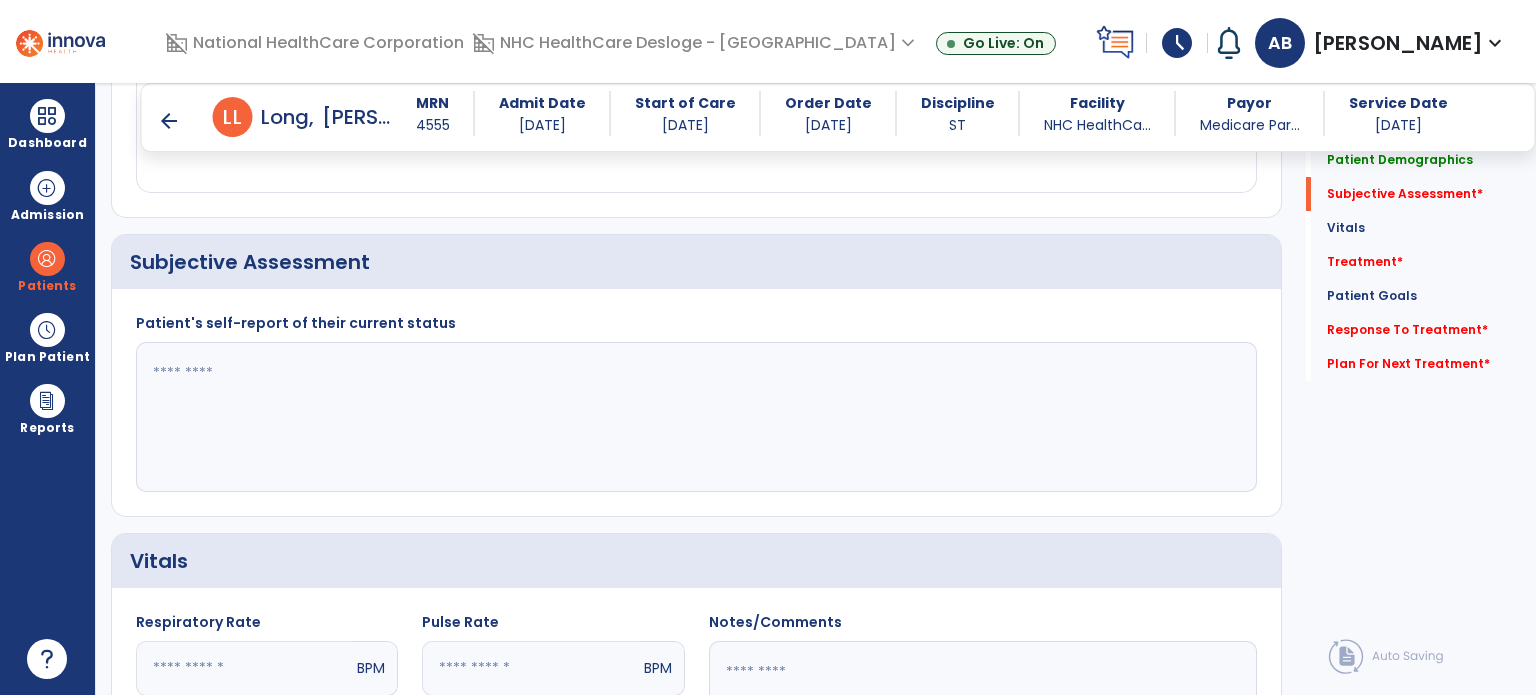 scroll, scrollTop: 408, scrollLeft: 0, axis: vertical 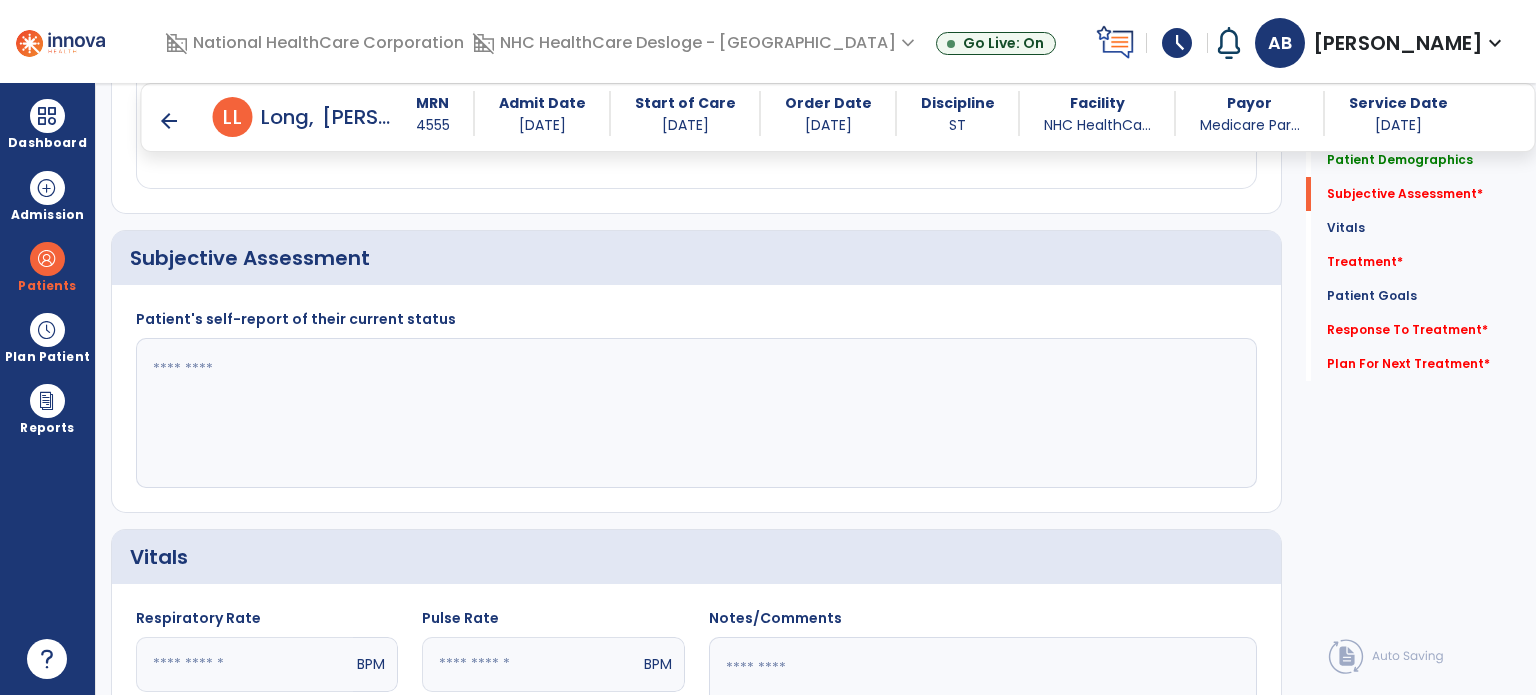 click 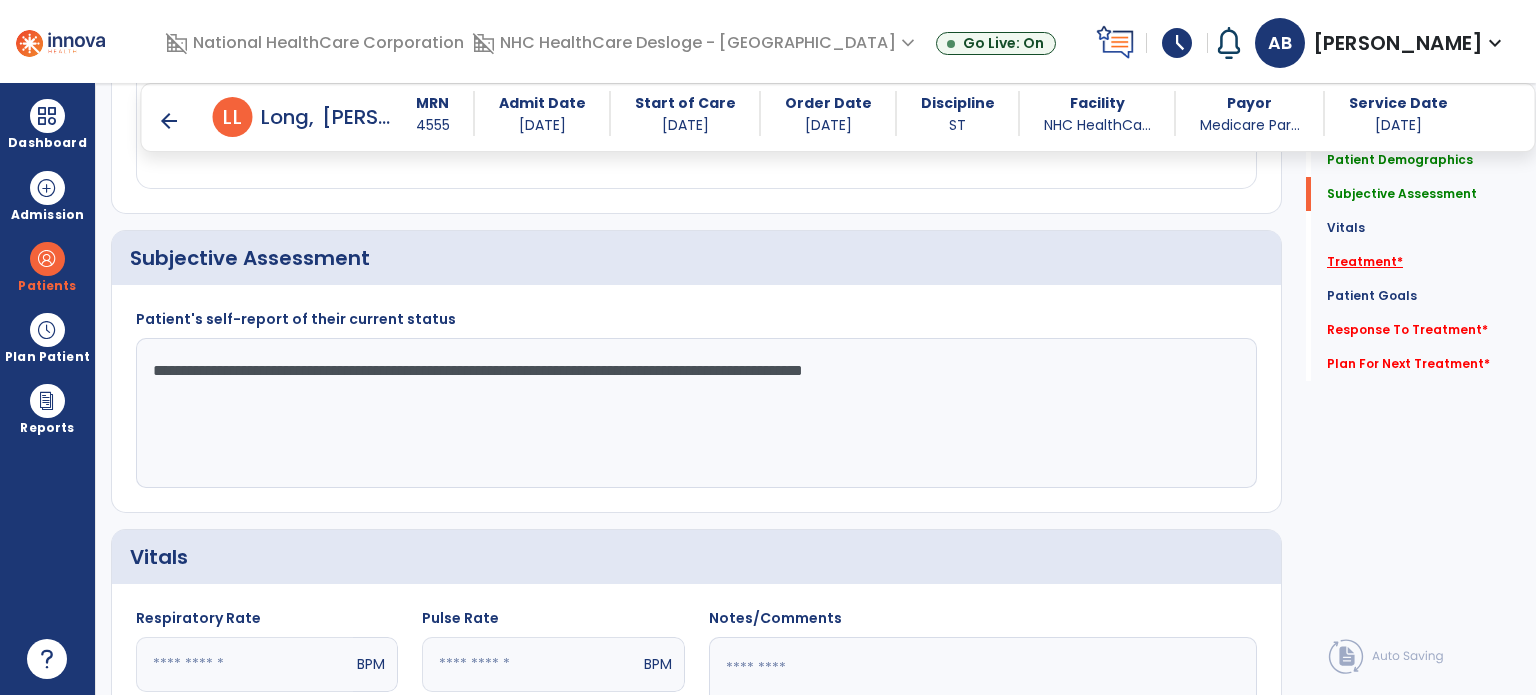 type on "**********" 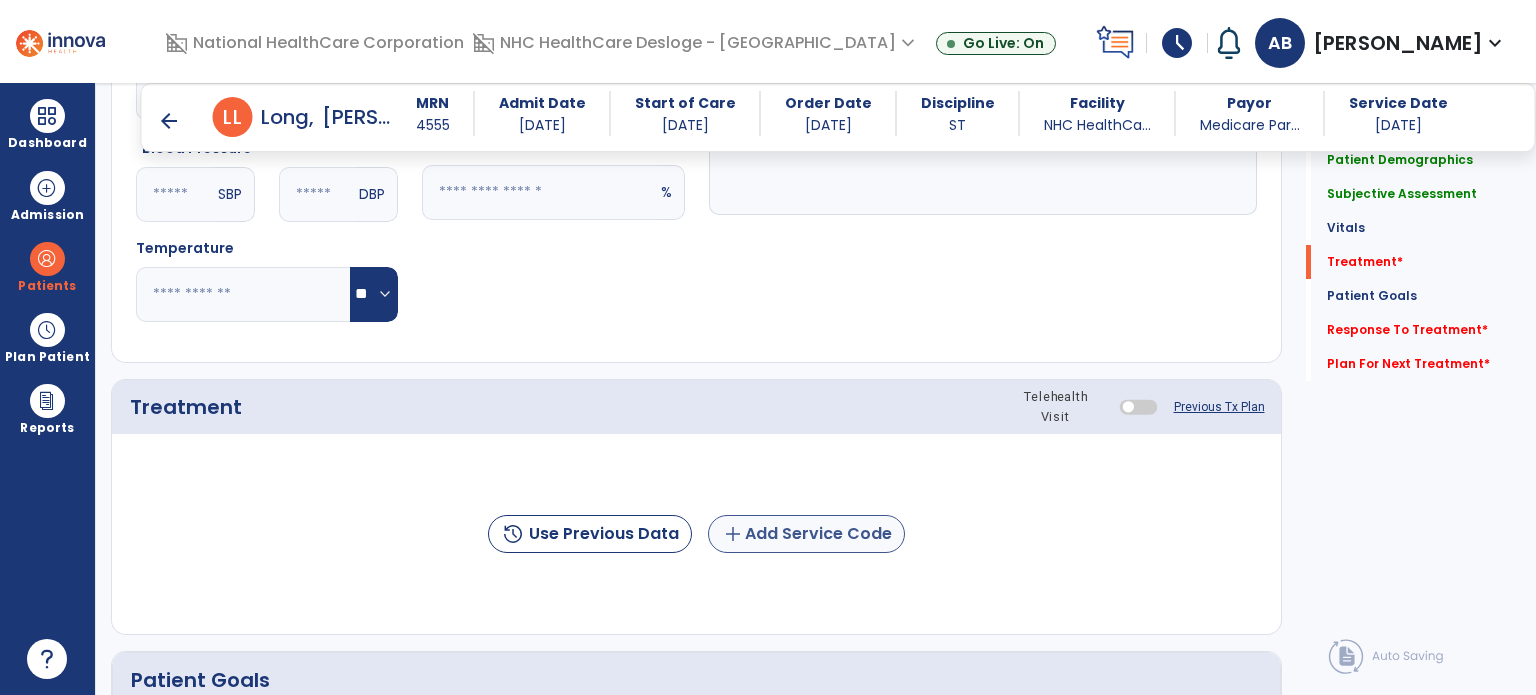 scroll, scrollTop: 1096, scrollLeft: 0, axis: vertical 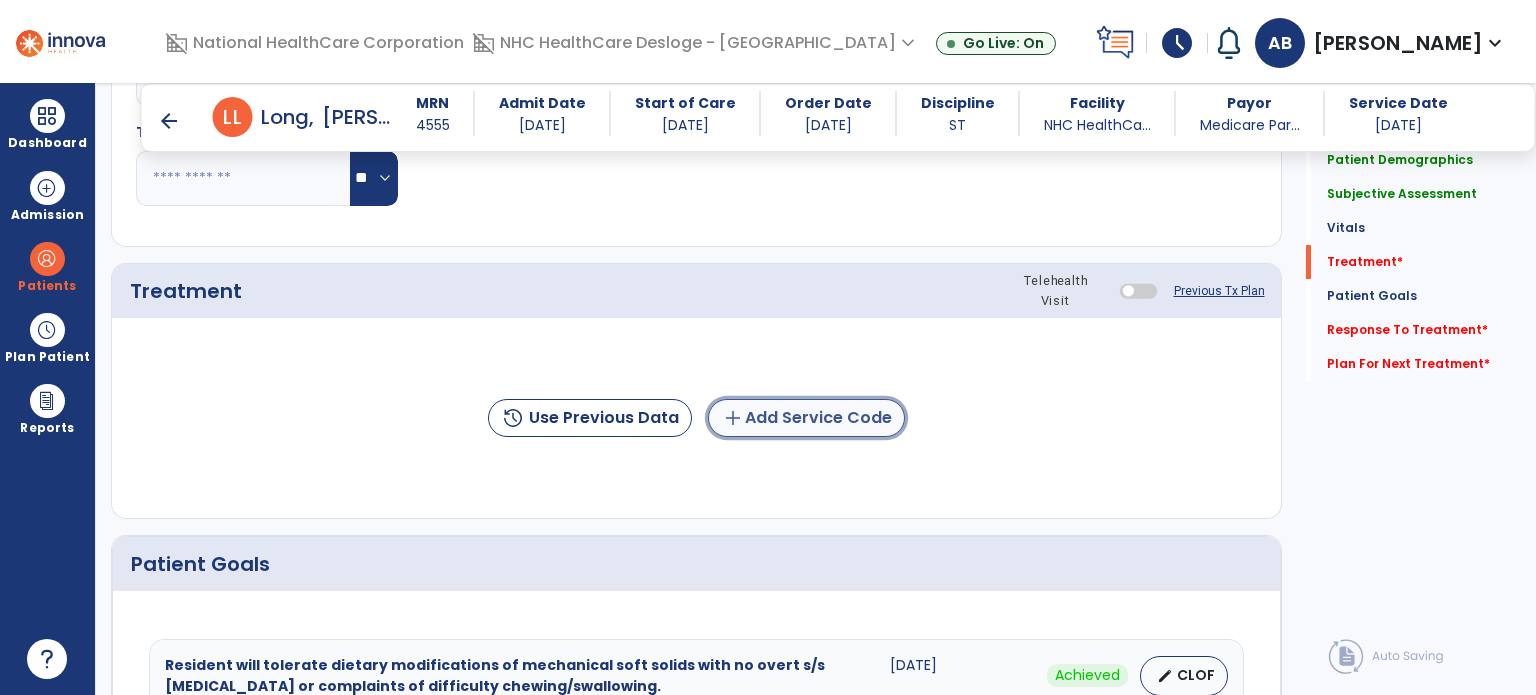 click on "add  Add Service Code" 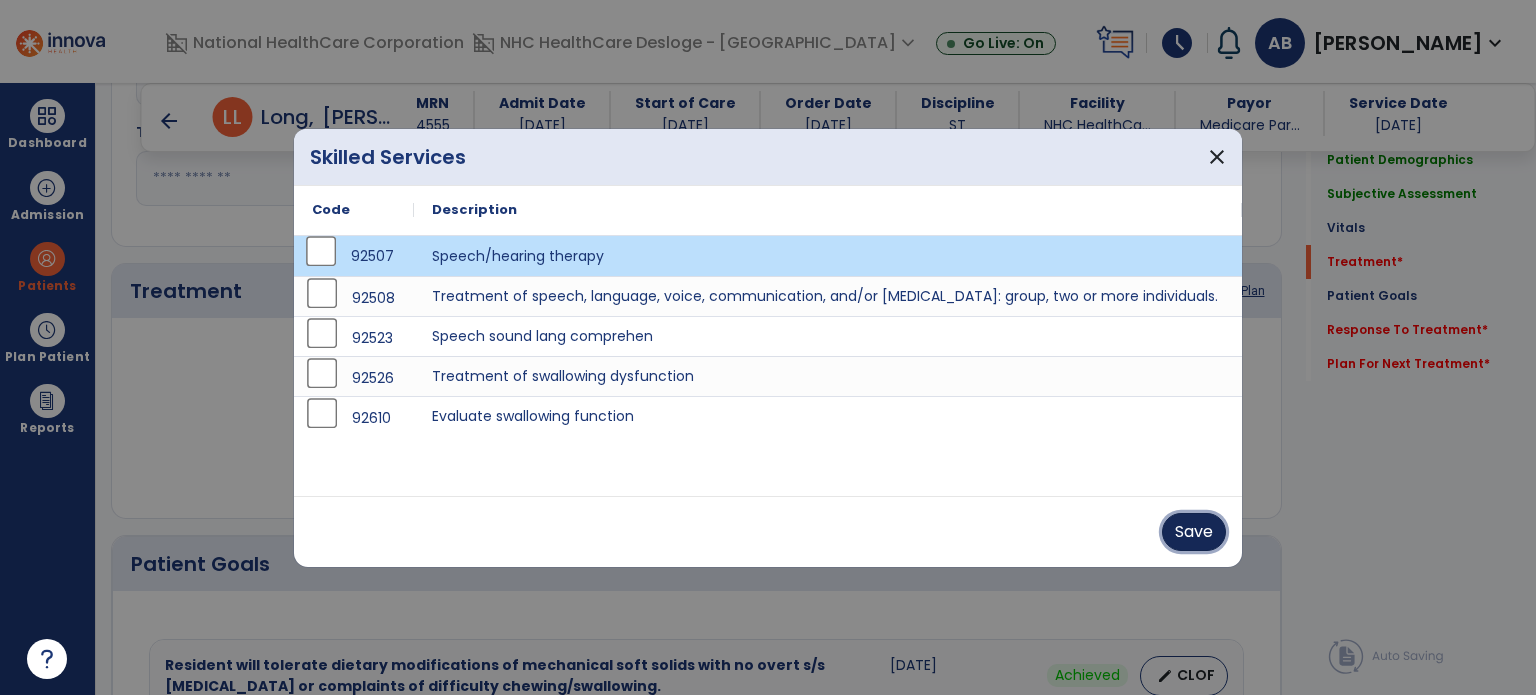 click on "Save" at bounding box center (1194, 532) 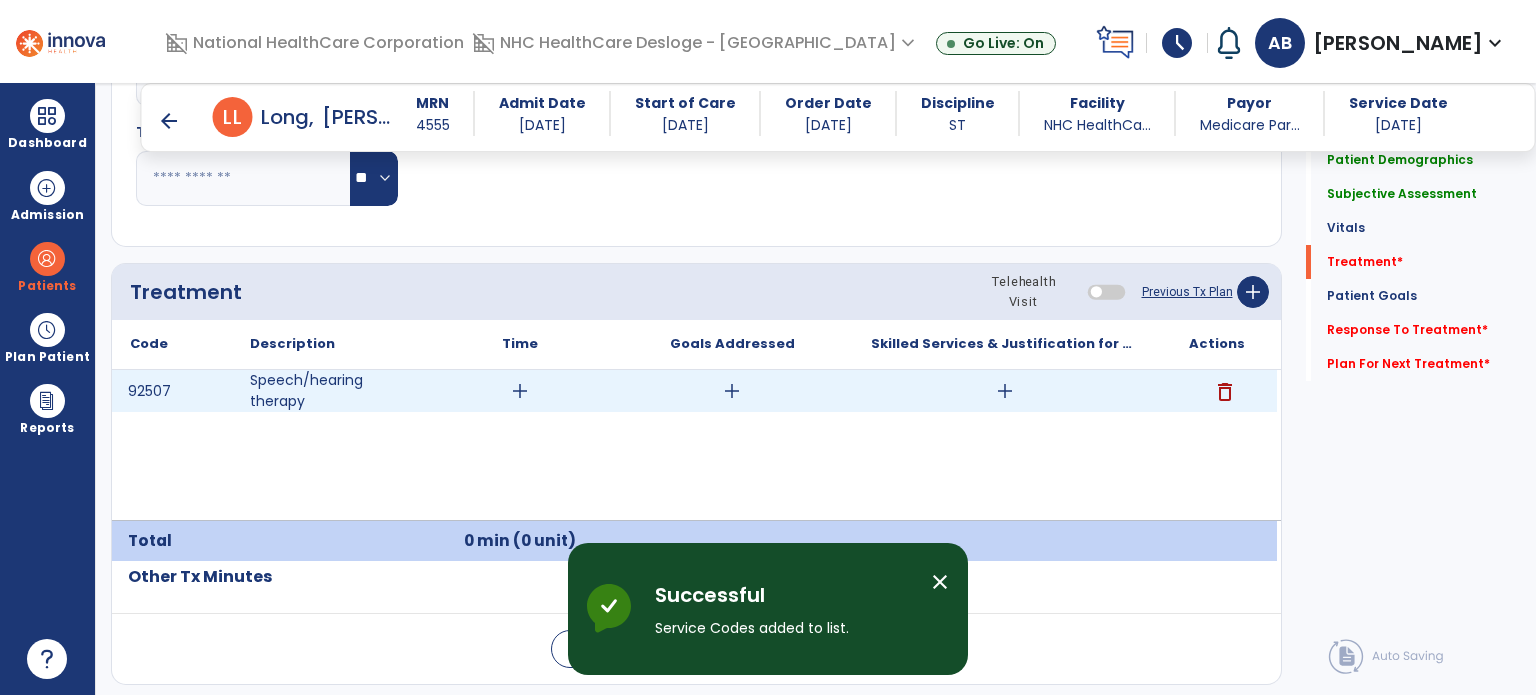 click on "add" at bounding box center [520, 391] 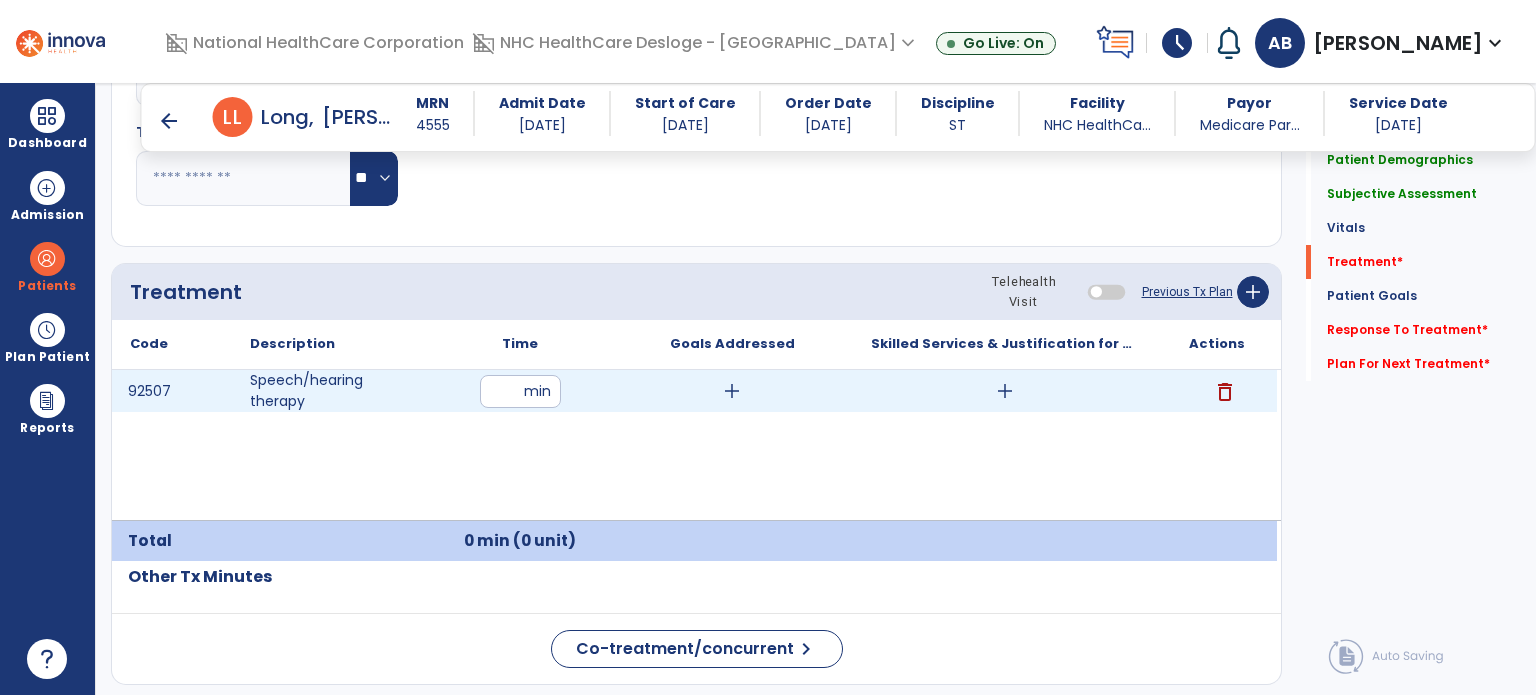 type on "**" 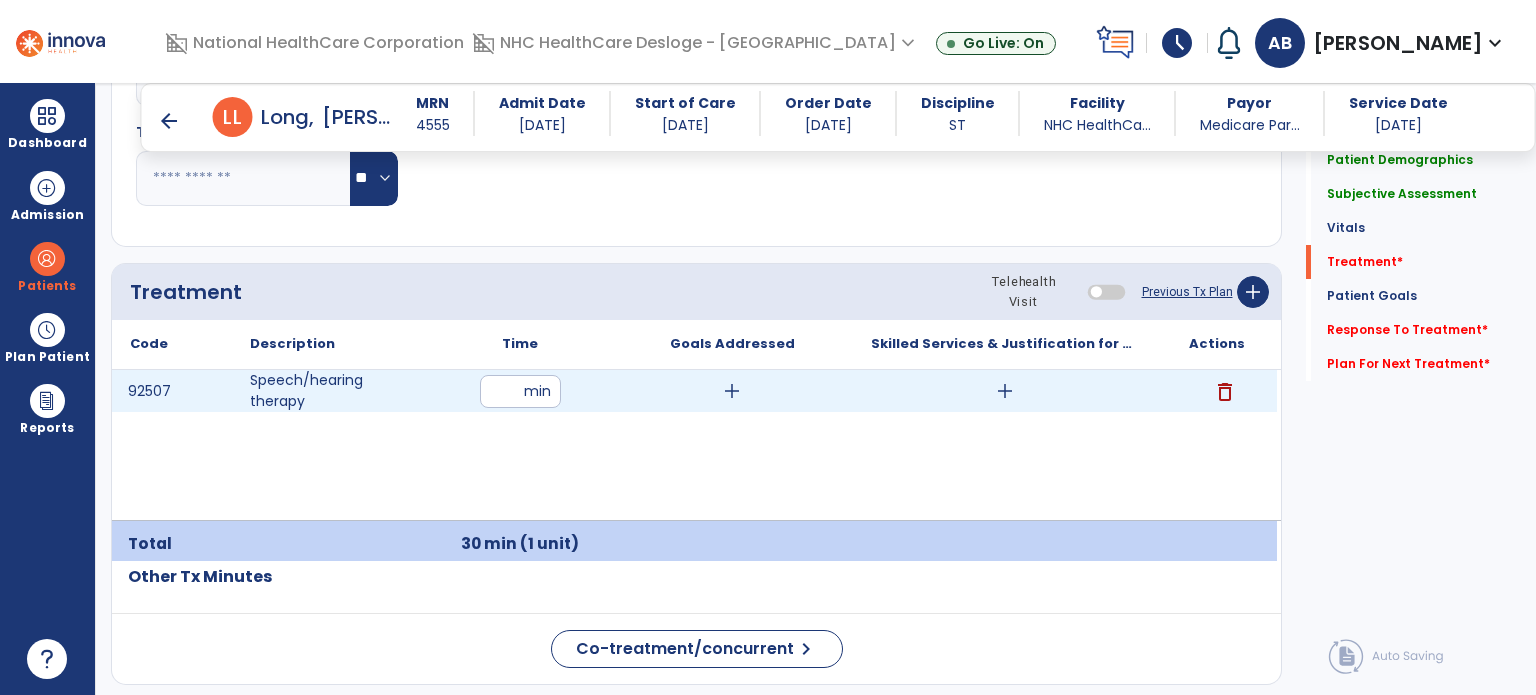 click on "add" at bounding box center (732, 391) 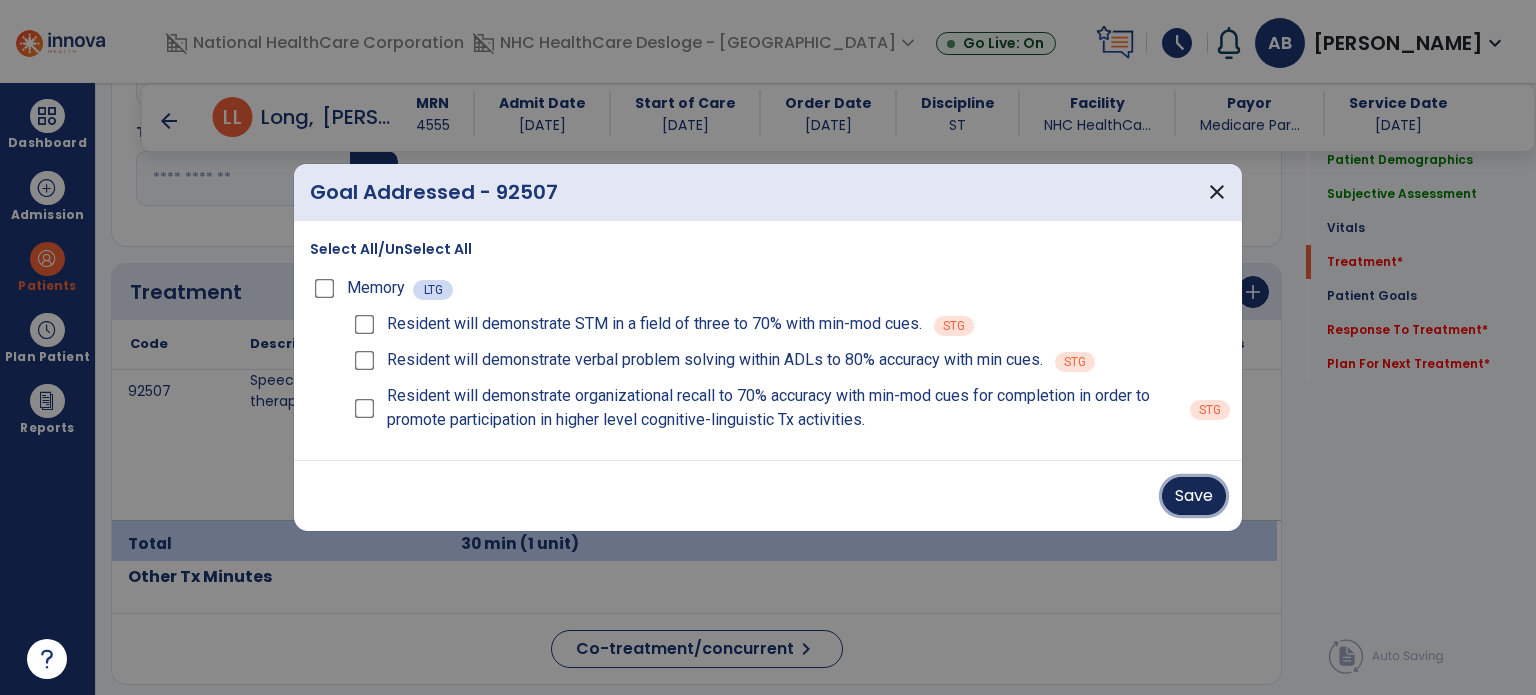 click on "Save" at bounding box center [1194, 496] 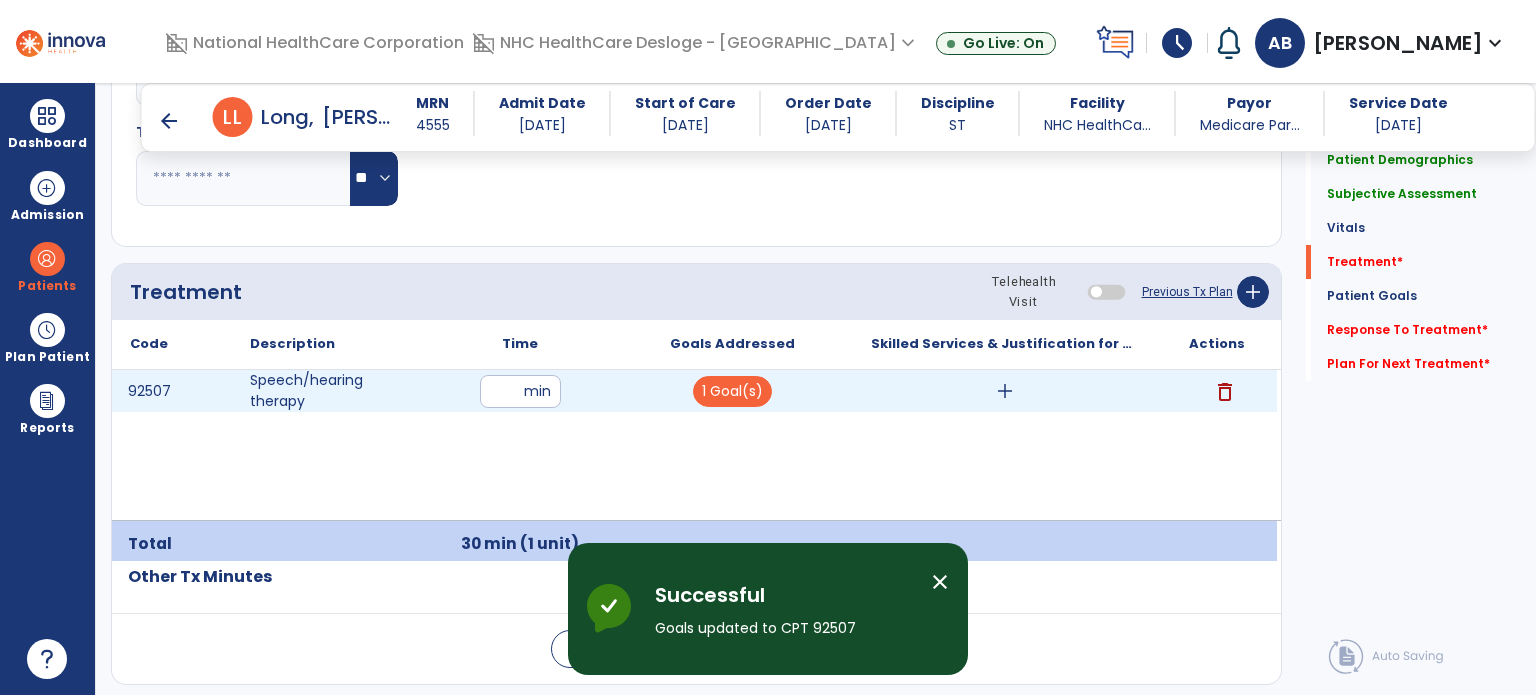 click on "add" at bounding box center [1004, 391] 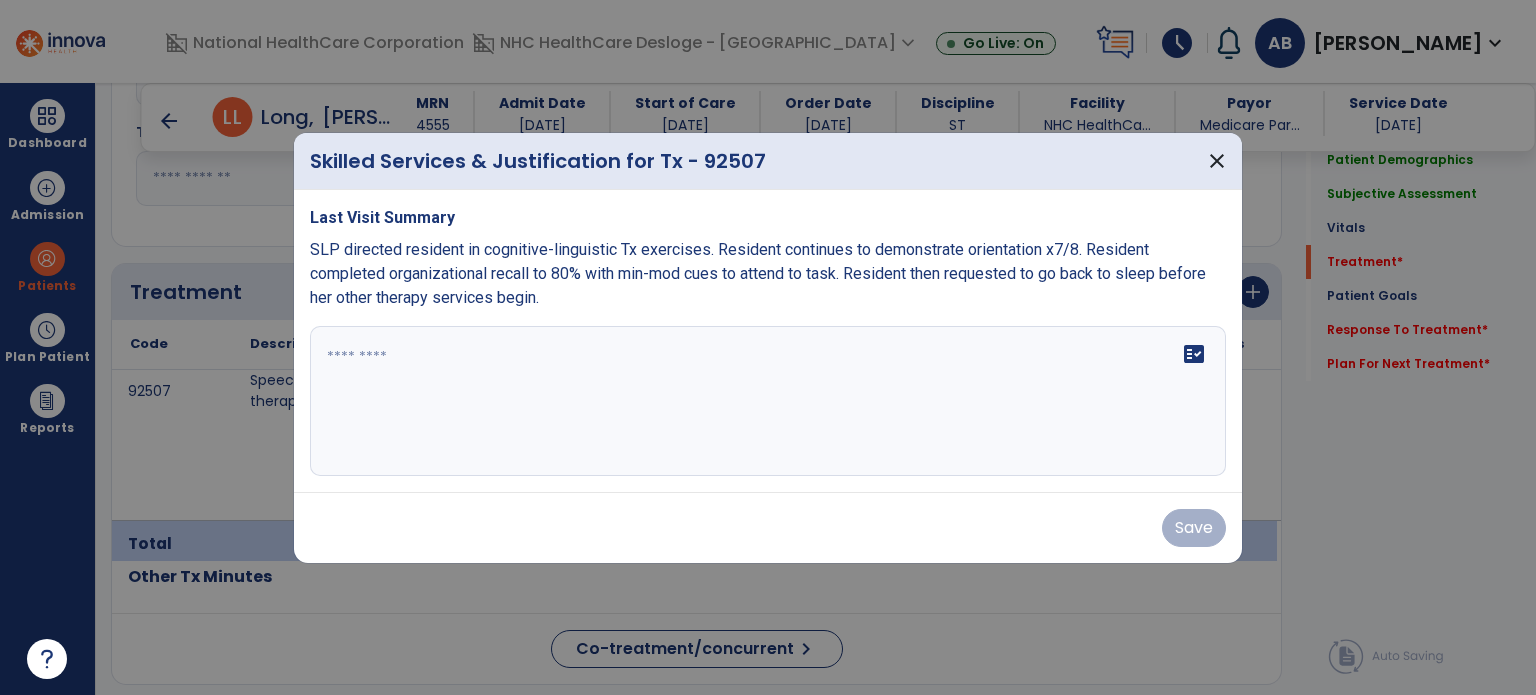 click at bounding box center [768, 401] 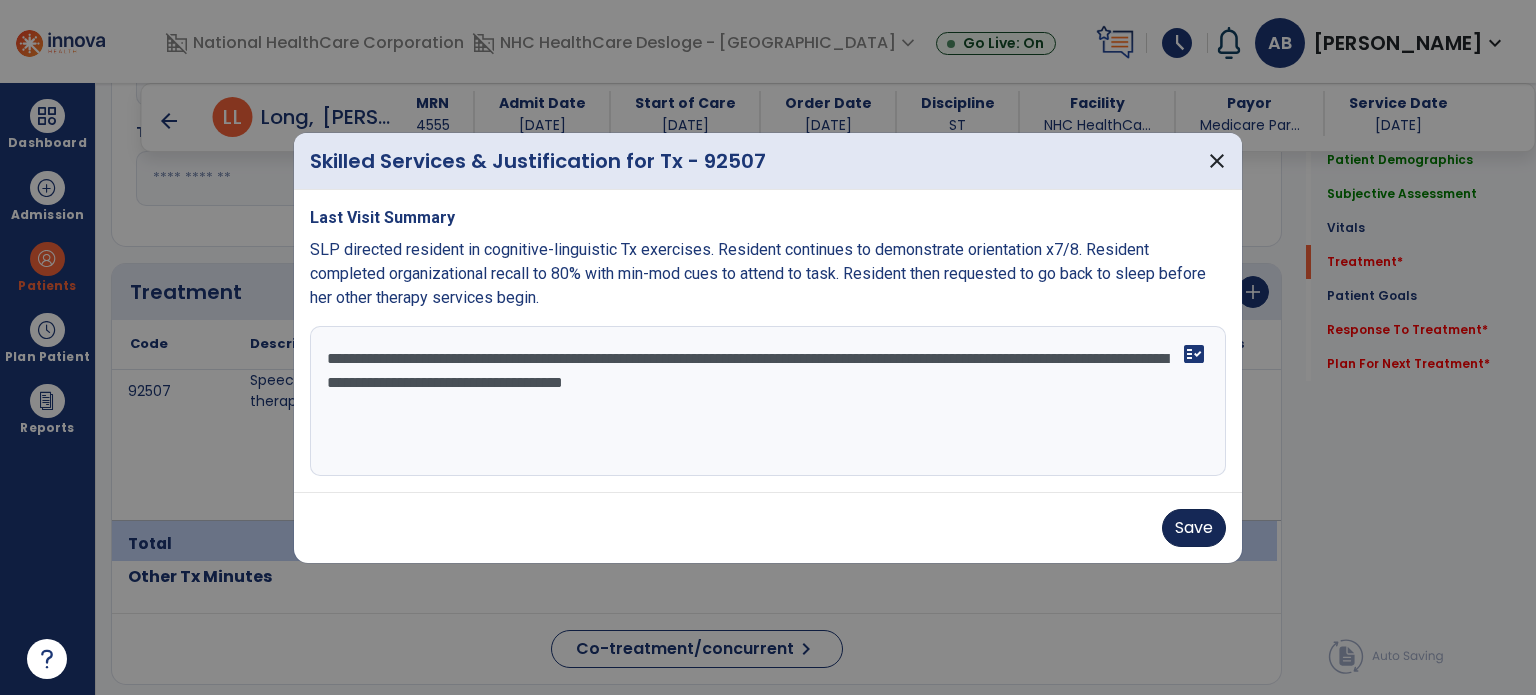 type on "**********" 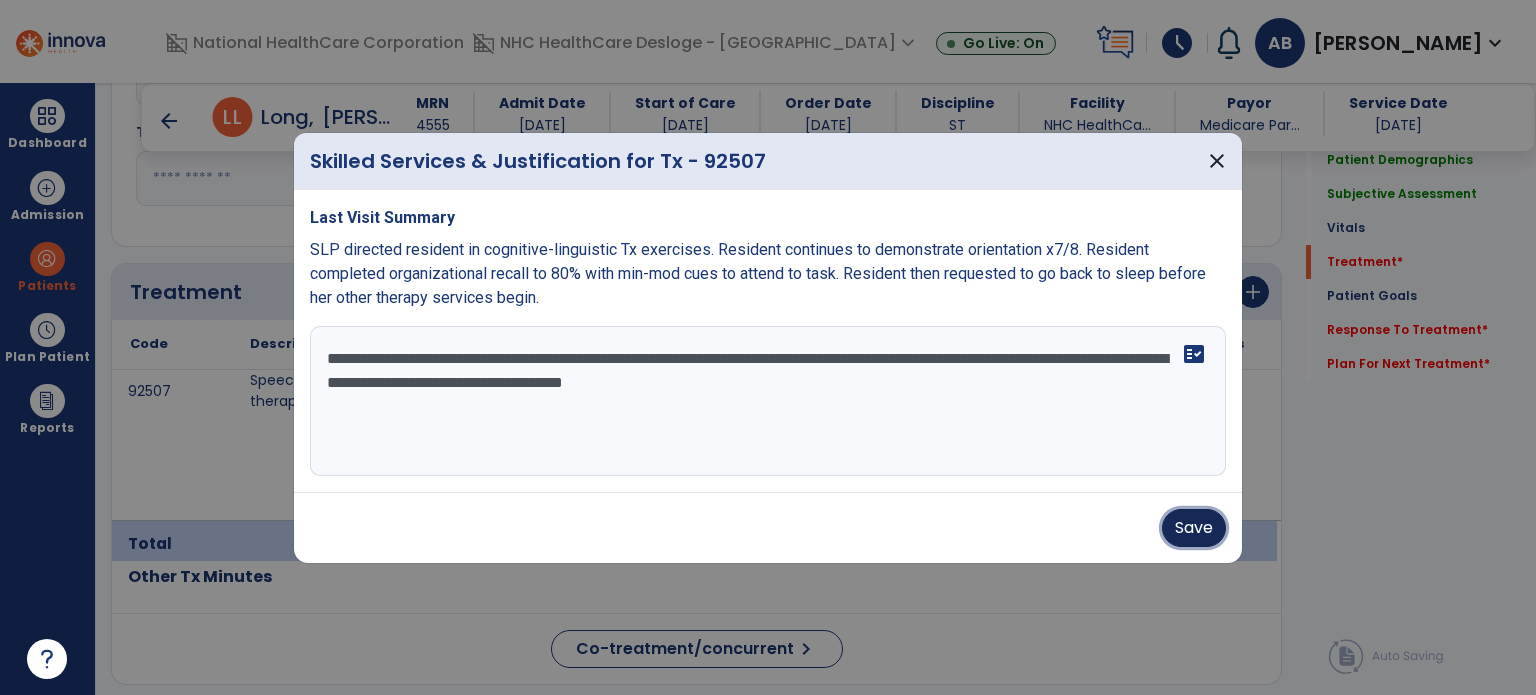 click on "Save" at bounding box center [1194, 528] 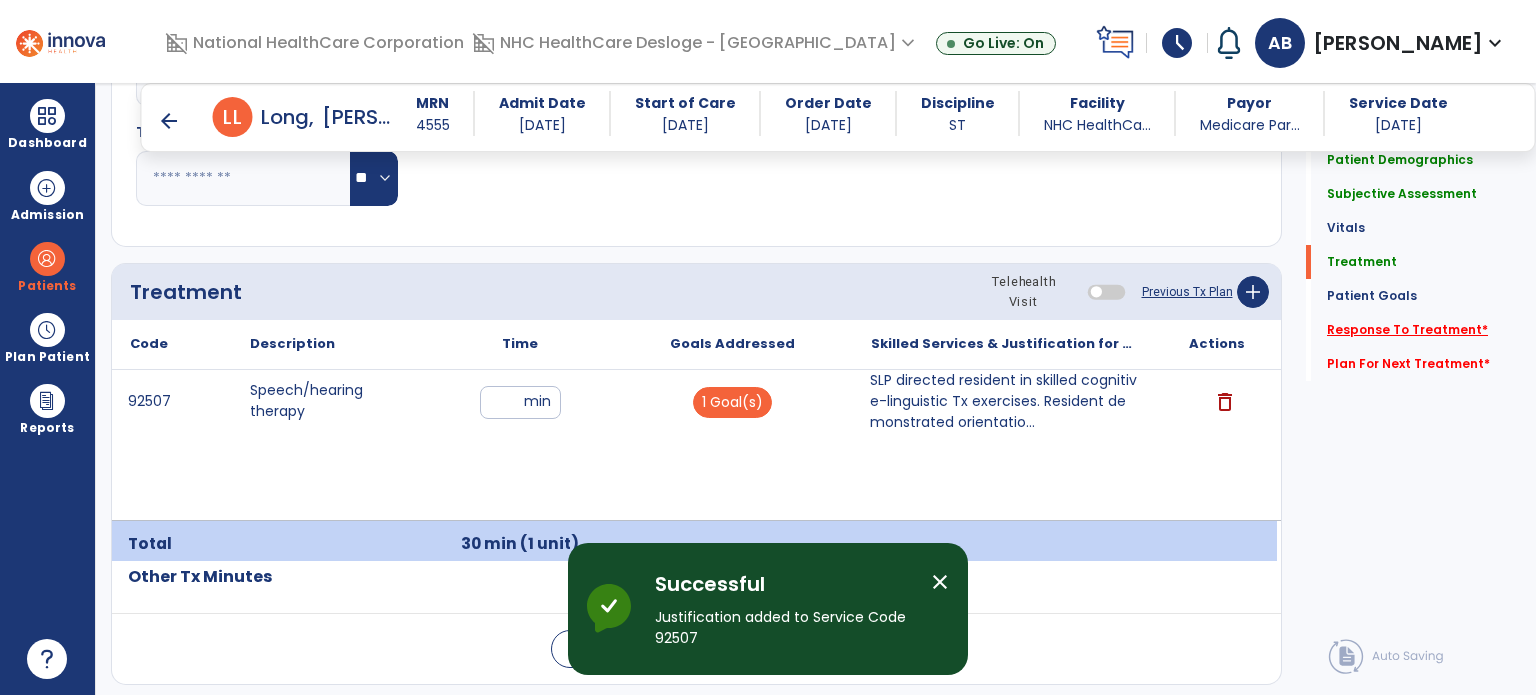 click on "Response To Treatment   *" 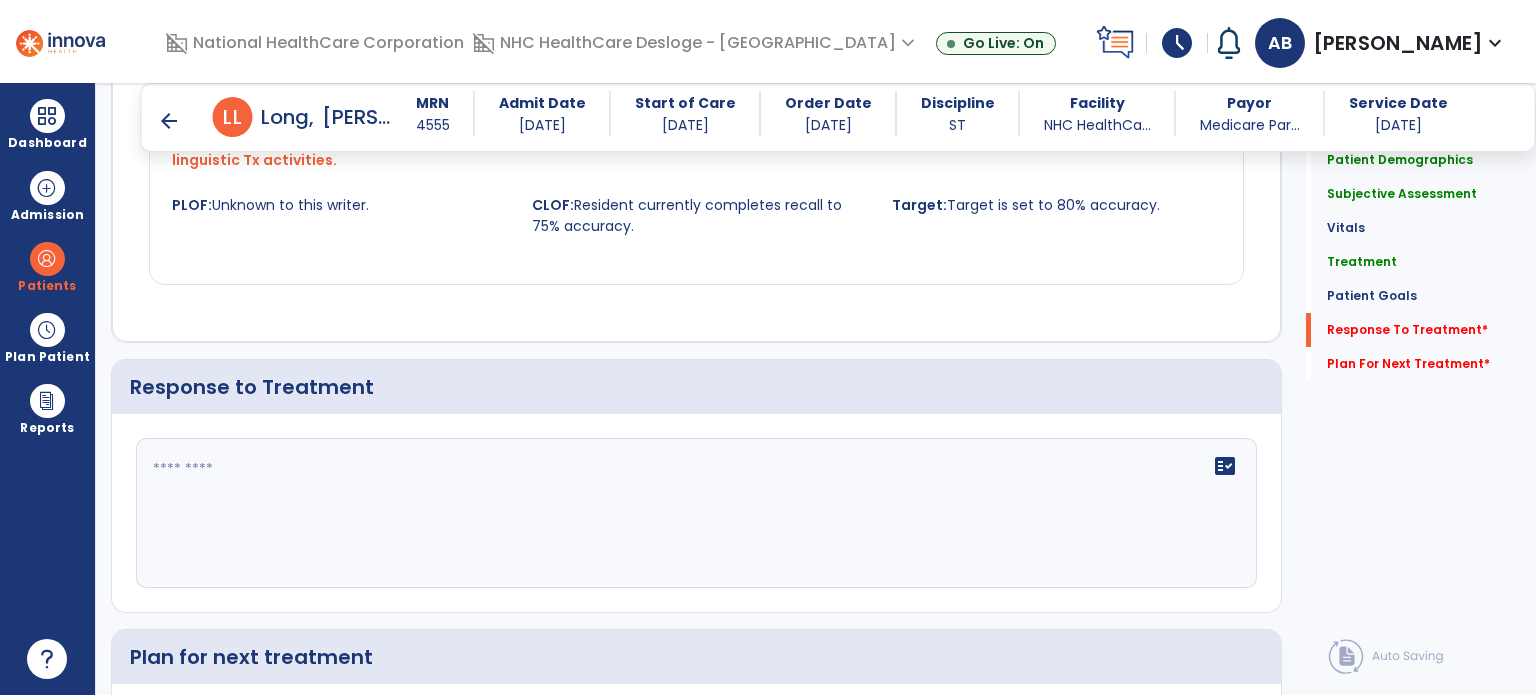scroll, scrollTop: 2752, scrollLeft: 0, axis: vertical 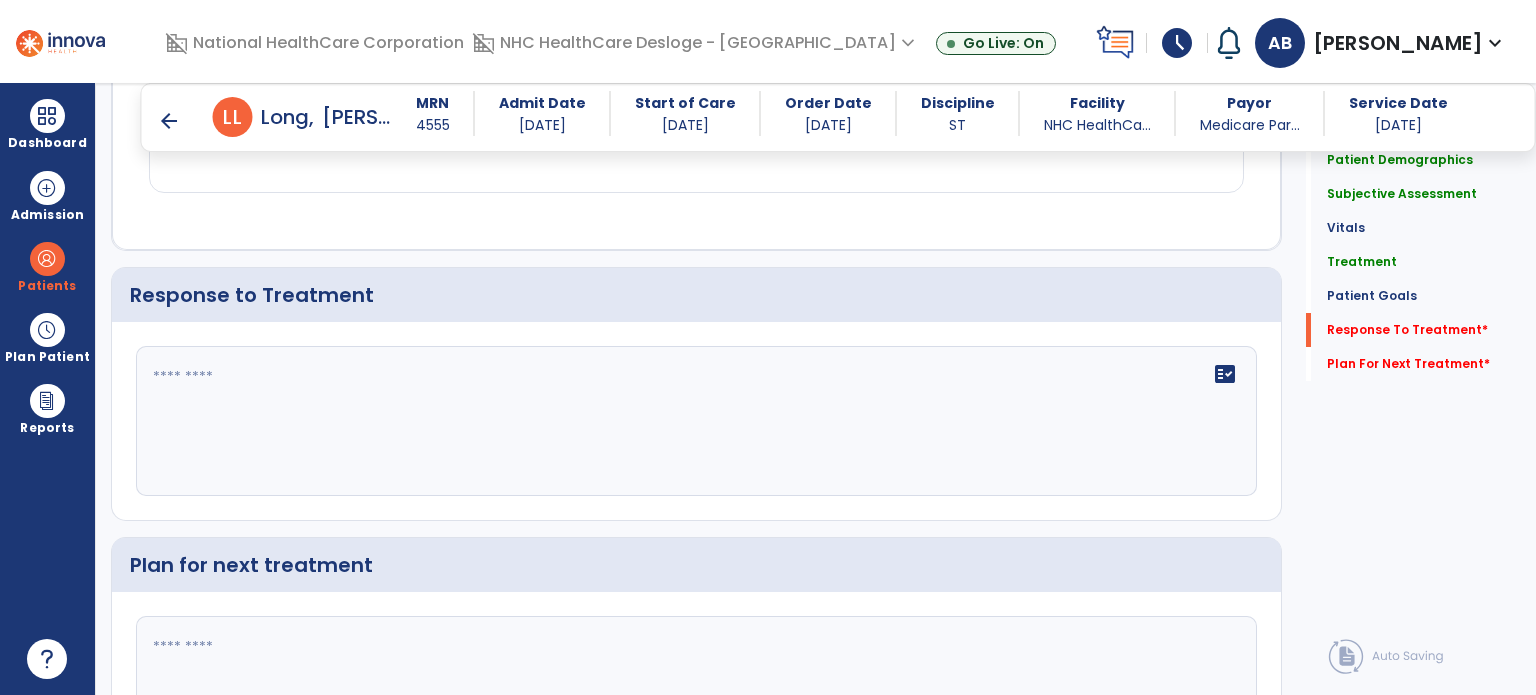 click on "fact_check" 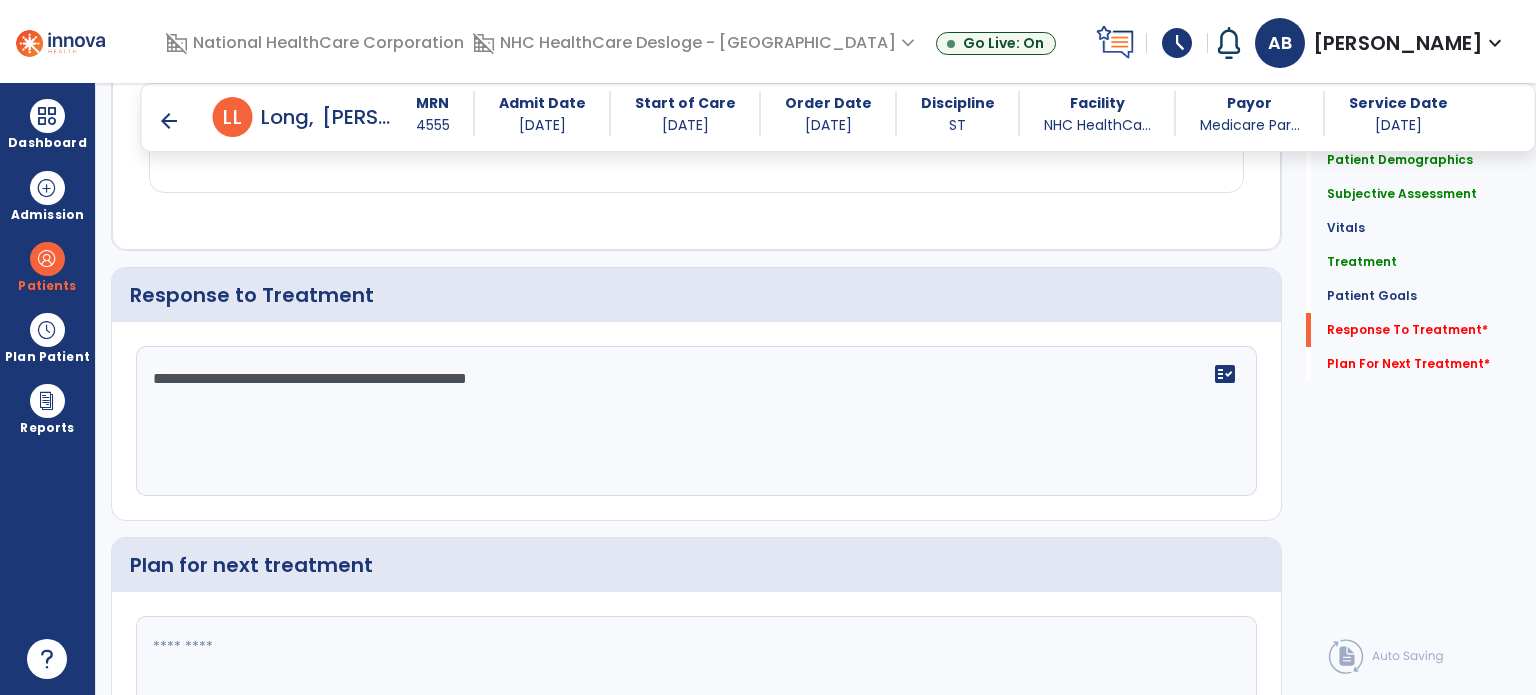 type on "**********" 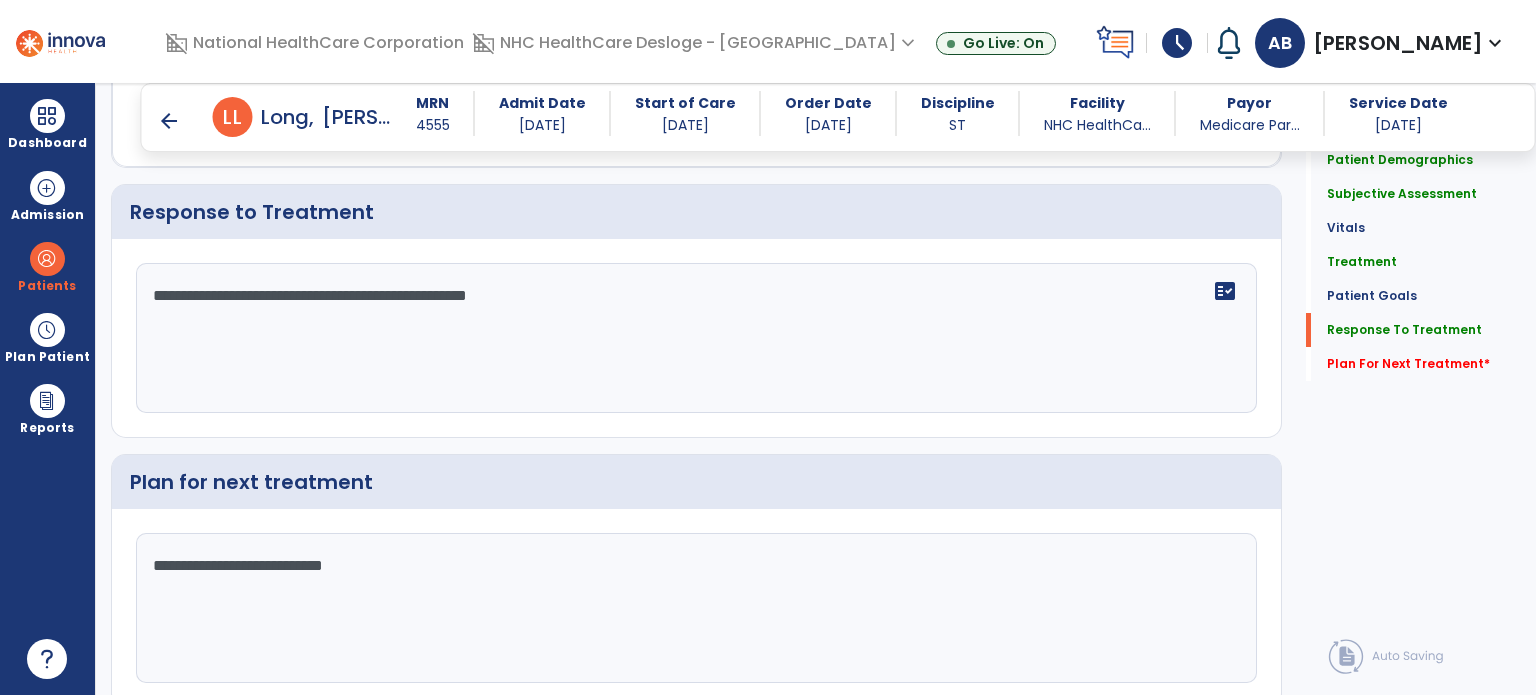 scroll, scrollTop: 2907, scrollLeft: 0, axis: vertical 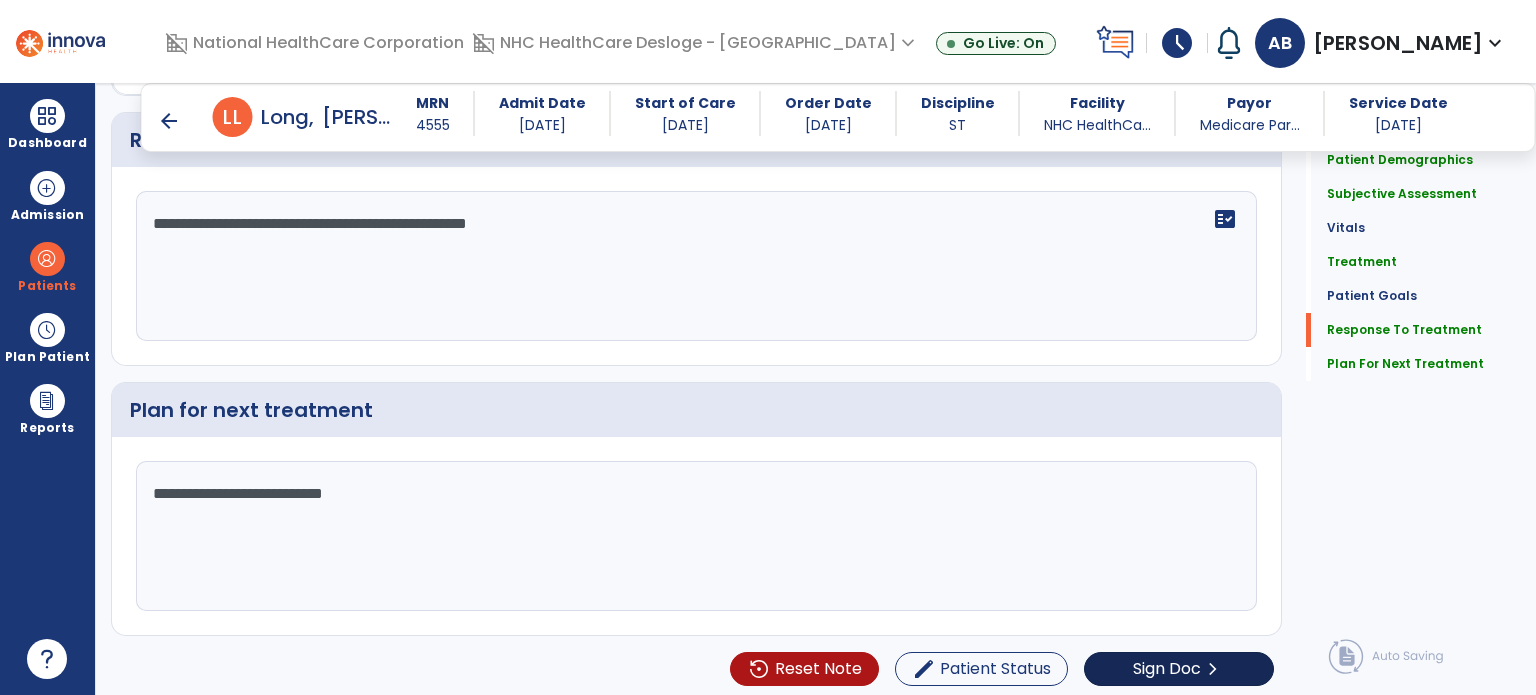 type on "**********" 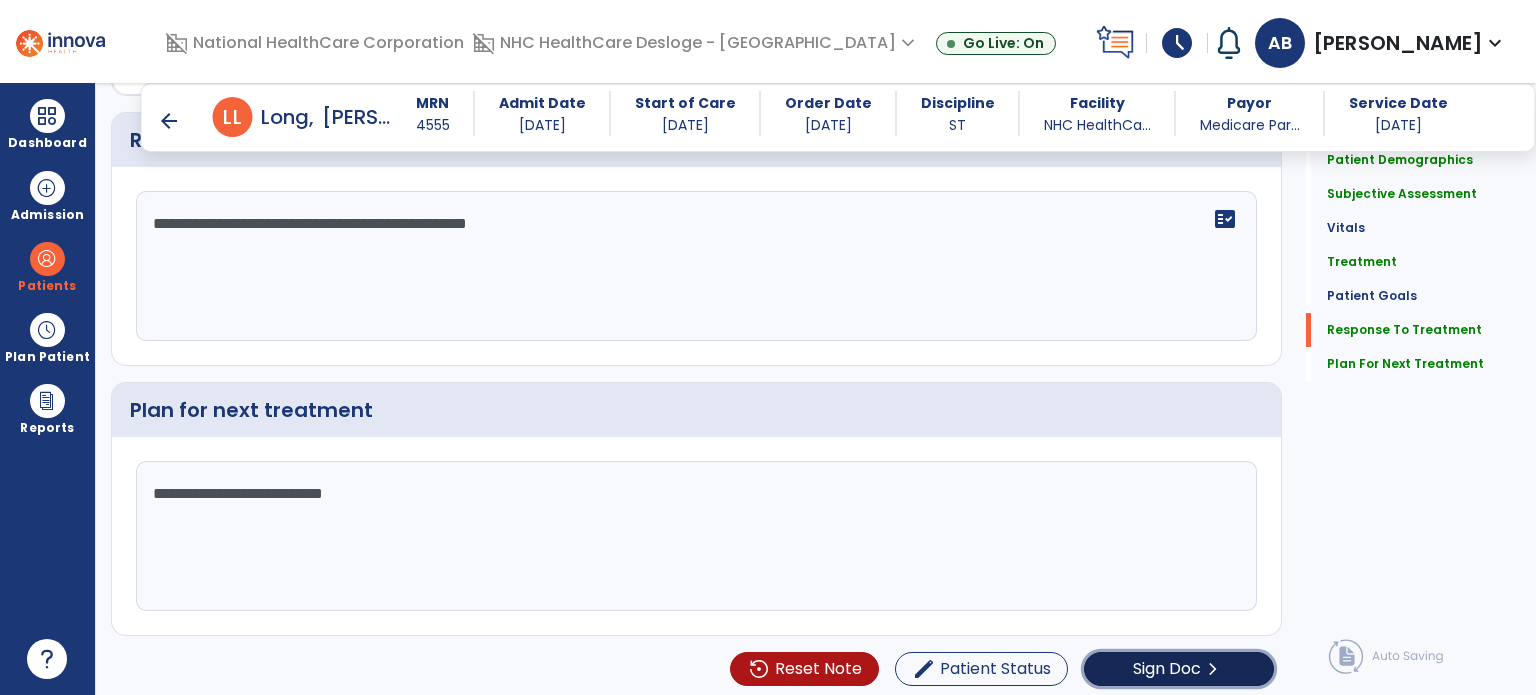 click on "chevron_right" 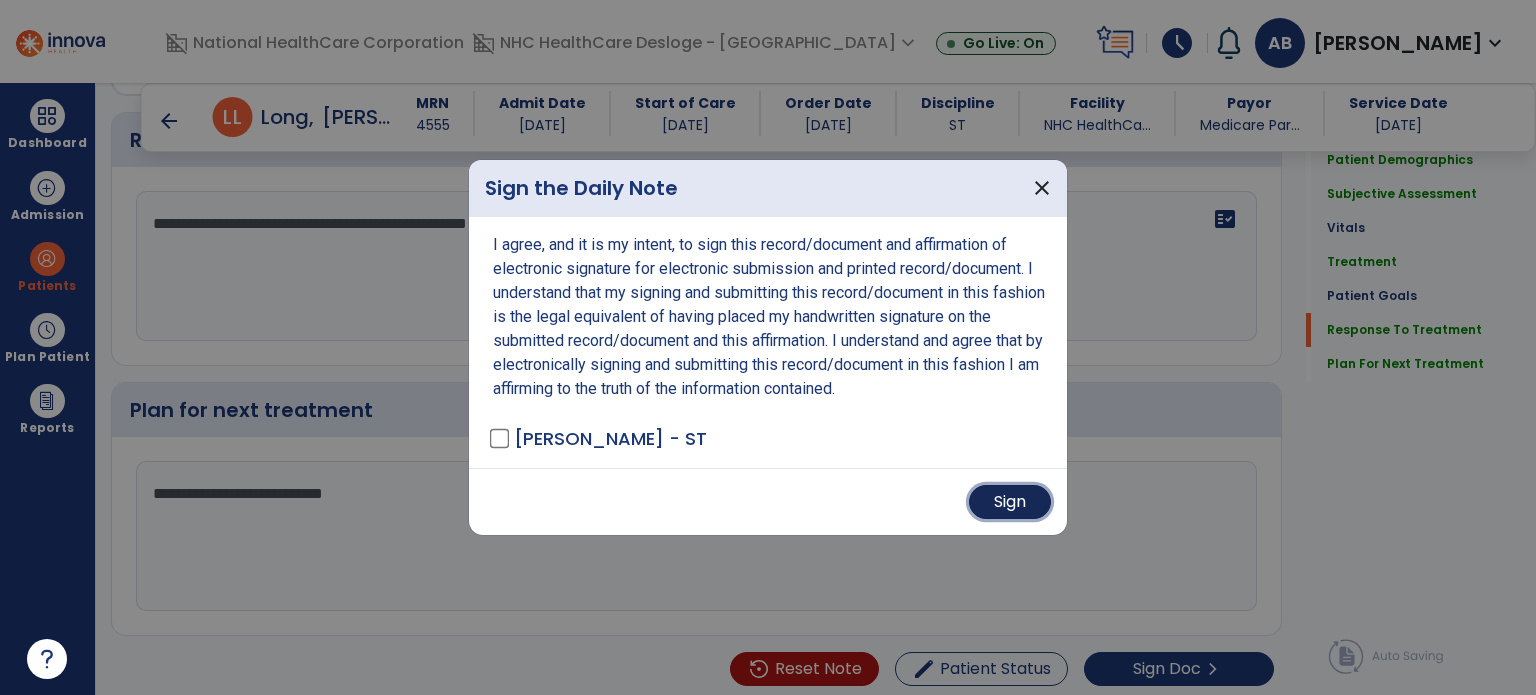click on "Sign" at bounding box center (1010, 502) 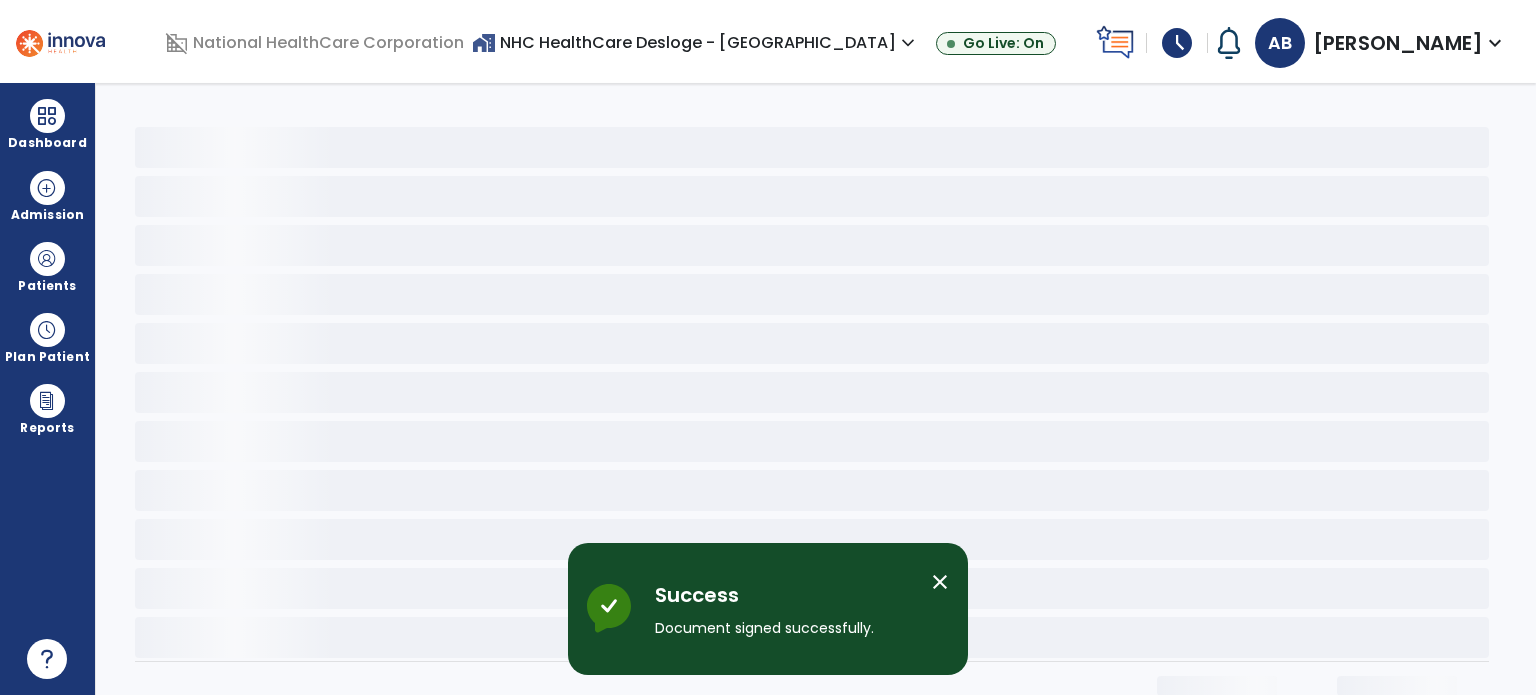 scroll, scrollTop: 0, scrollLeft: 0, axis: both 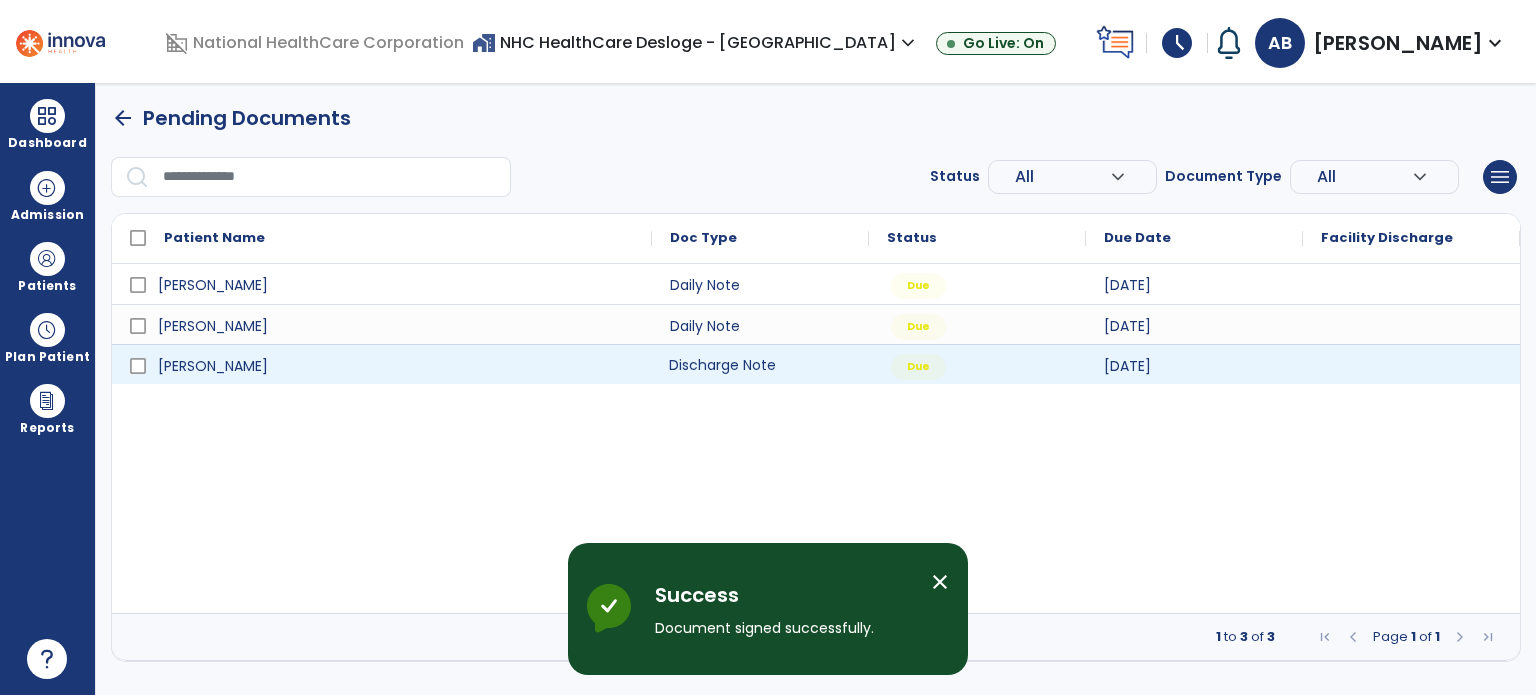 click on "Discharge Note" at bounding box center (760, 364) 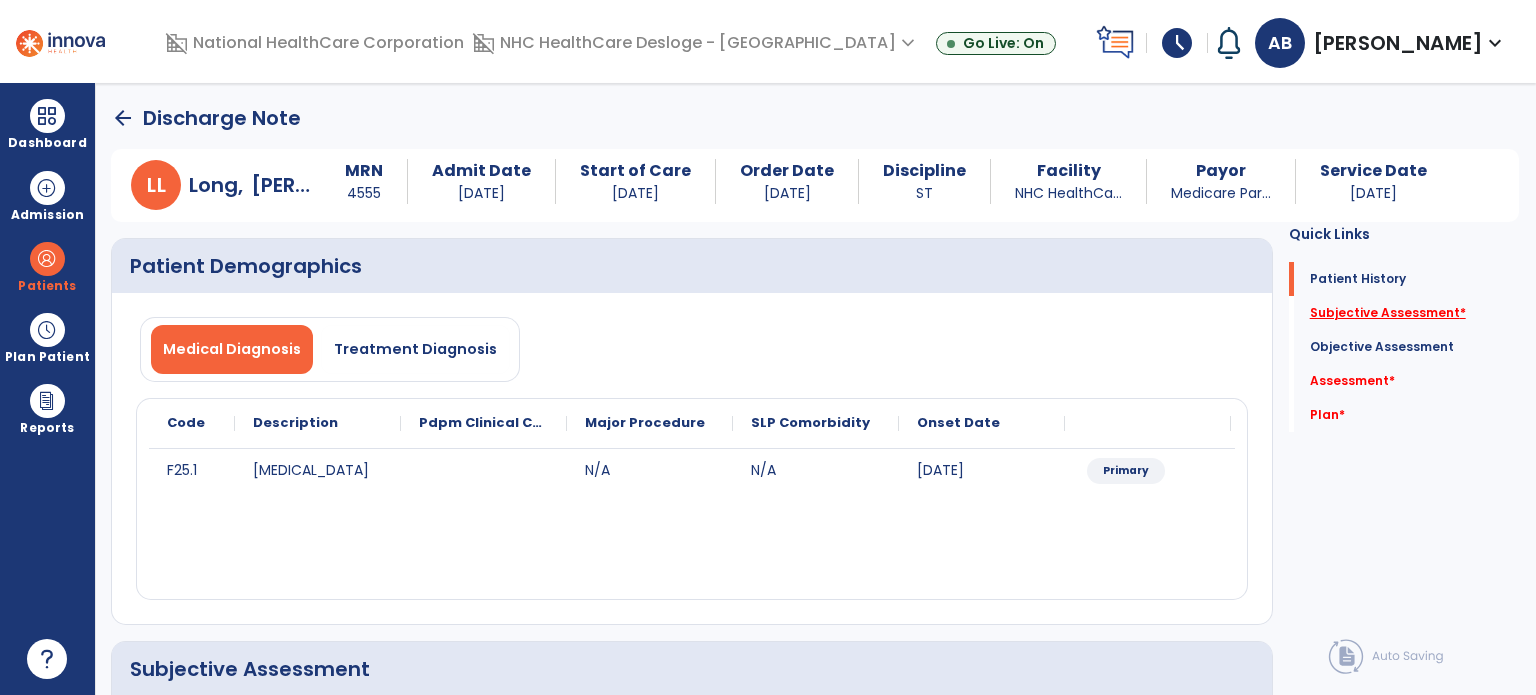 click on "Subjective Assessment   *" 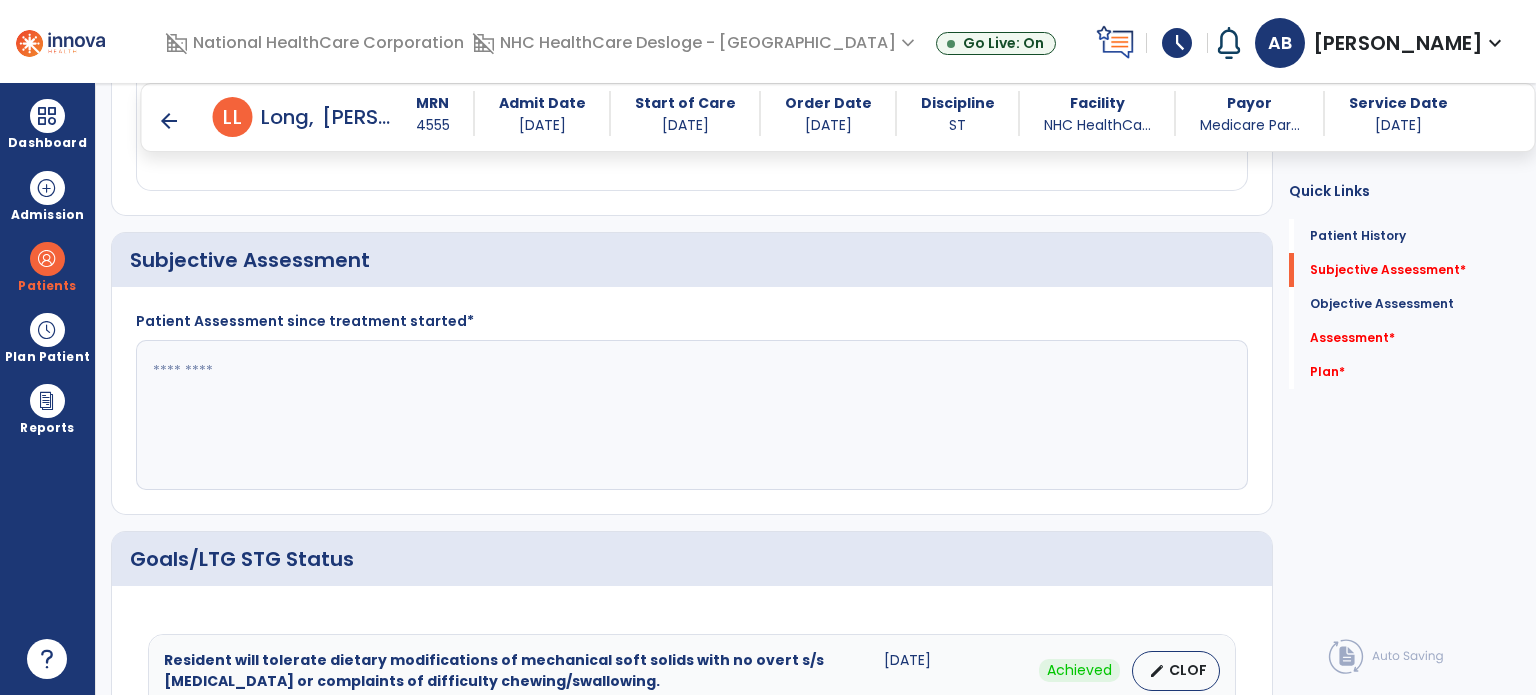 scroll, scrollTop: 392, scrollLeft: 0, axis: vertical 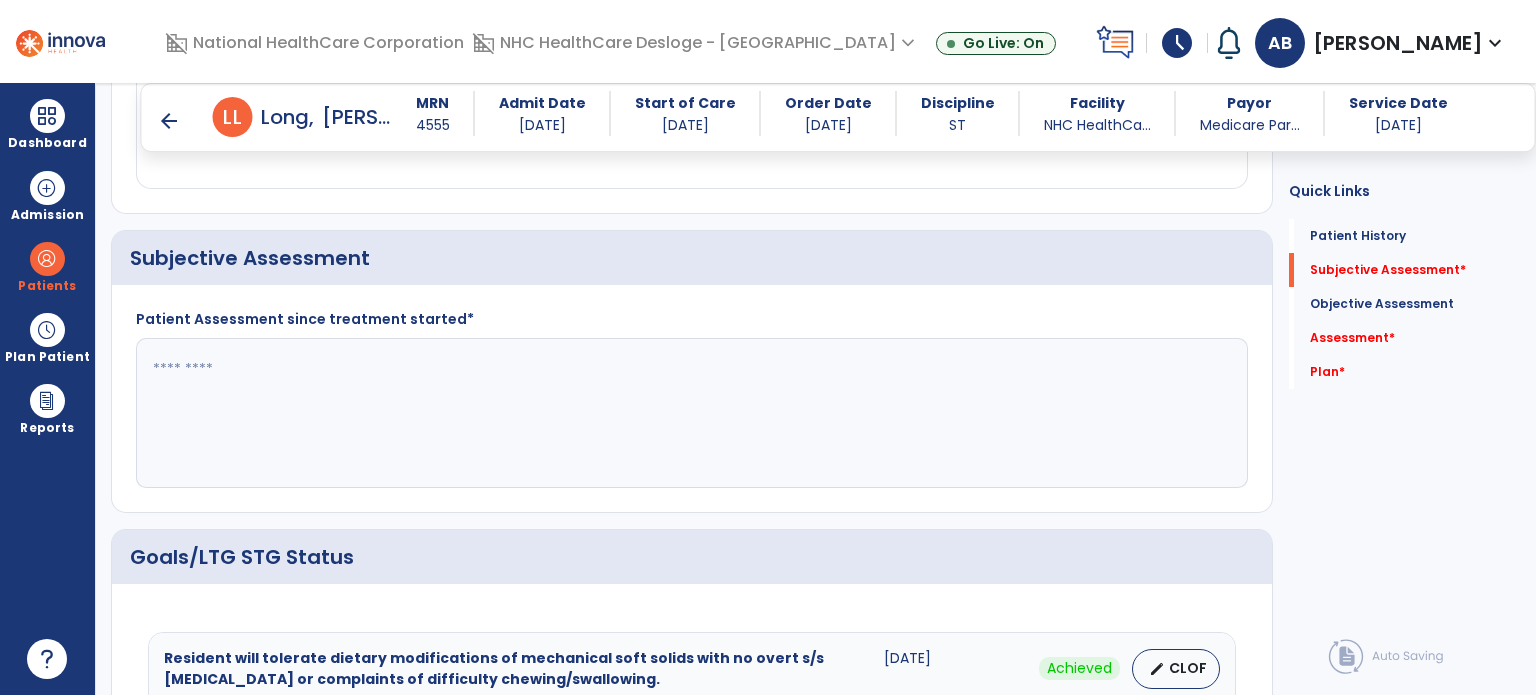 click 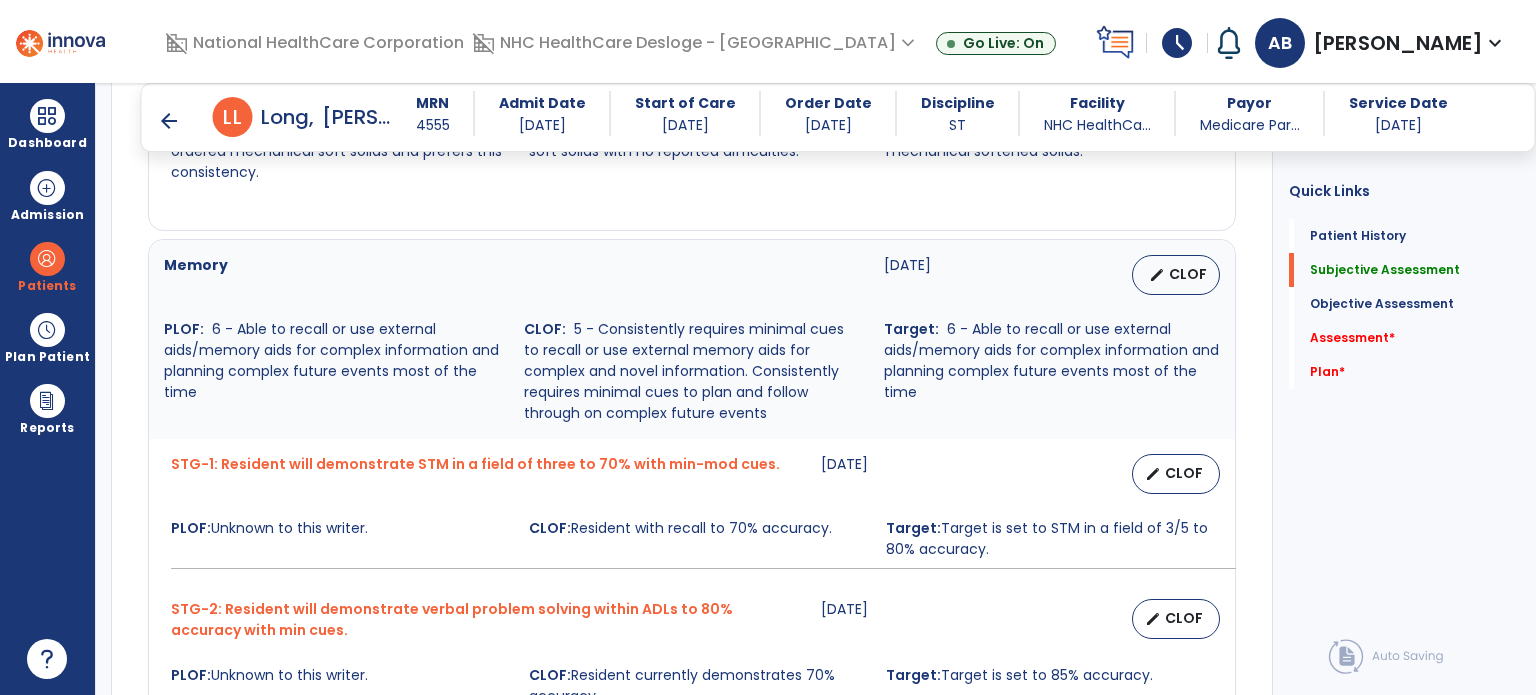 scroll, scrollTop: 1192, scrollLeft: 0, axis: vertical 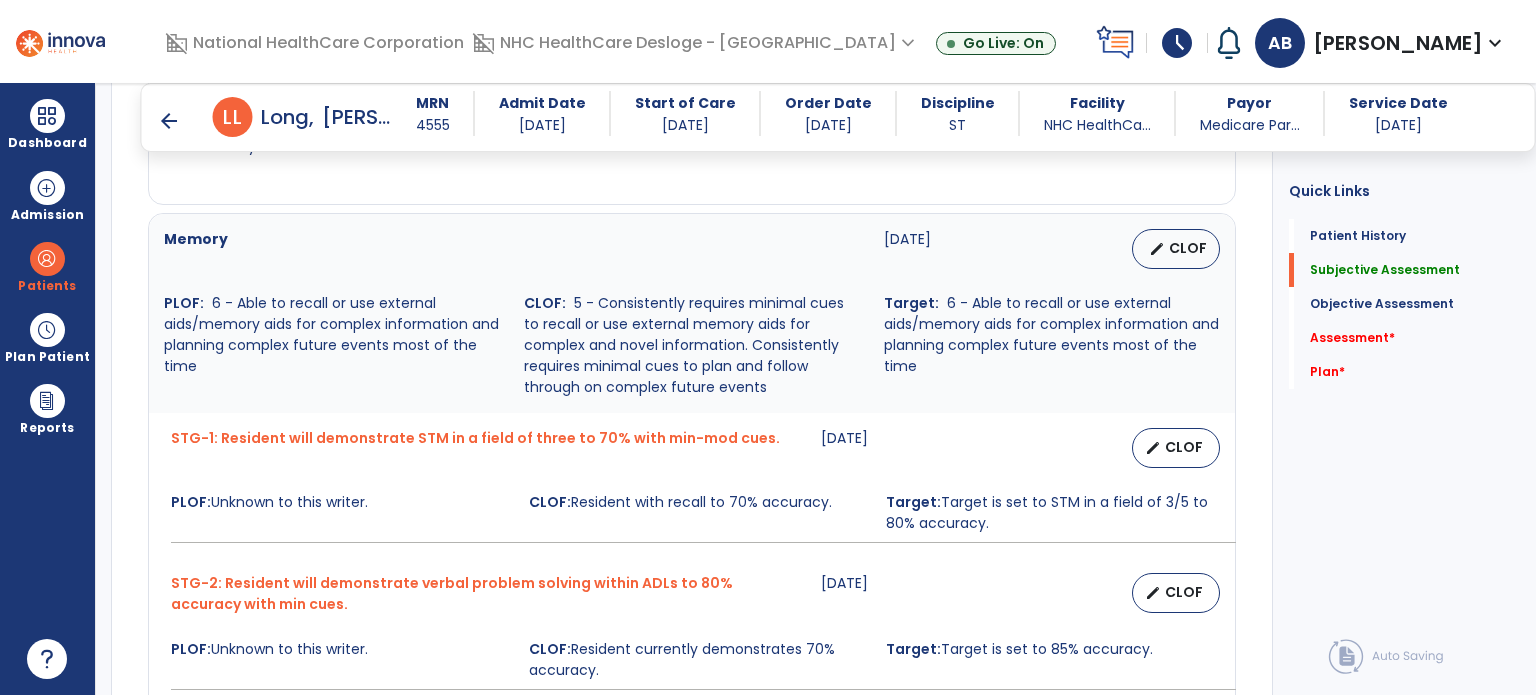 type on "**********" 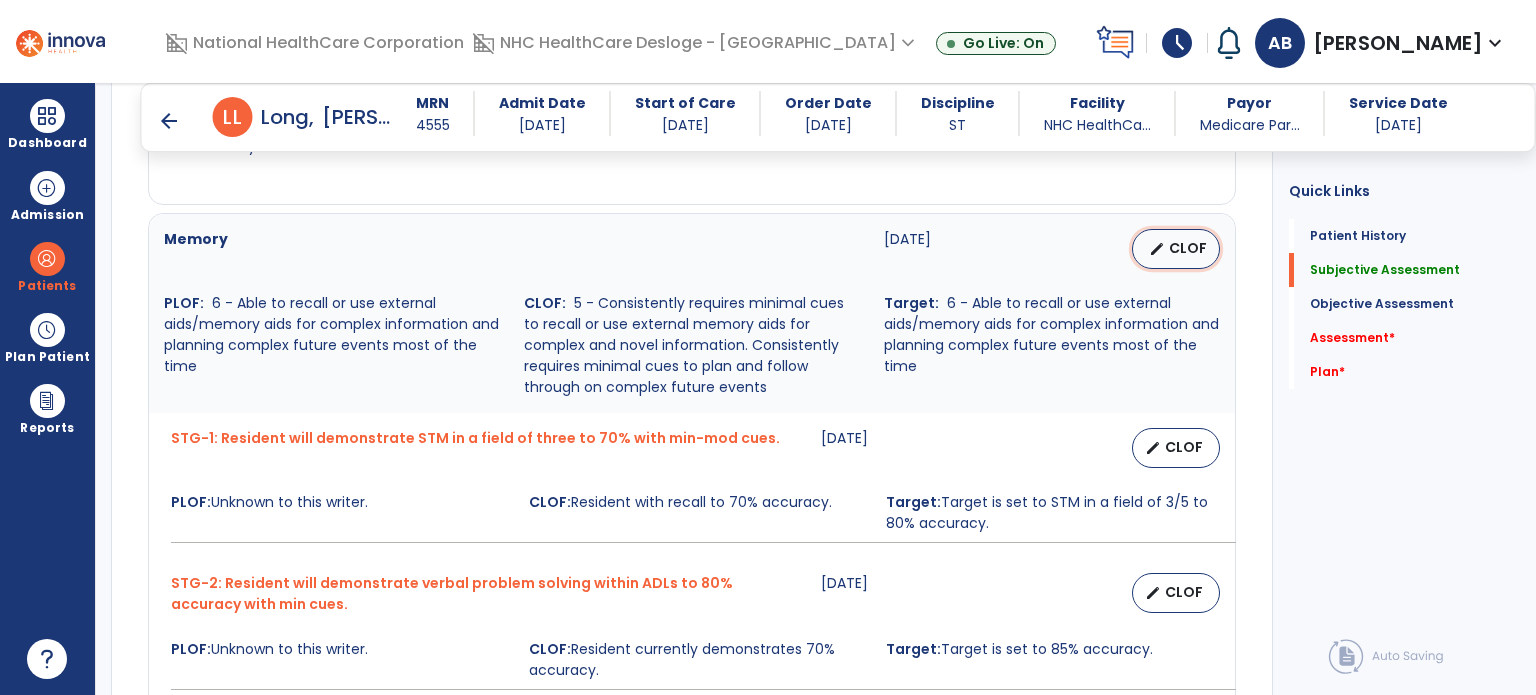 click on "CLOF" at bounding box center (1188, 248) 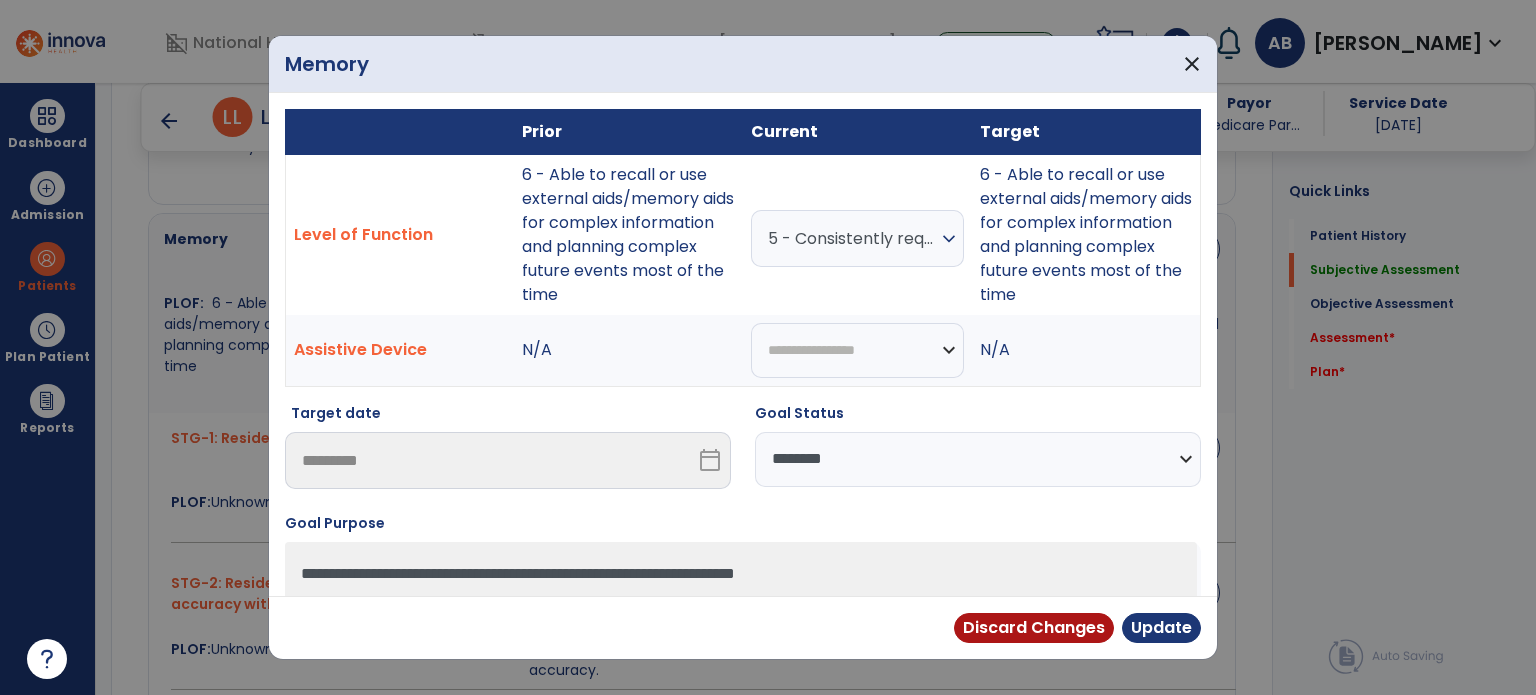 click on "5 - Consistently requires minimal cues to recall or use external memory aids for complex and novel information.  Consistently requires minimal cues to plan and follow through on complex future events" at bounding box center [852, 238] 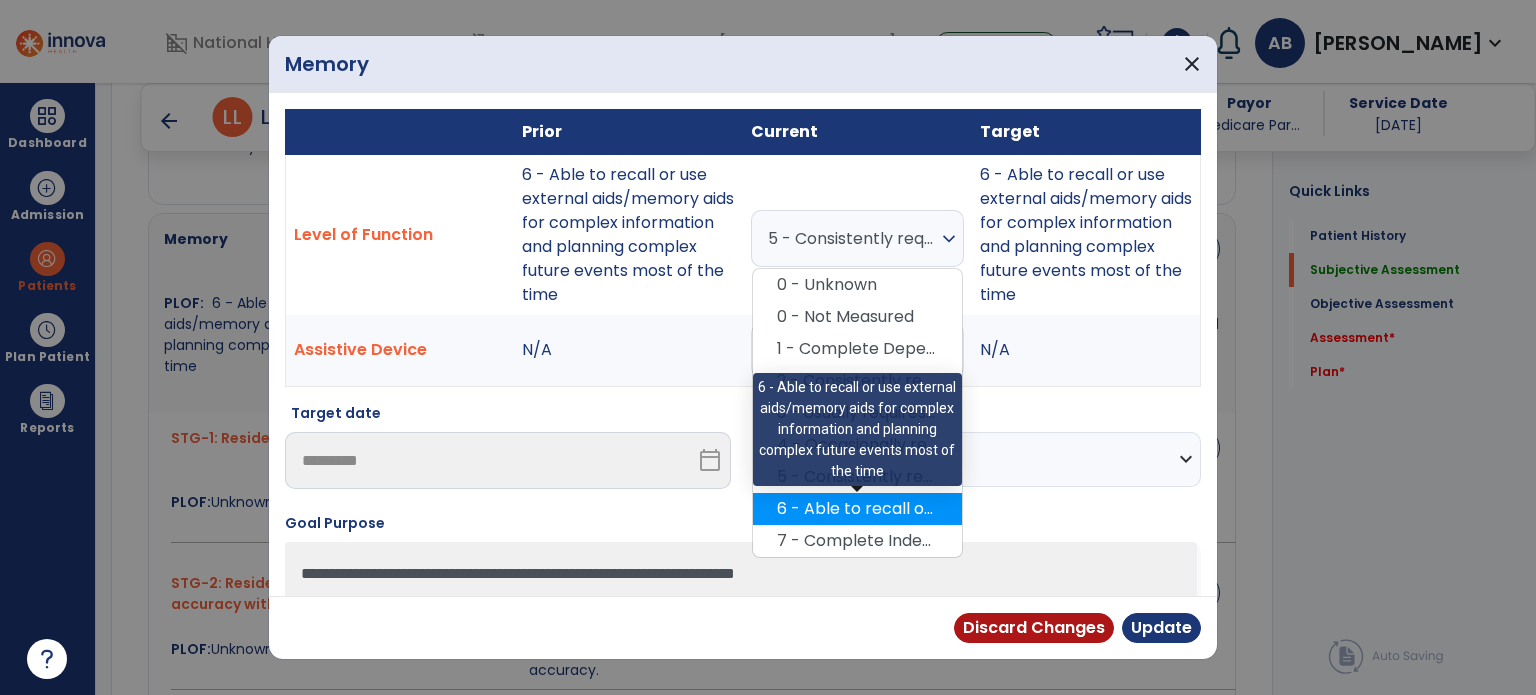click on "6 - Able to recall or use external aids/memory aids for complex information and planning complex future events most of the time" at bounding box center (857, 509) 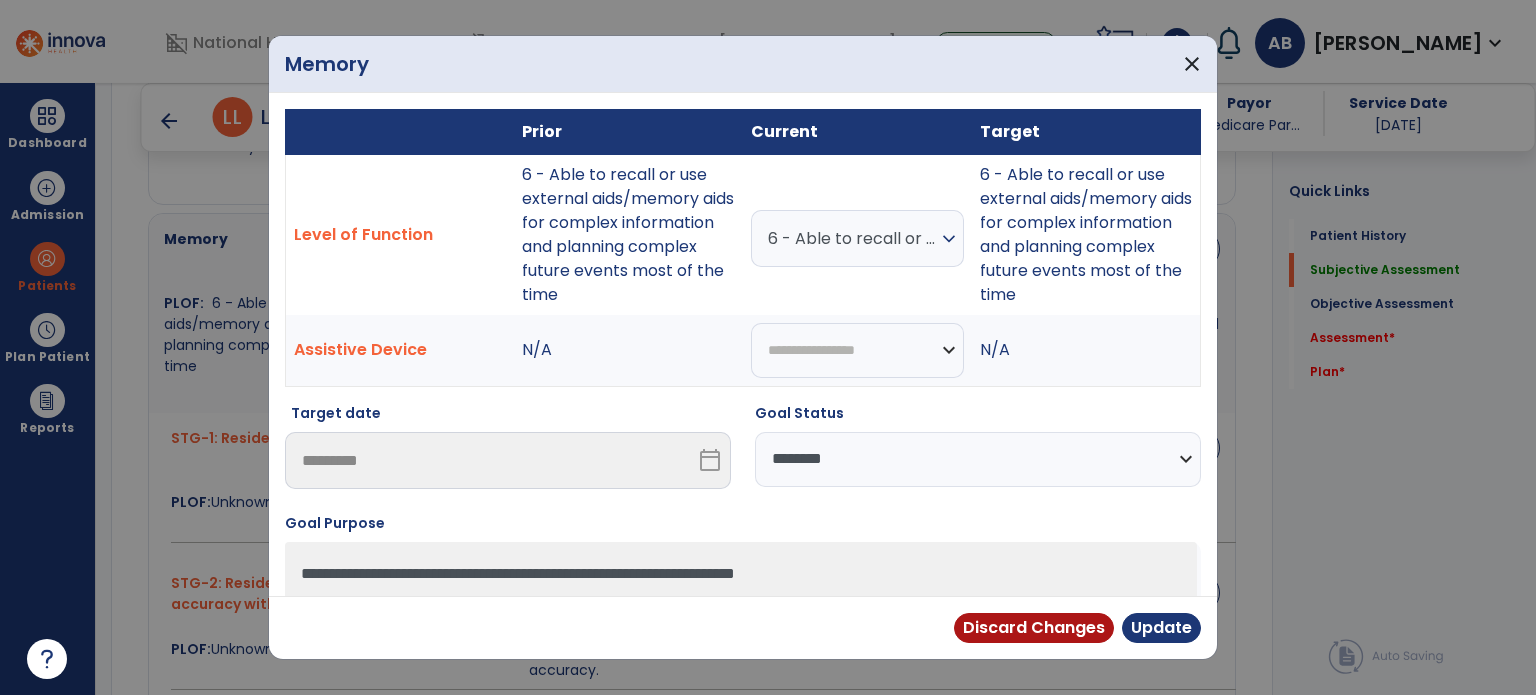 click on "**********" at bounding box center (978, 459) 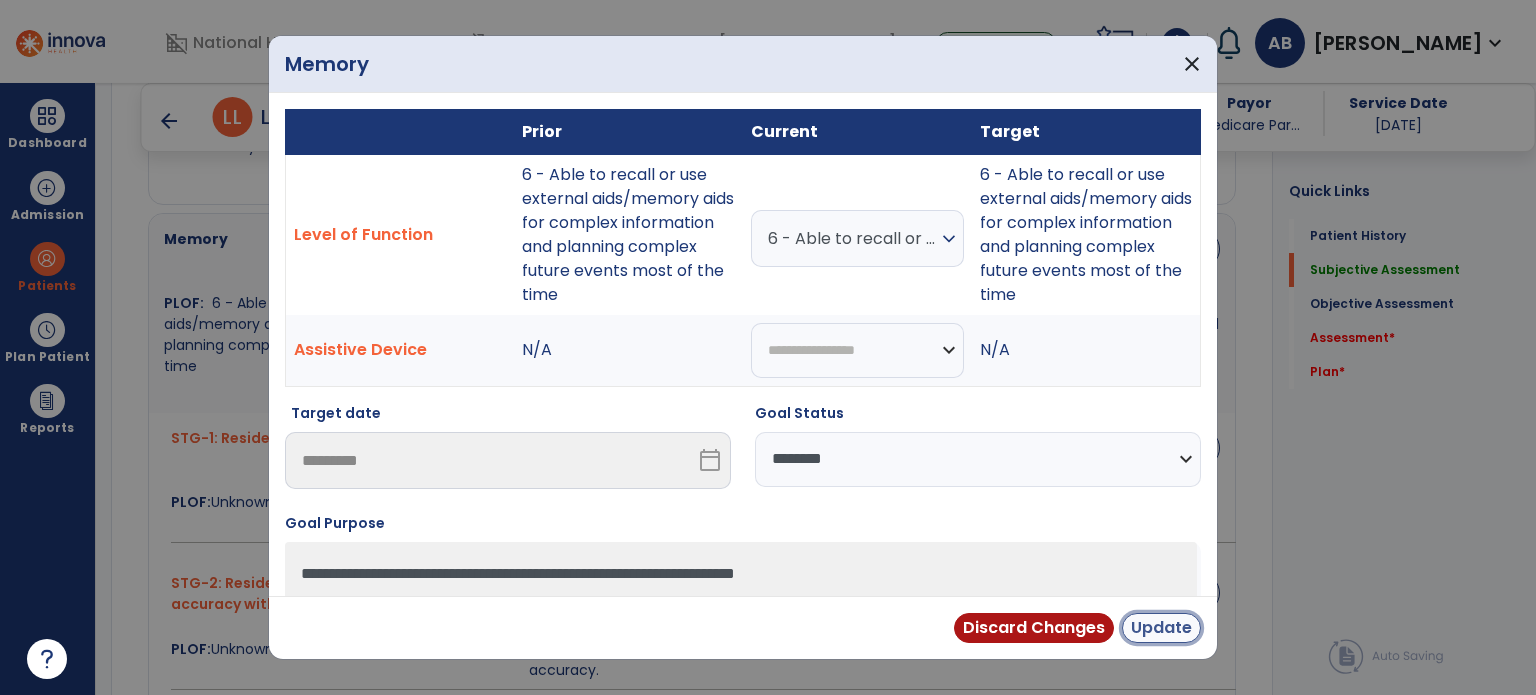 click on "Update" at bounding box center (1161, 628) 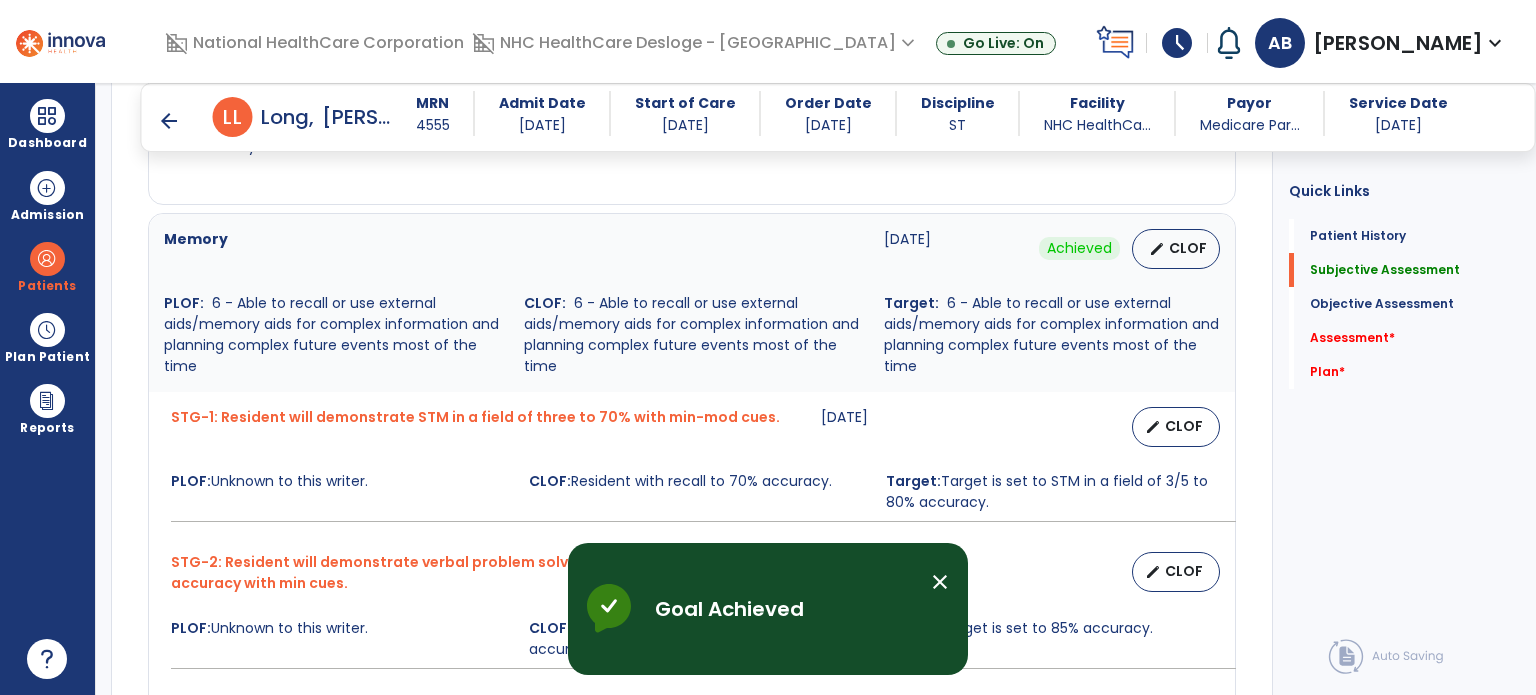 scroll, scrollTop: 1292, scrollLeft: 0, axis: vertical 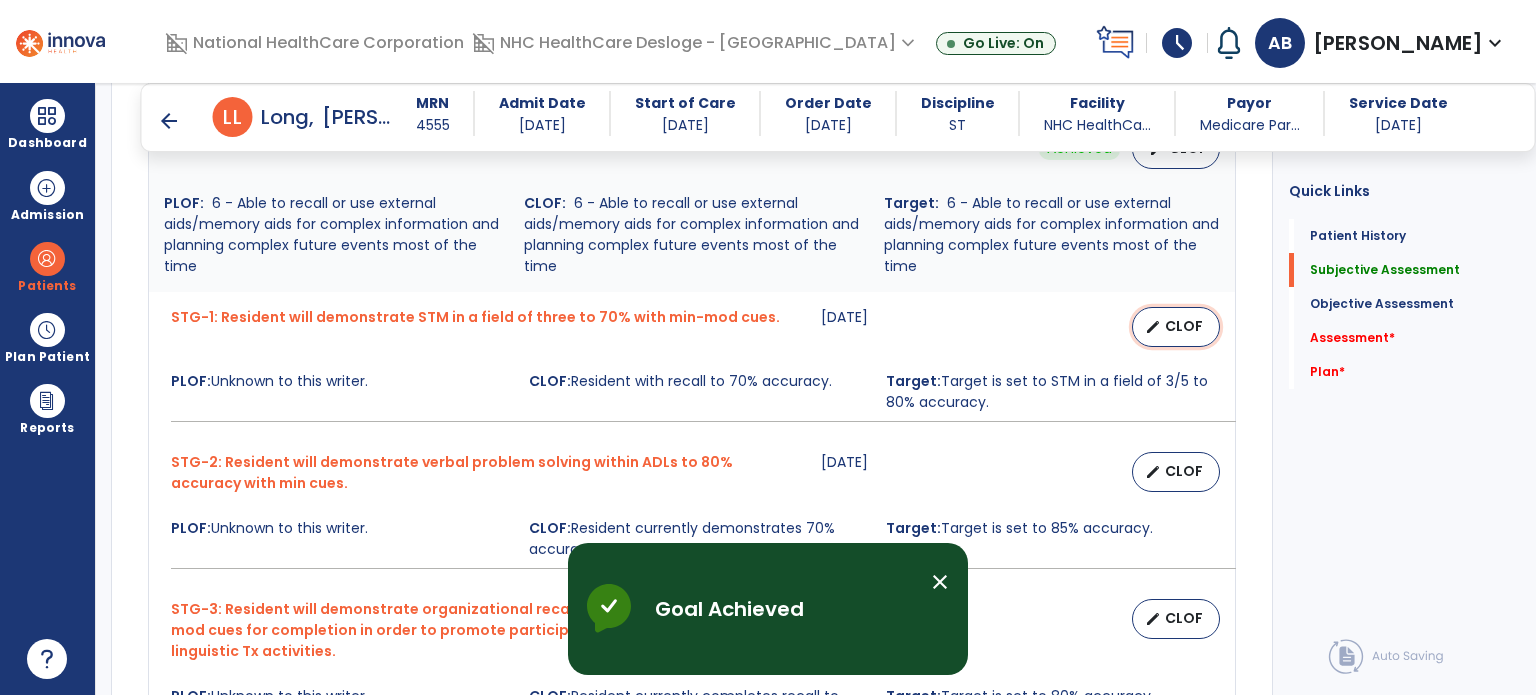 click on "CLOF" at bounding box center (1184, 326) 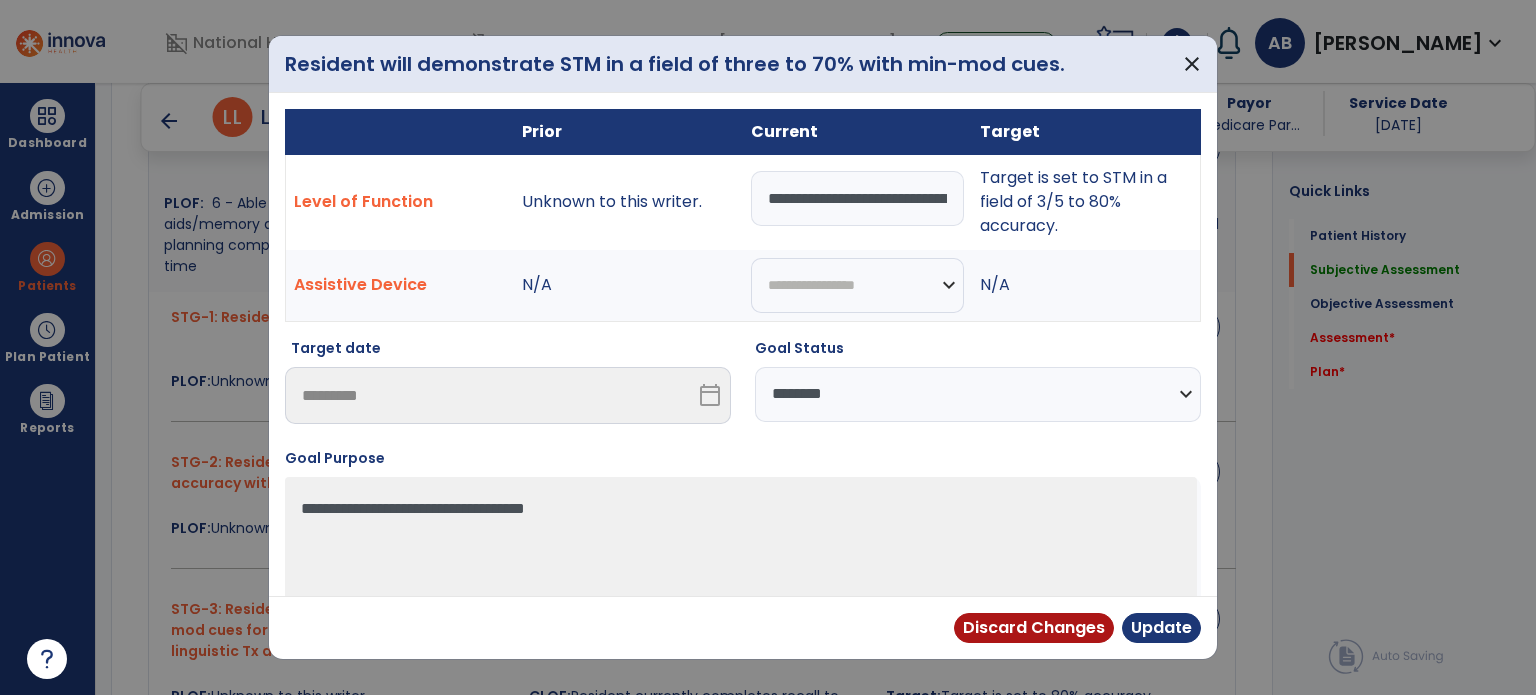 click on "**********" at bounding box center (857, 198) 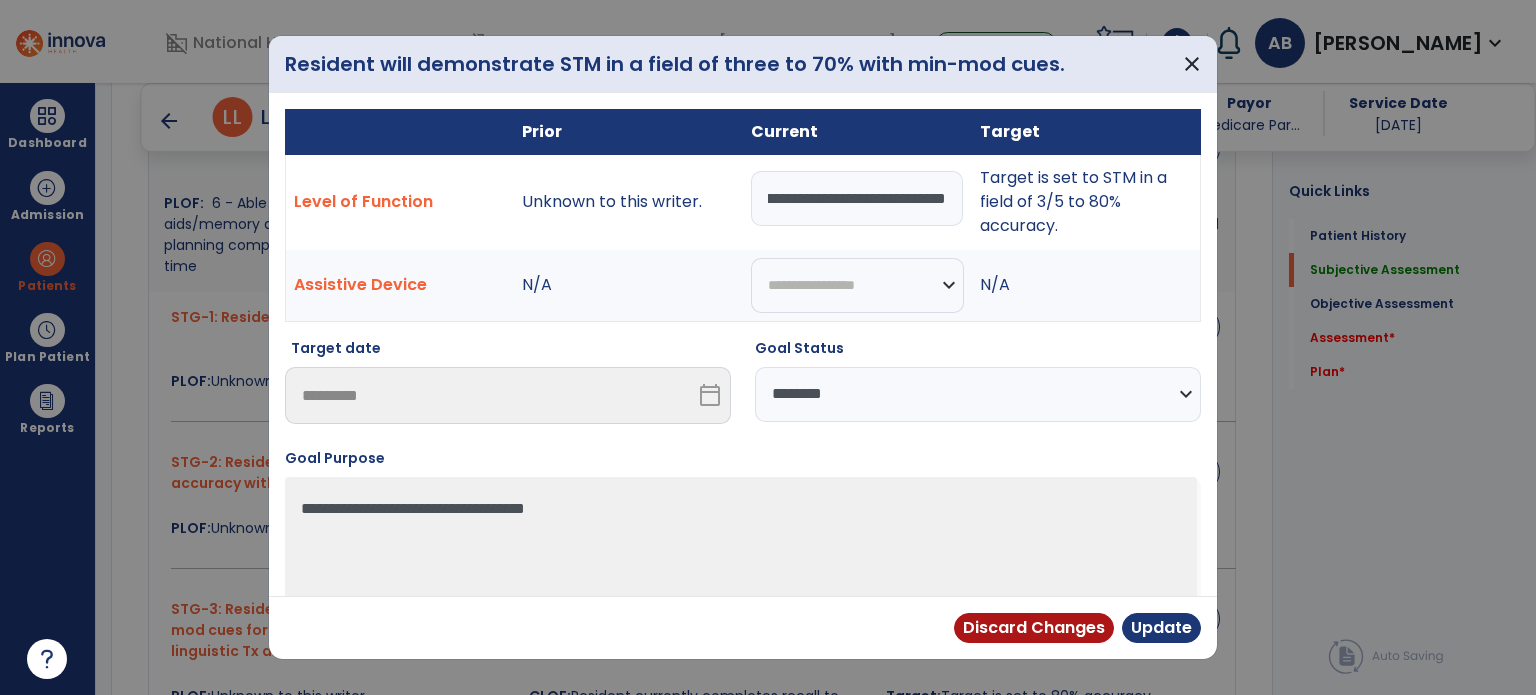drag, startPoint x: 884, startPoint y: 195, endPoint x: 1135, endPoint y: 192, distance: 251.01793 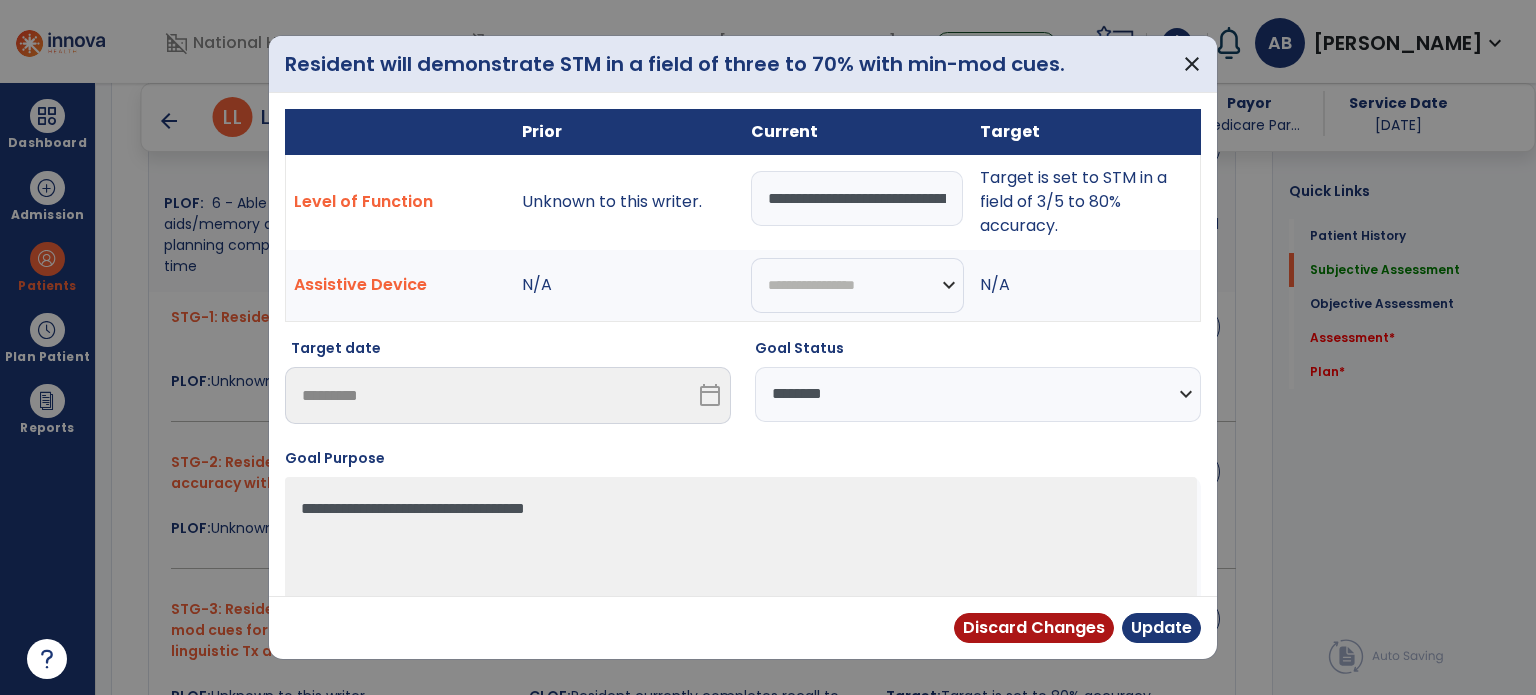 click on "**********" at bounding box center (978, 394) 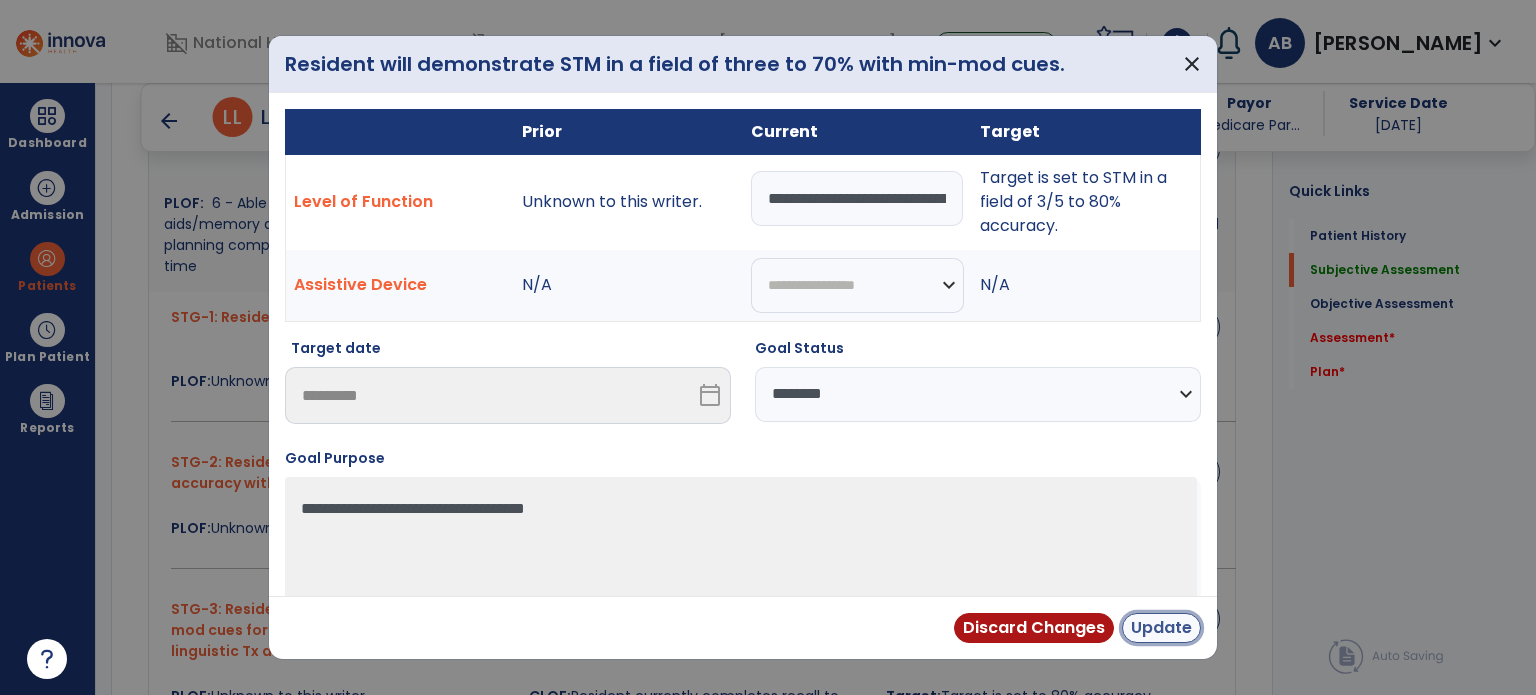 click on "Update" at bounding box center [1161, 628] 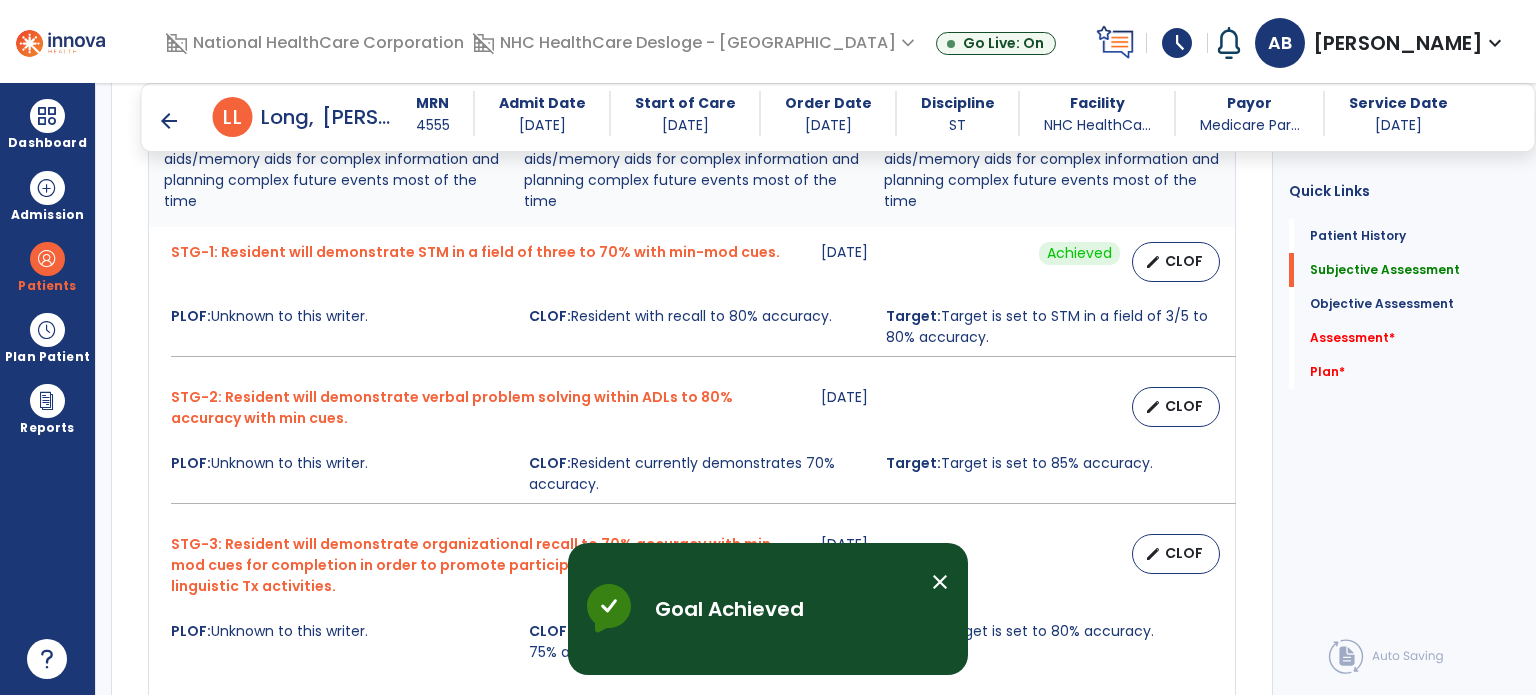 scroll, scrollTop: 1392, scrollLeft: 0, axis: vertical 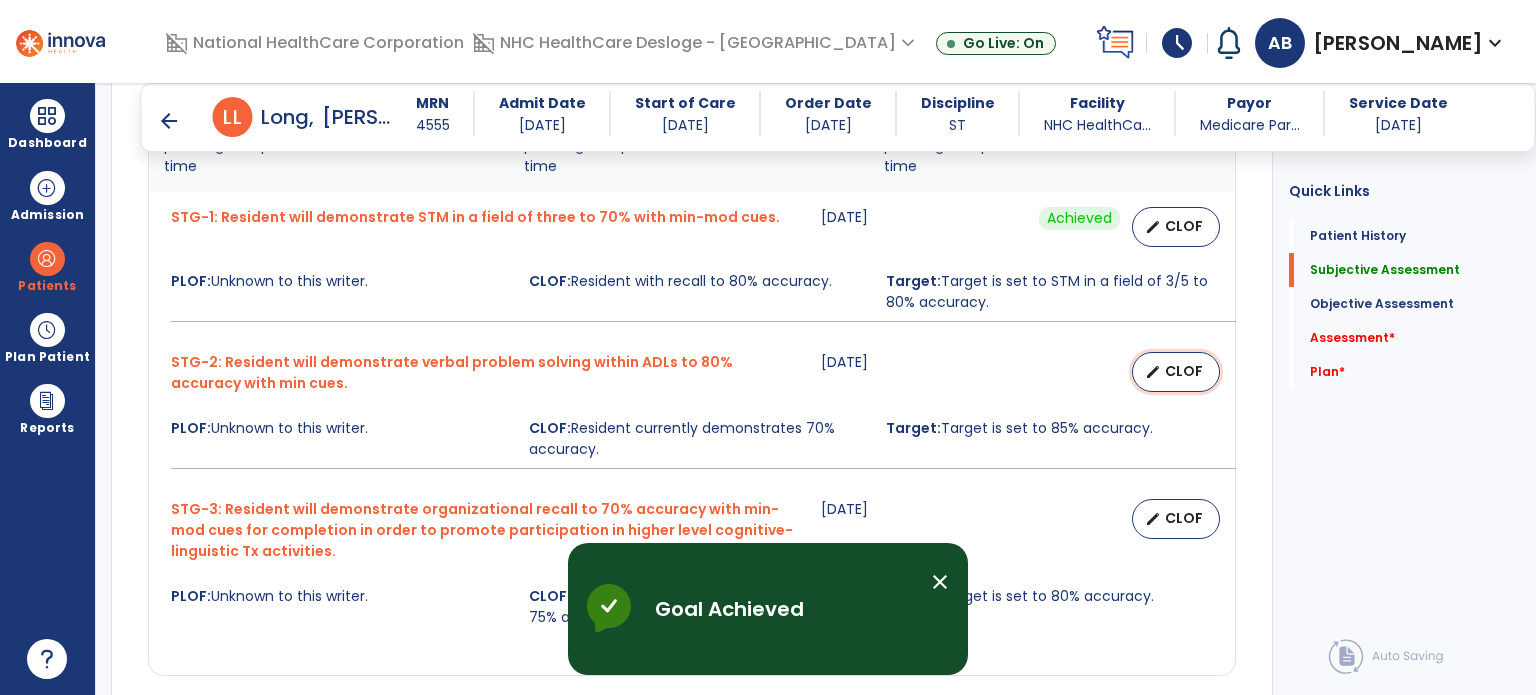 click on "edit   CLOF" at bounding box center (1176, 372) 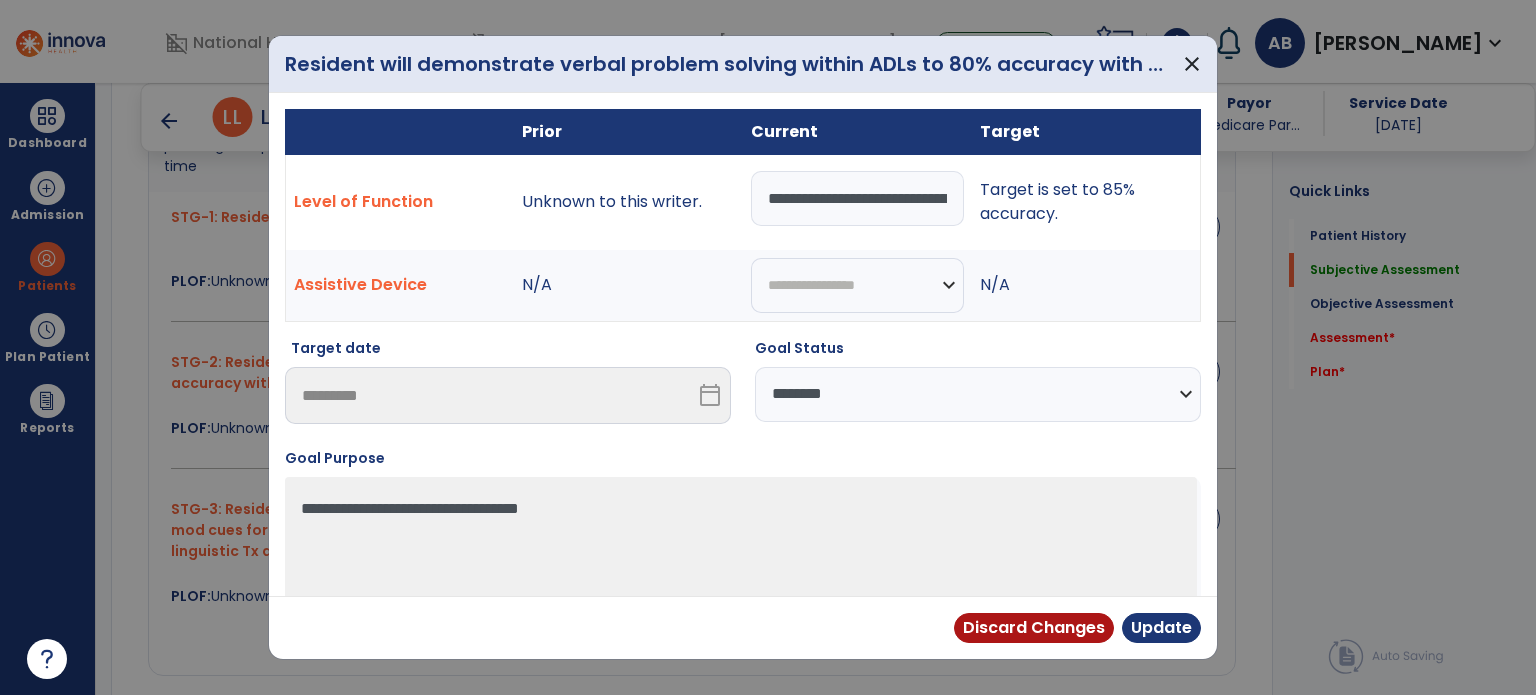 scroll, scrollTop: 0, scrollLeft: 201, axis: horizontal 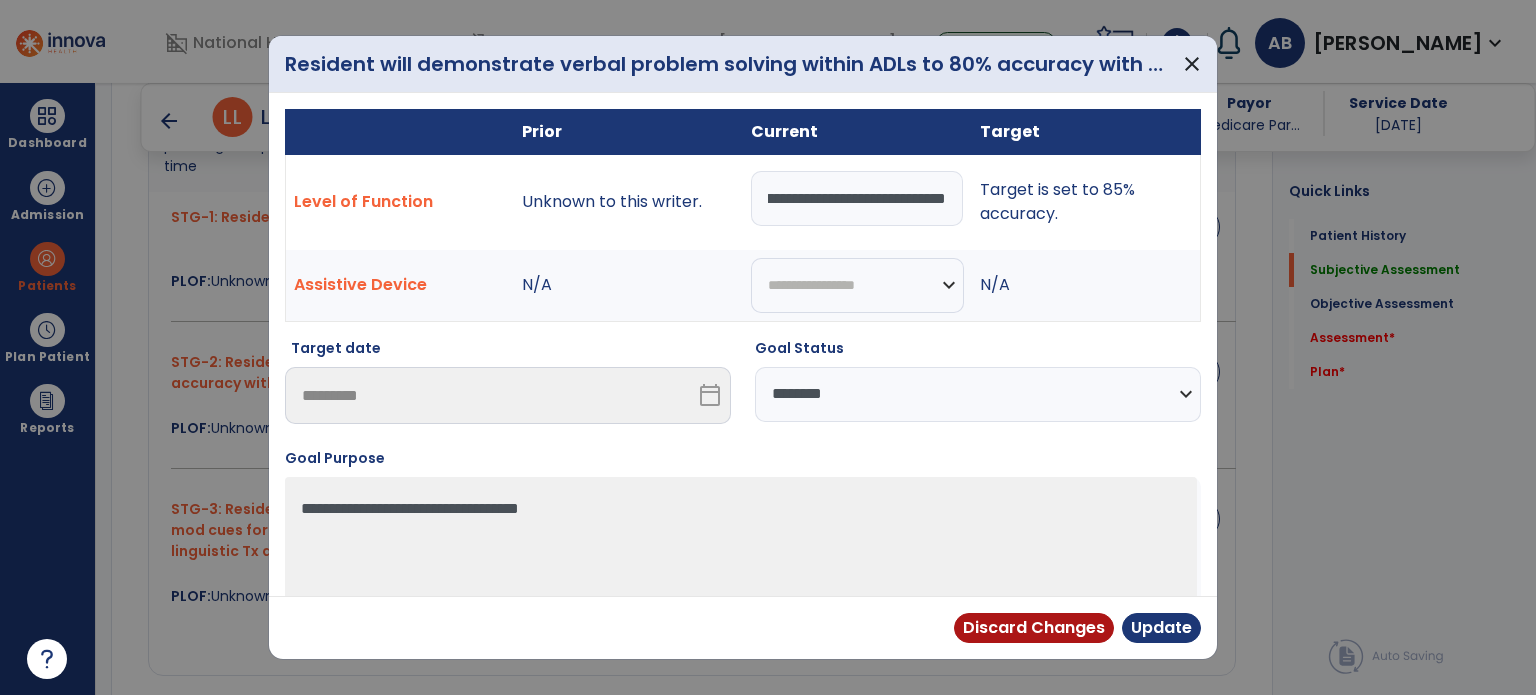 drag, startPoint x: 904, startPoint y: 193, endPoint x: 1212, endPoint y: 198, distance: 308.0406 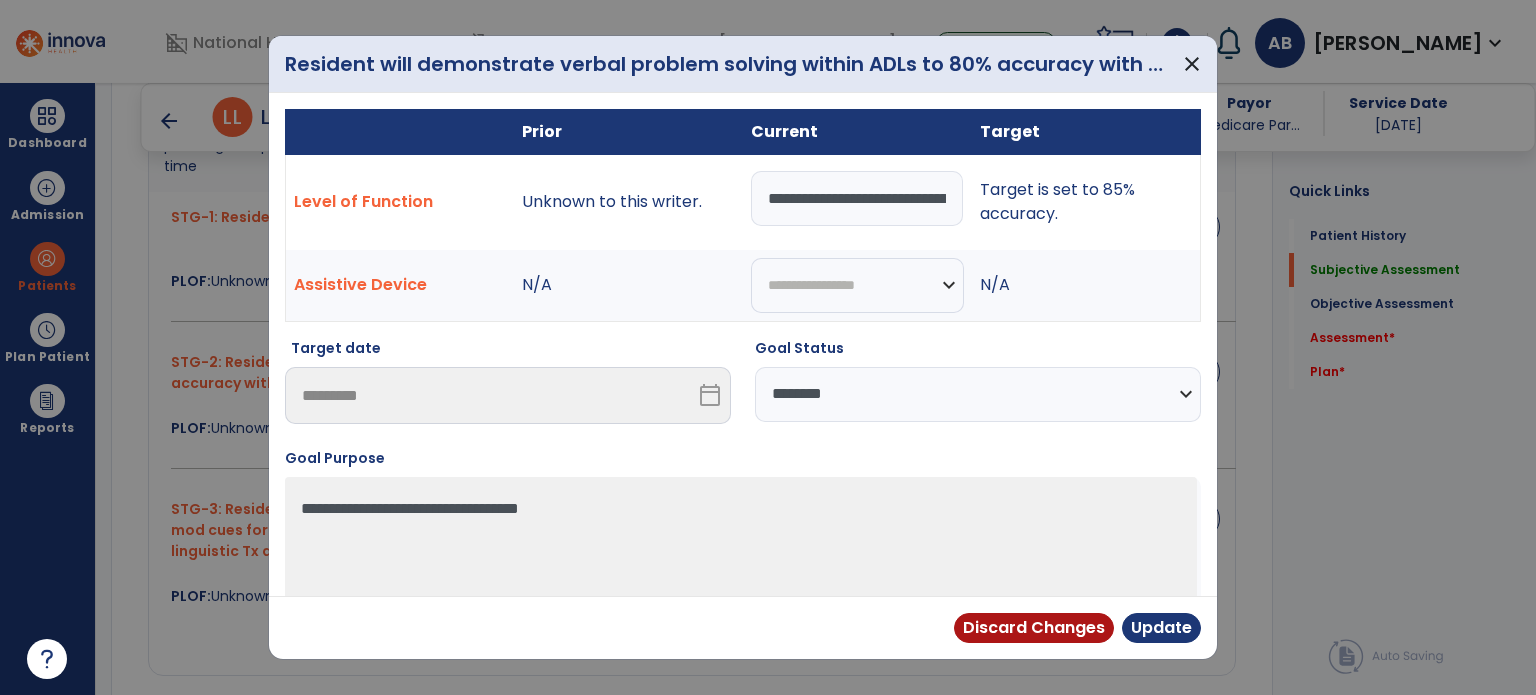 select on "********" 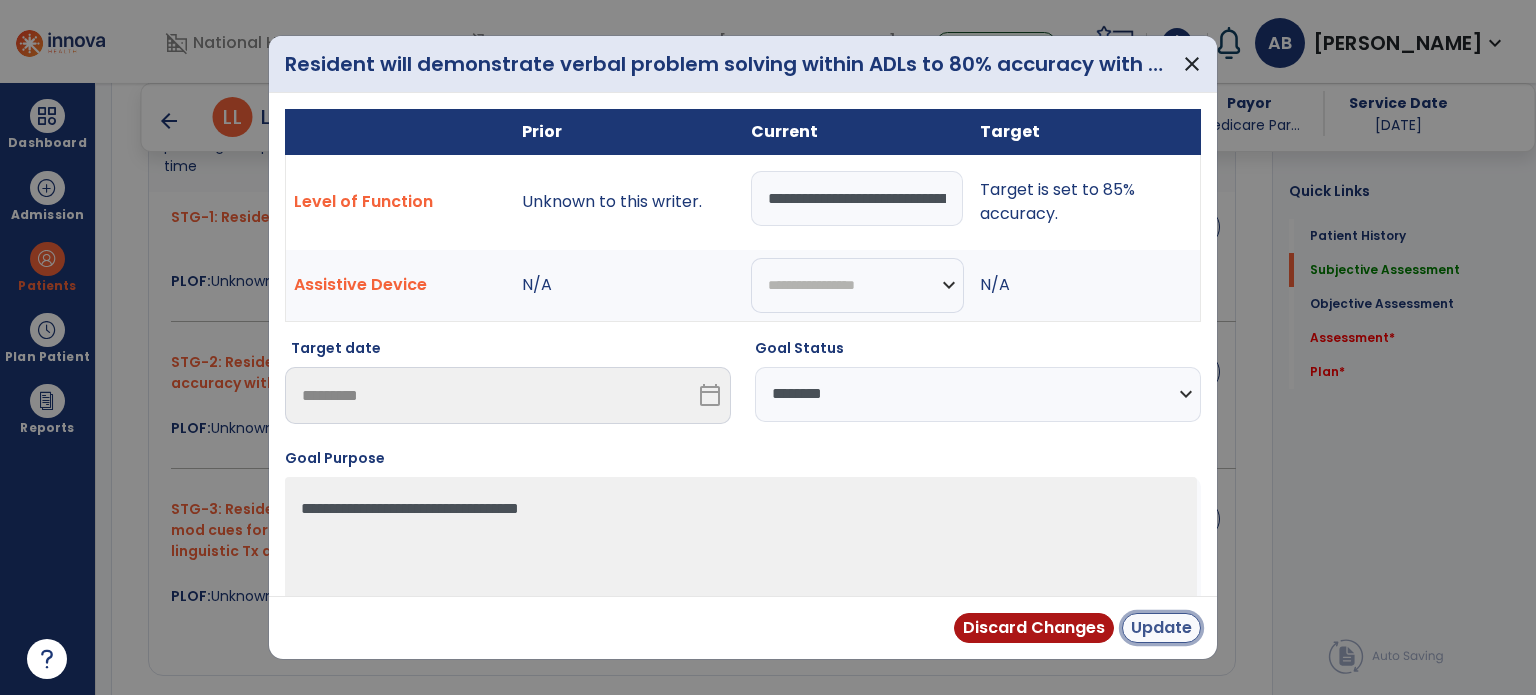 click on "Update" at bounding box center (1161, 628) 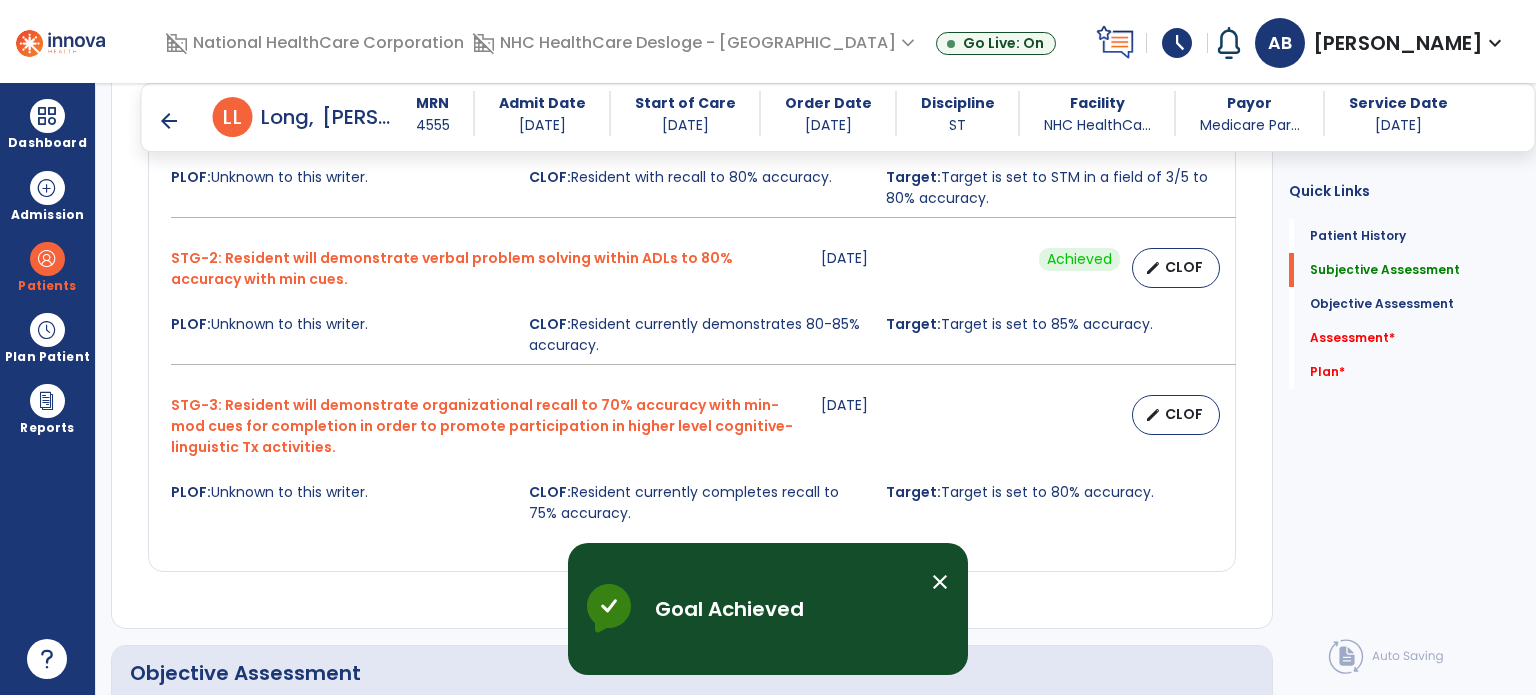 scroll, scrollTop: 1592, scrollLeft: 0, axis: vertical 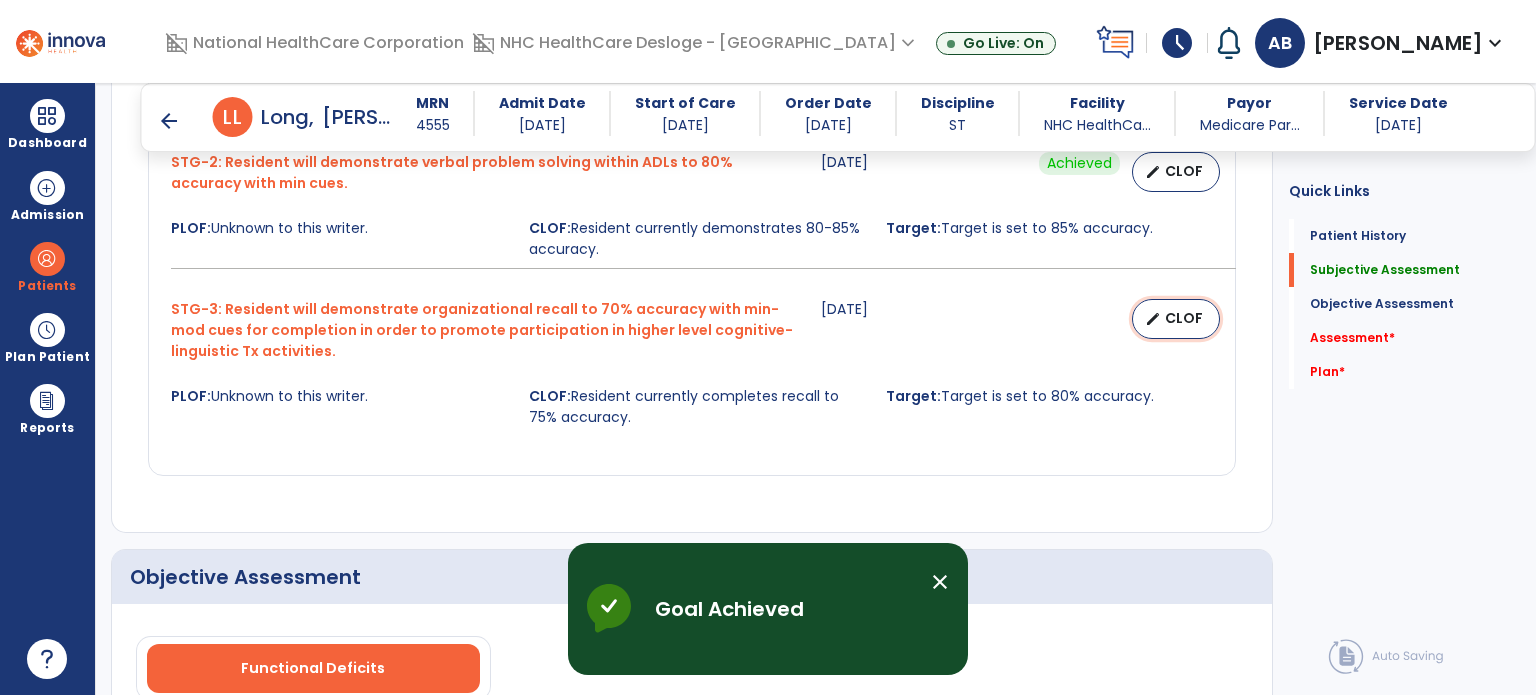 click on "CLOF" at bounding box center (1184, 318) 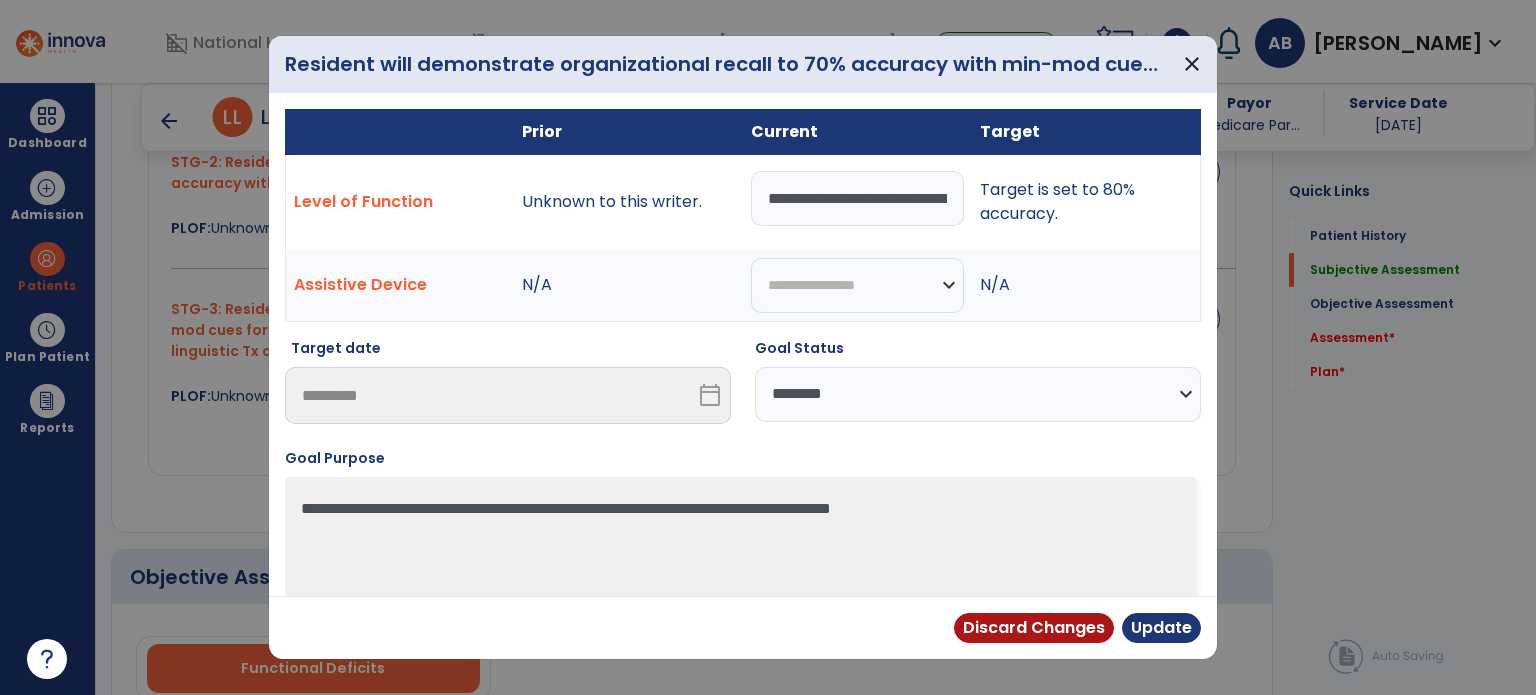 scroll, scrollTop: 0, scrollLeft: 242, axis: horizontal 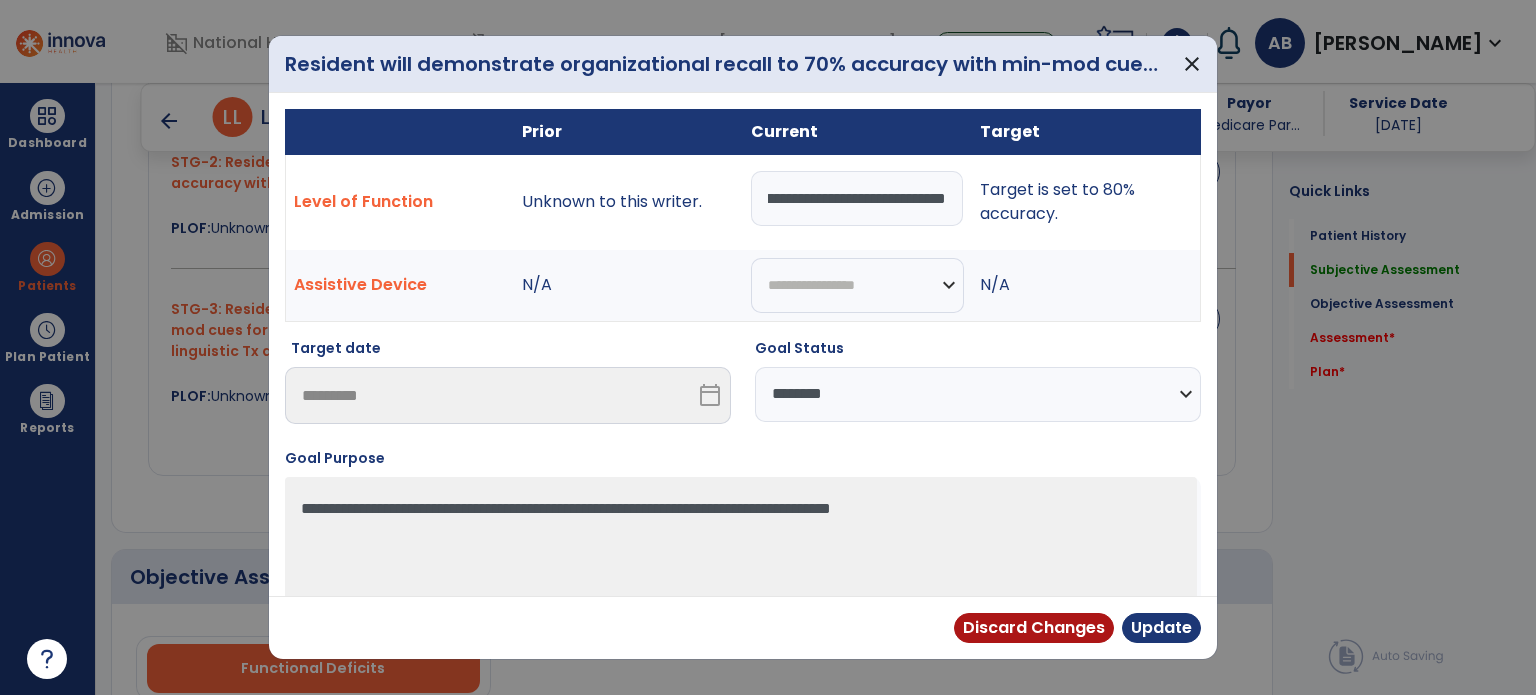 drag, startPoint x: 900, startPoint y: 203, endPoint x: 1180, endPoint y: 199, distance: 280.02856 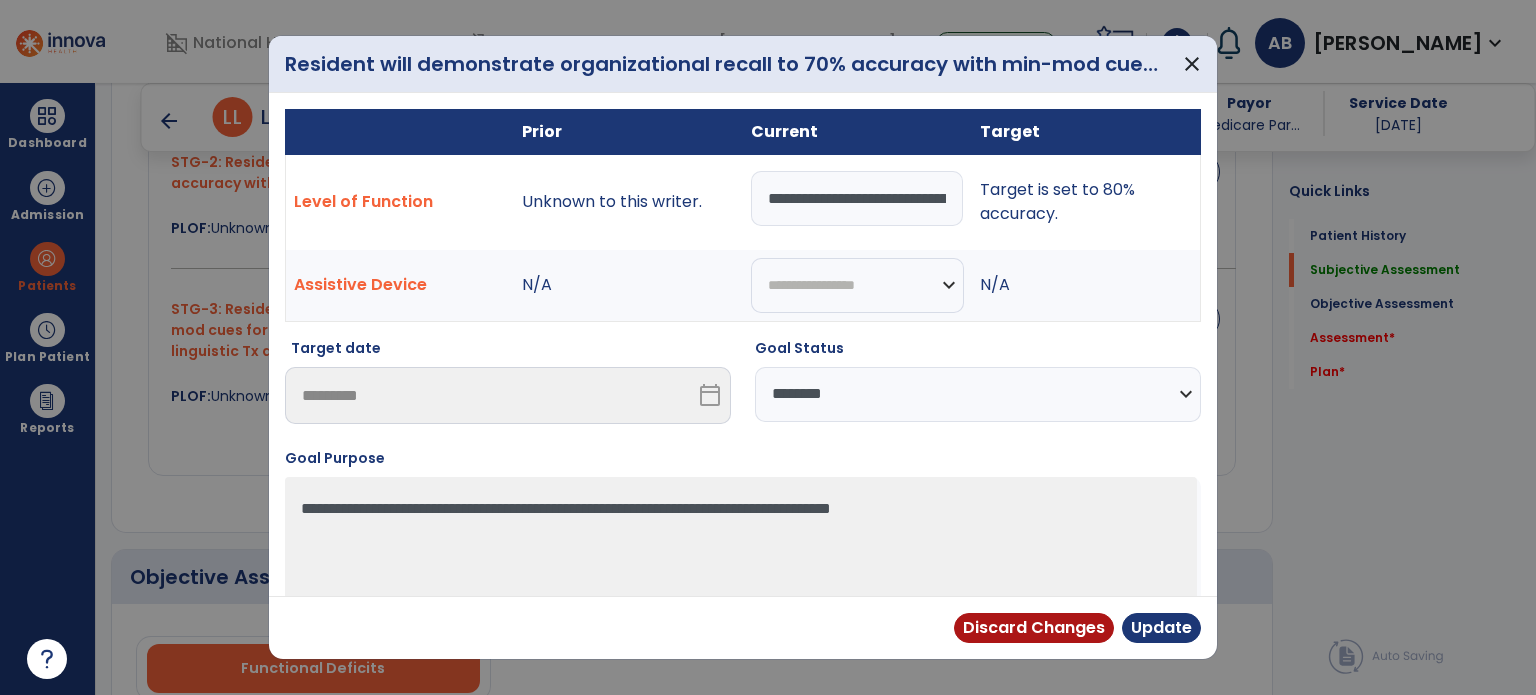 click on "Target is set to 80% accuracy." at bounding box center [1086, 202] 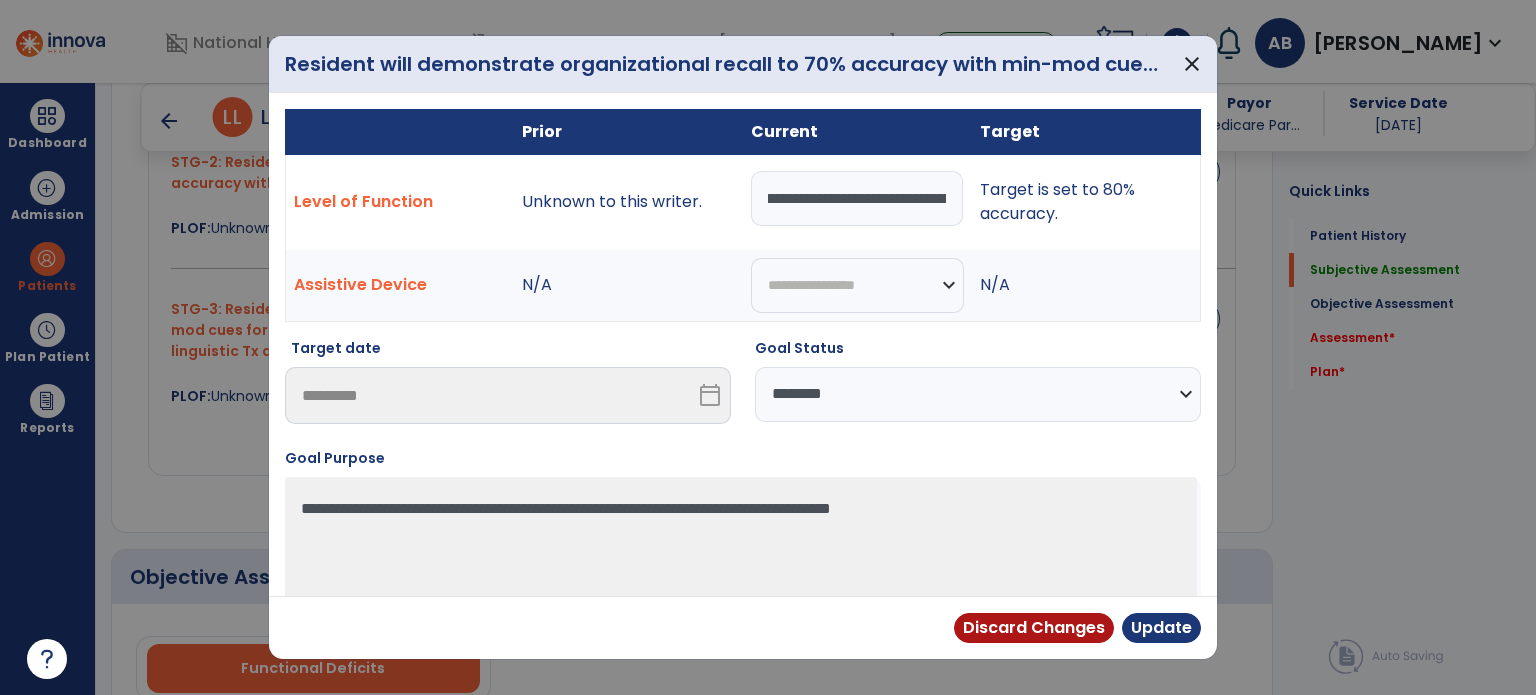 drag, startPoint x: 956, startPoint y: 197, endPoint x: 897, endPoint y: 197, distance: 59 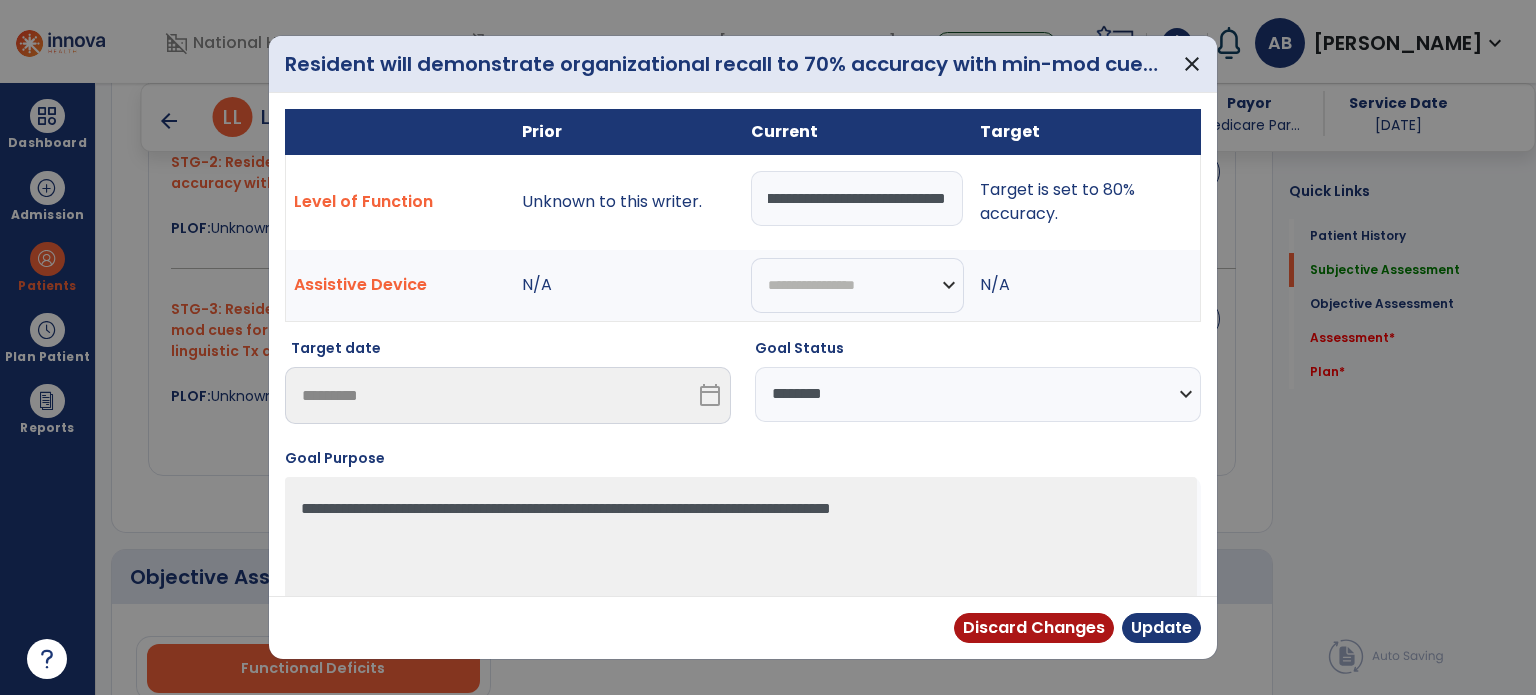 drag, startPoint x: 974, startPoint y: 195, endPoint x: 1084, endPoint y: 195, distance: 110 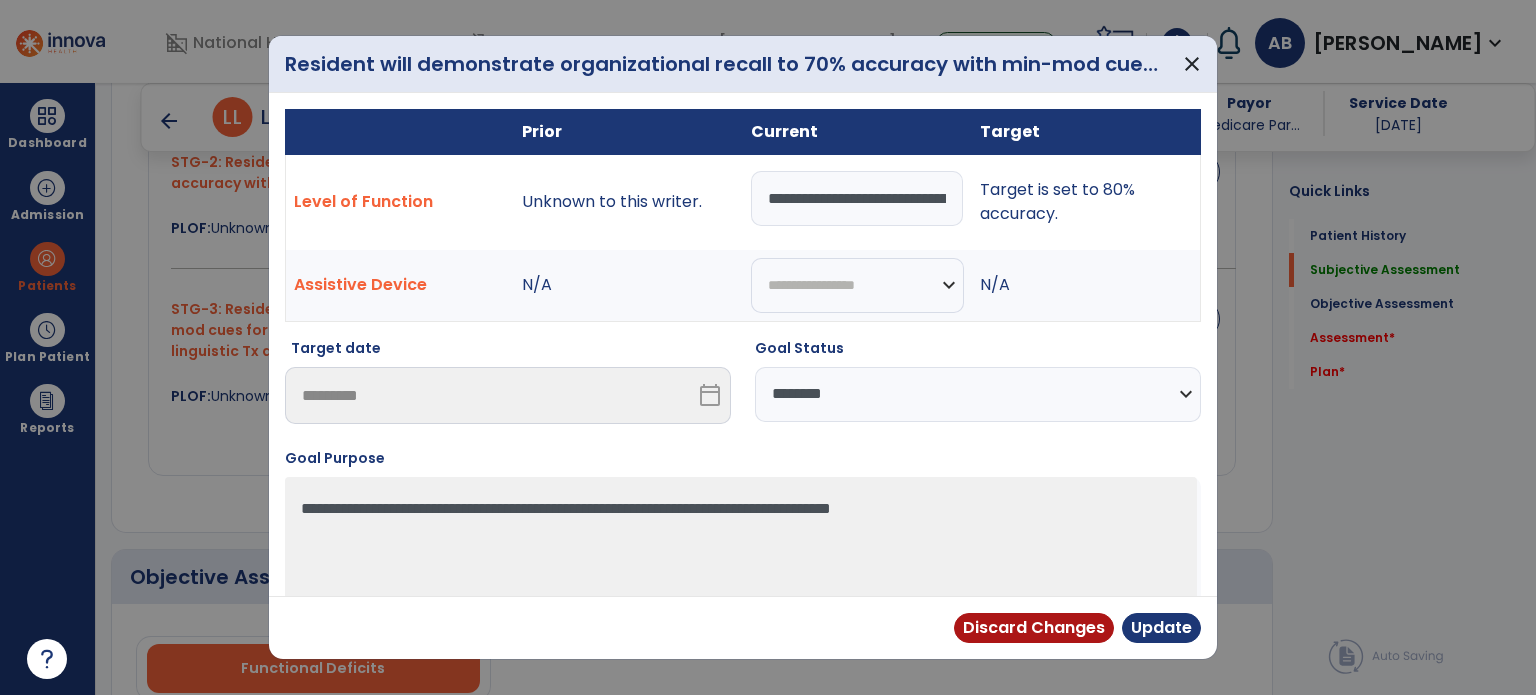 select on "********" 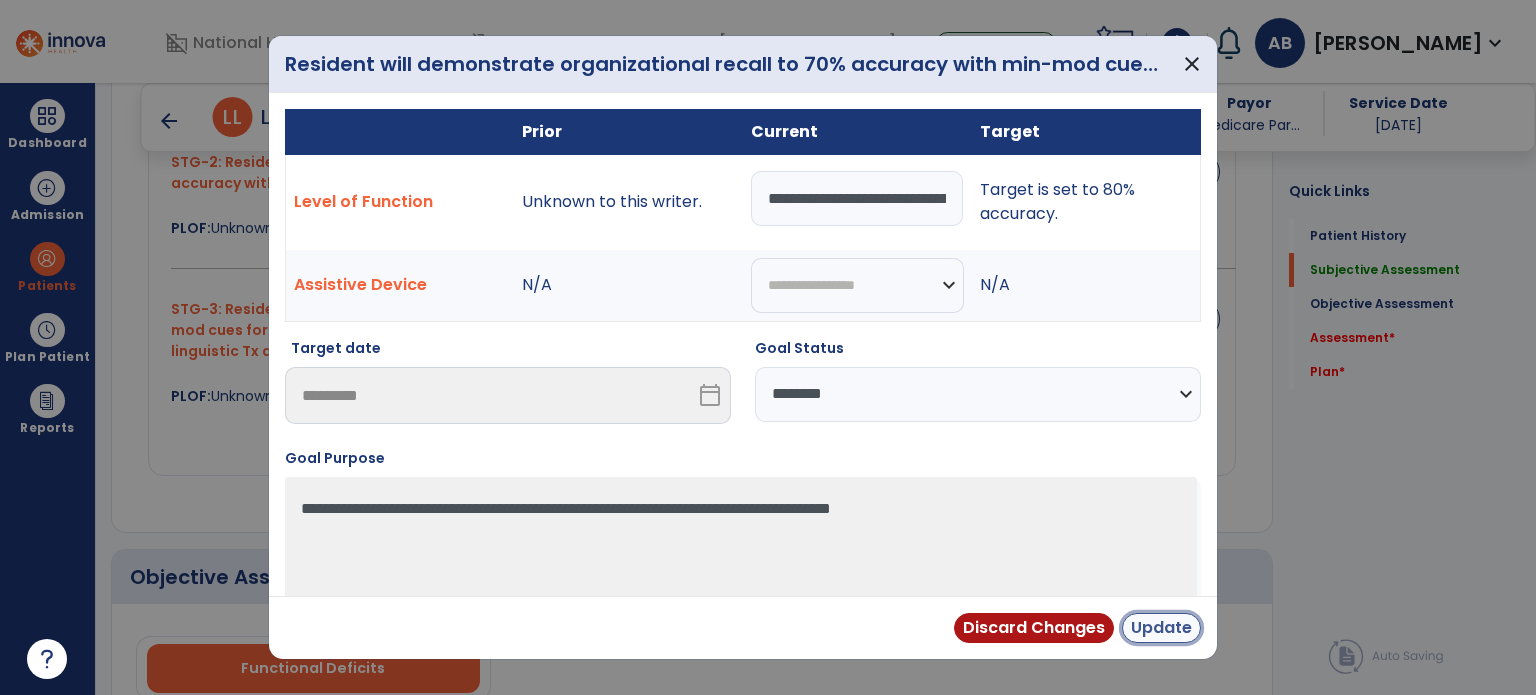 click on "Update" at bounding box center (1161, 628) 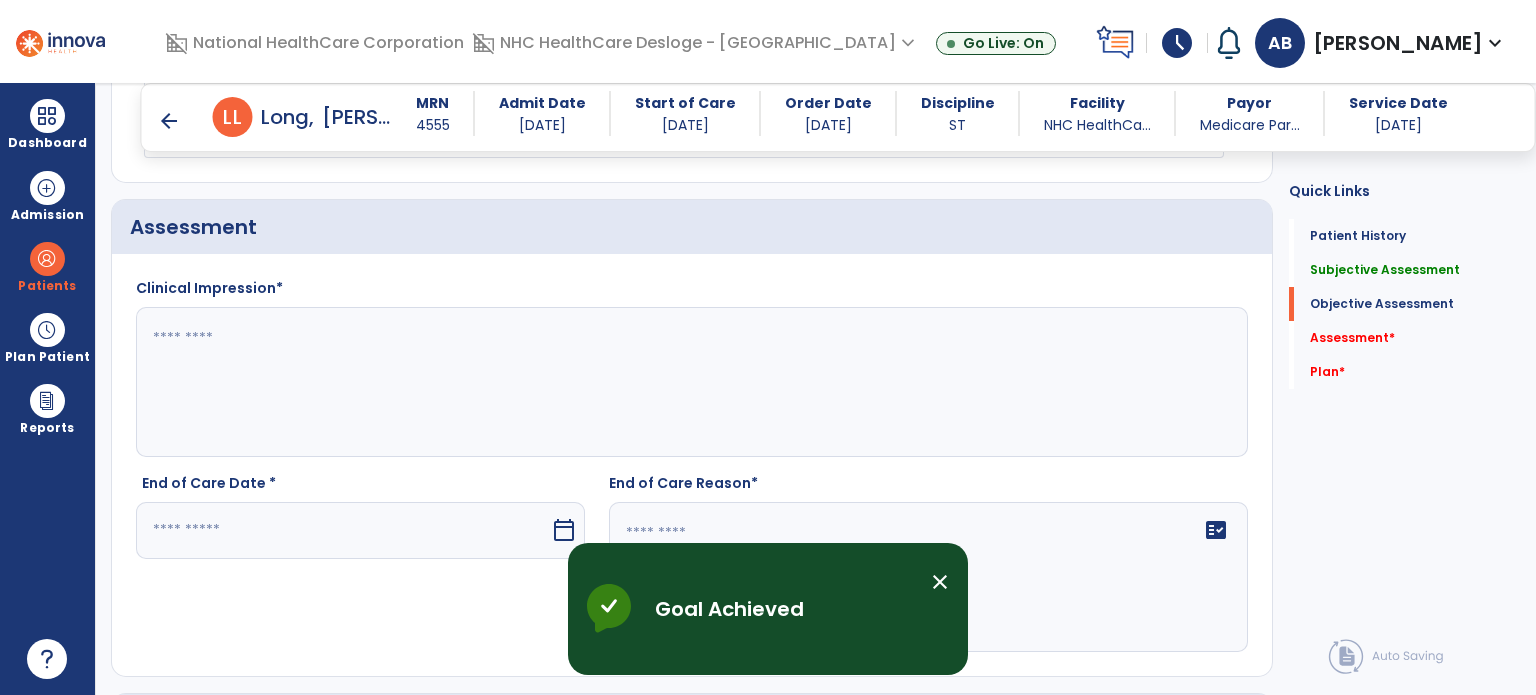 scroll, scrollTop: 2292, scrollLeft: 0, axis: vertical 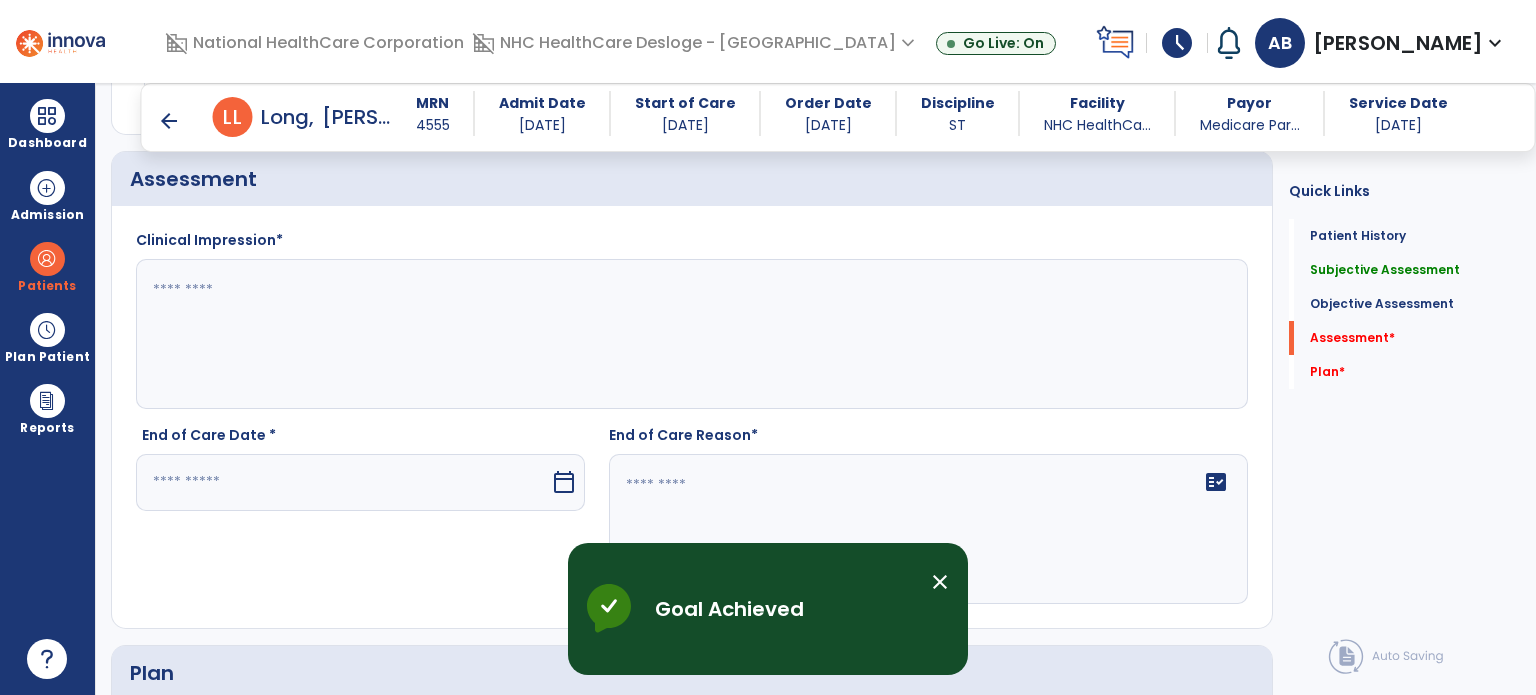 click 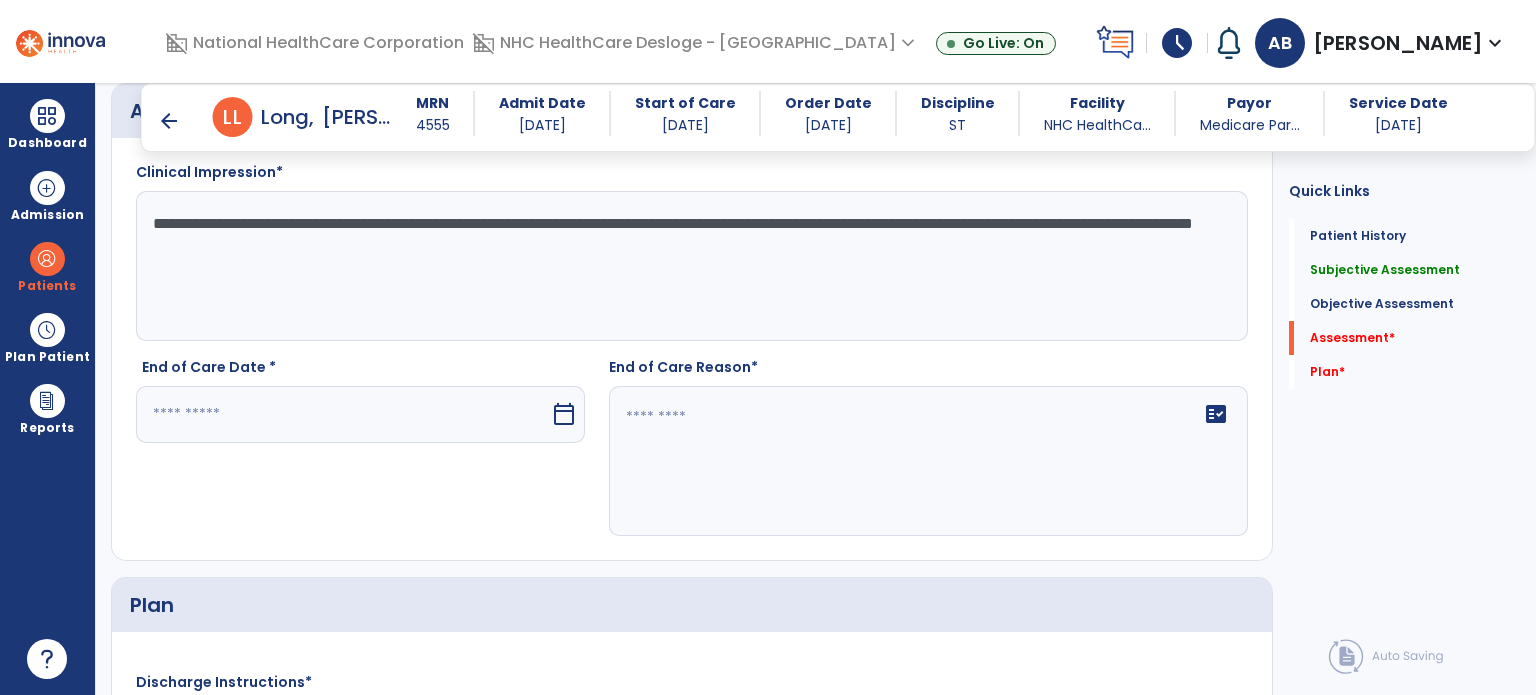scroll, scrollTop: 2392, scrollLeft: 0, axis: vertical 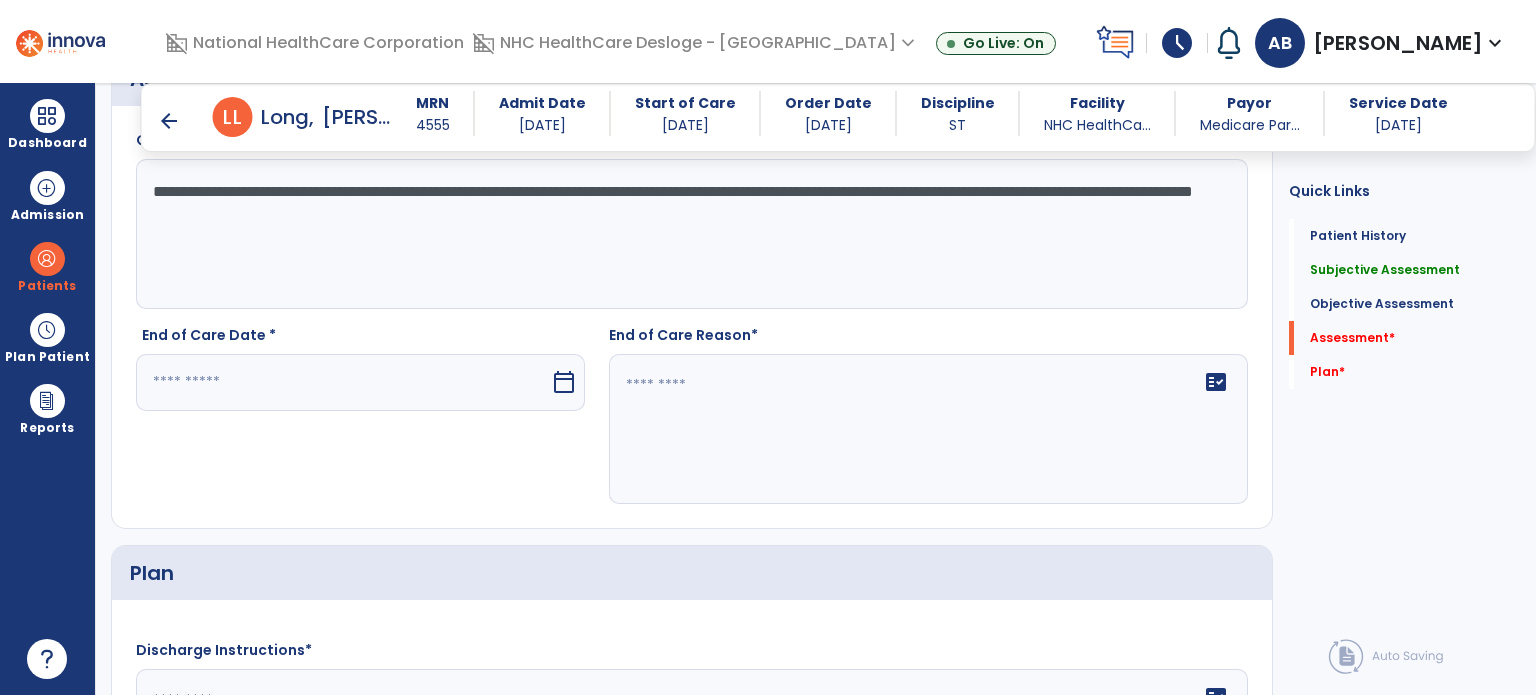 type on "**********" 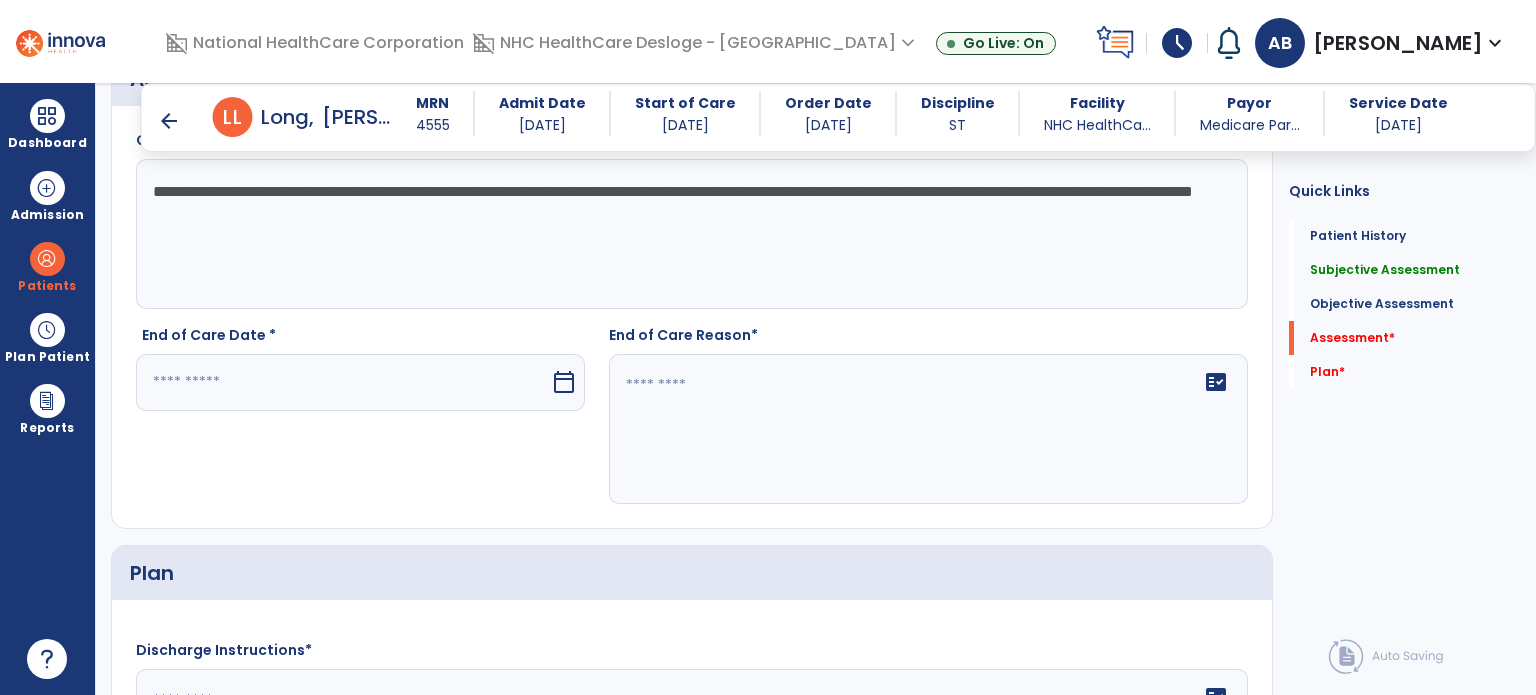 click at bounding box center (343, 382) 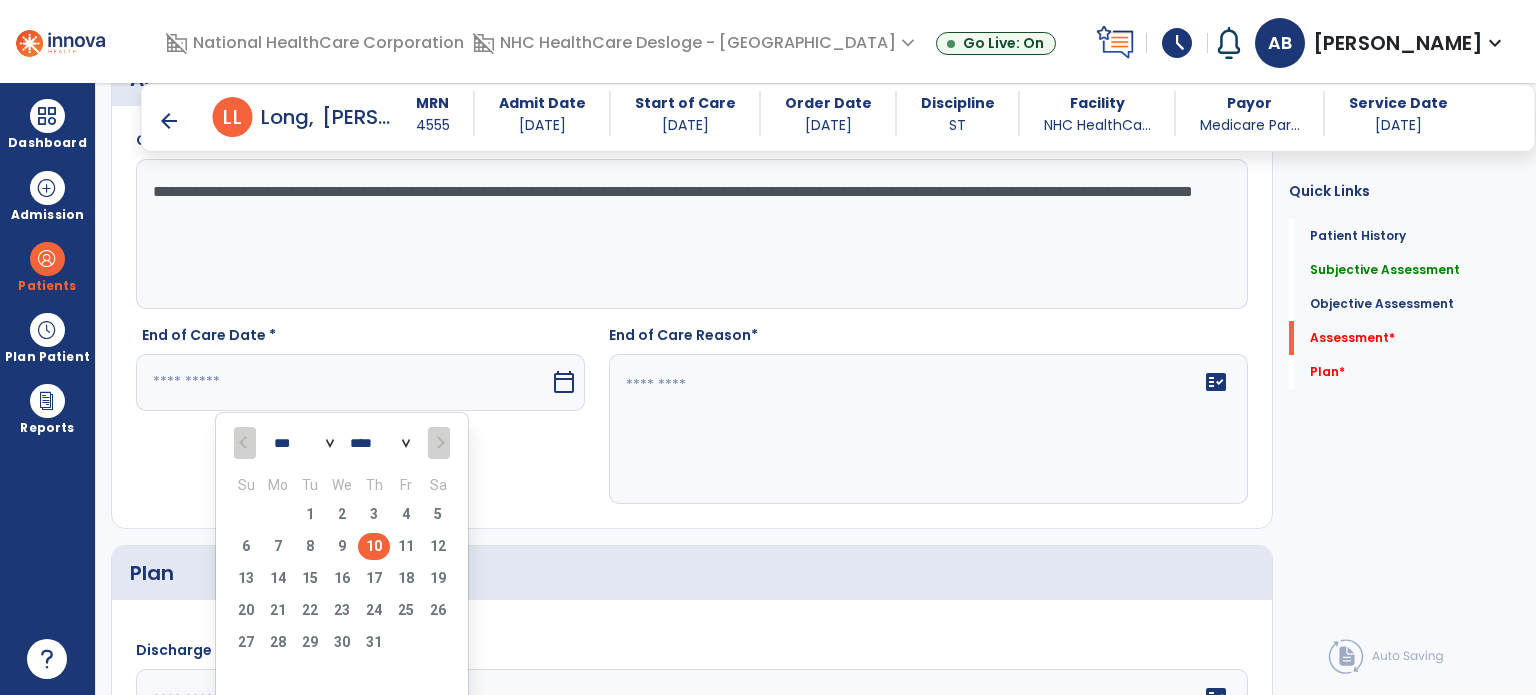 click on "10" at bounding box center (374, 546) 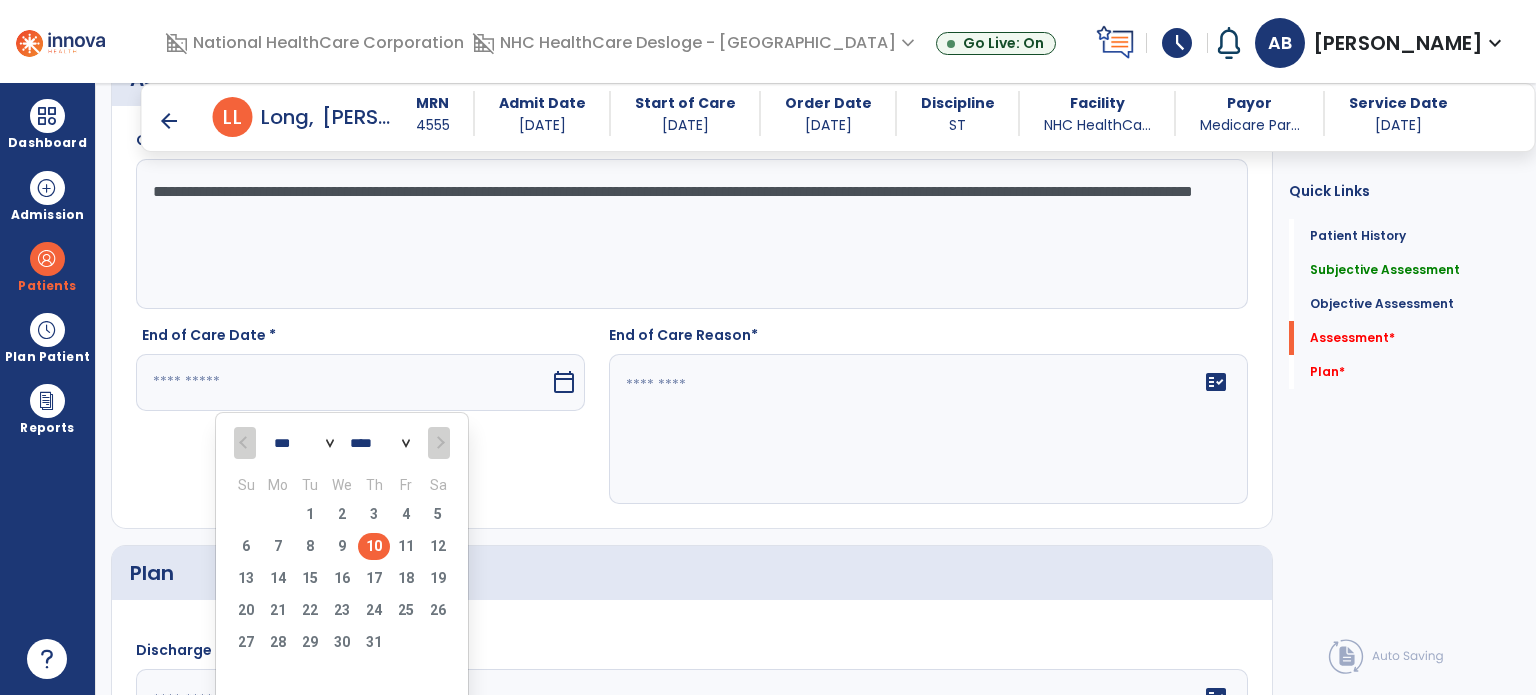 type on "*********" 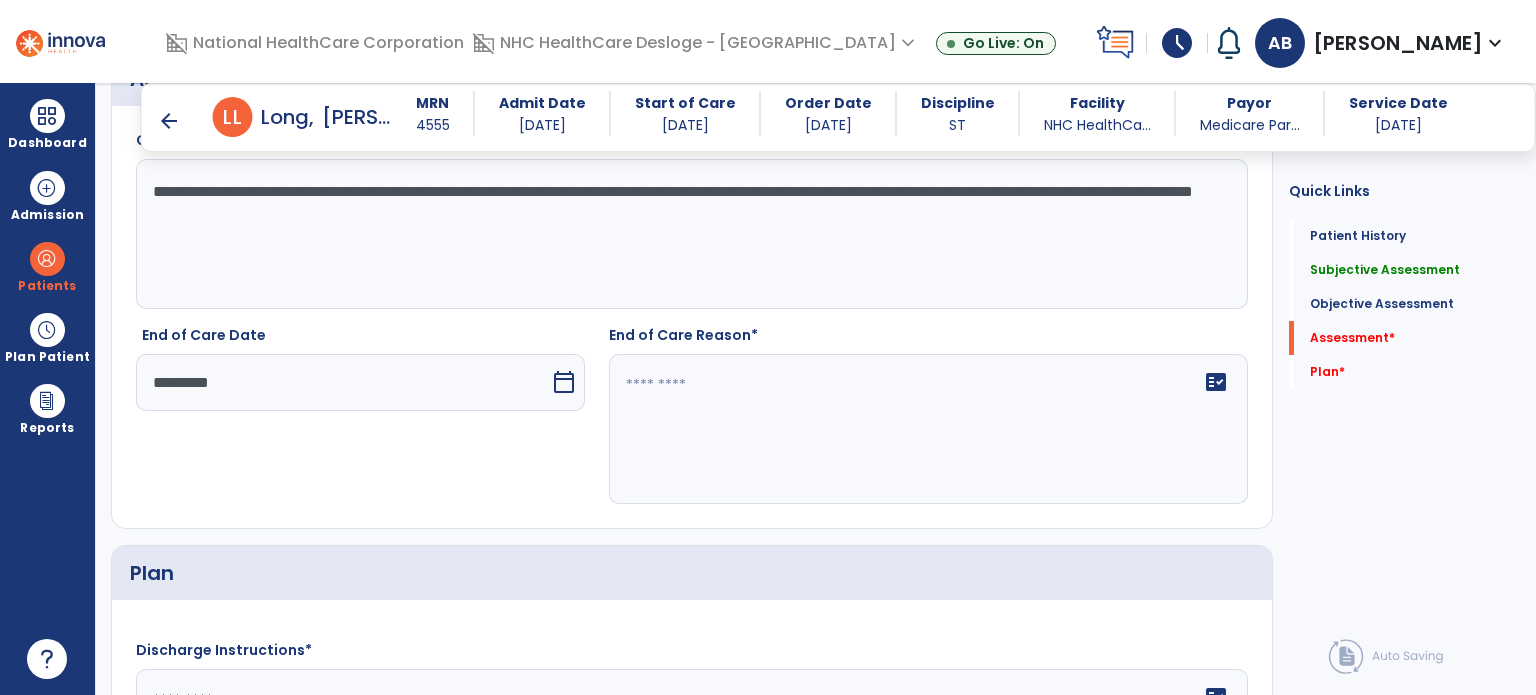 click on "fact_check" 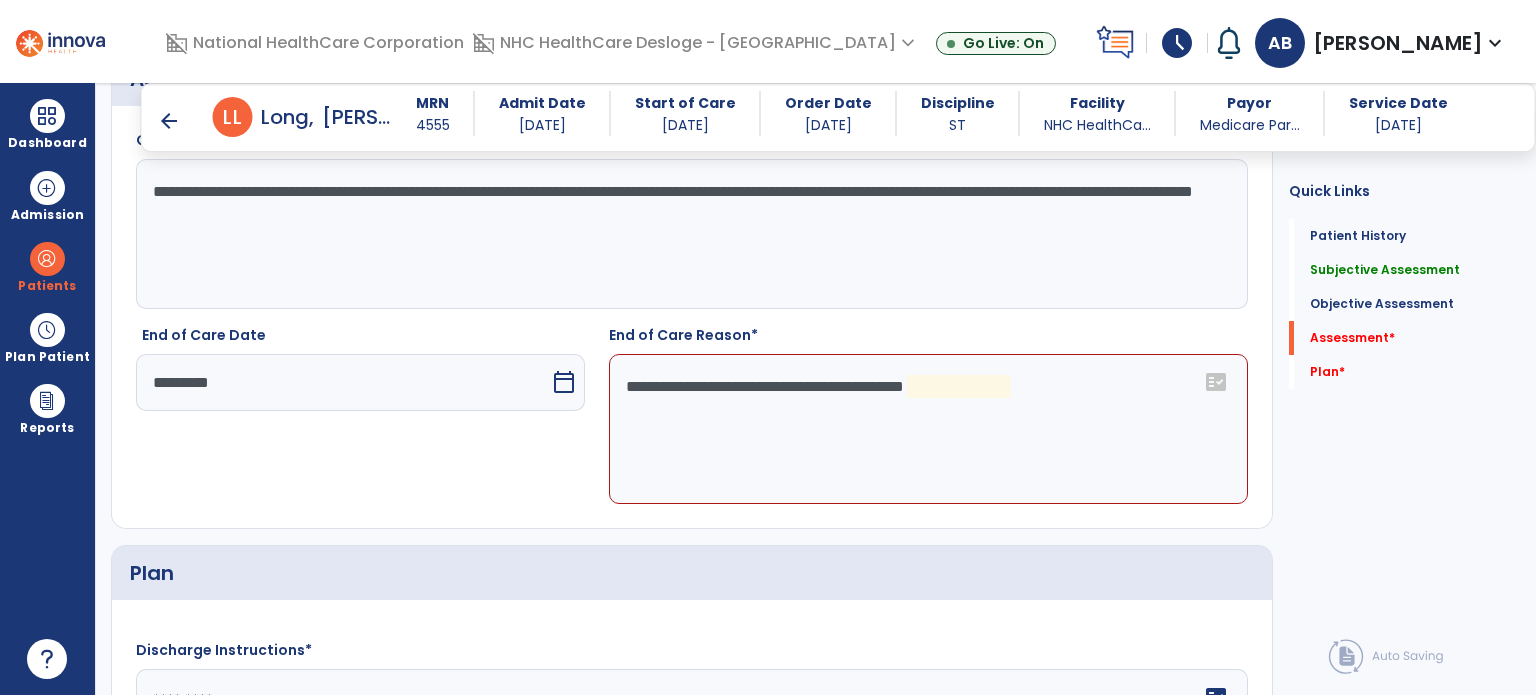 click on "**********" 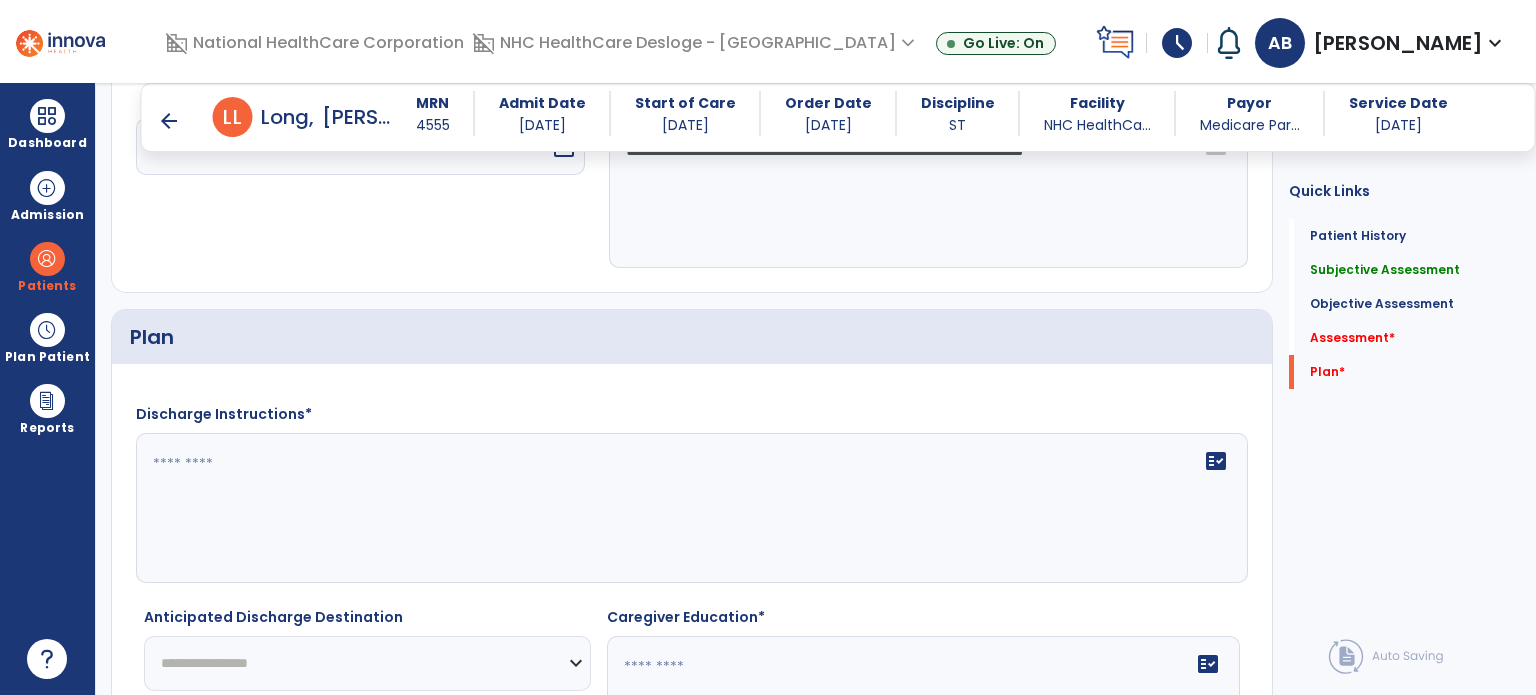scroll, scrollTop: 2692, scrollLeft: 0, axis: vertical 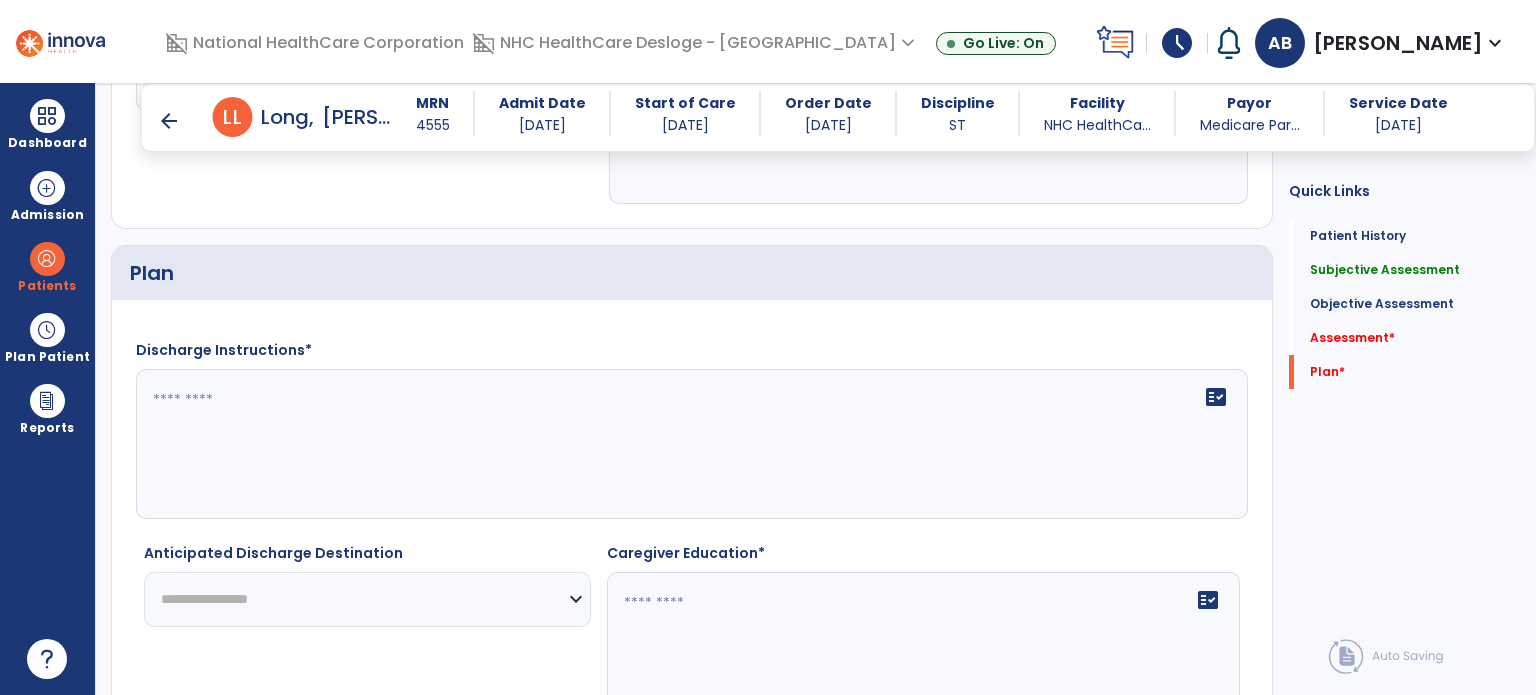 type on "**********" 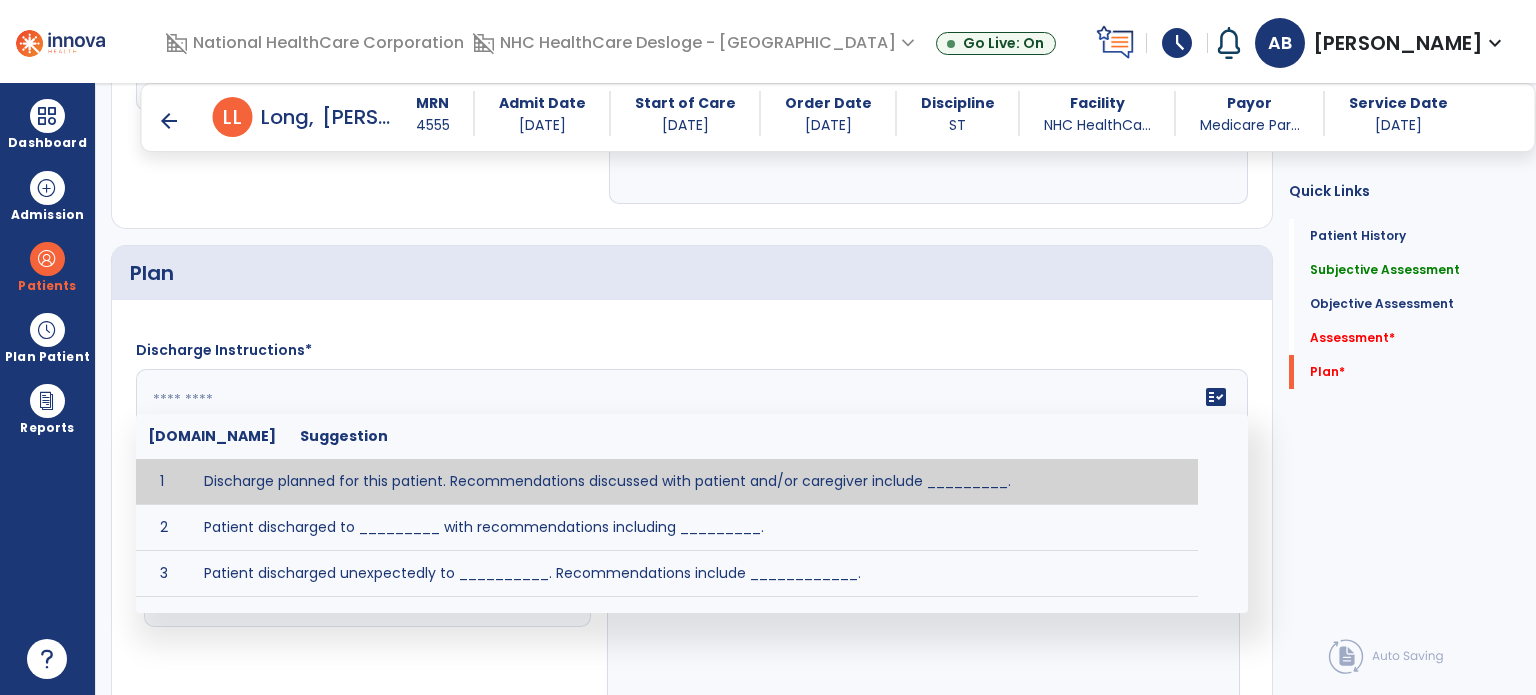 click 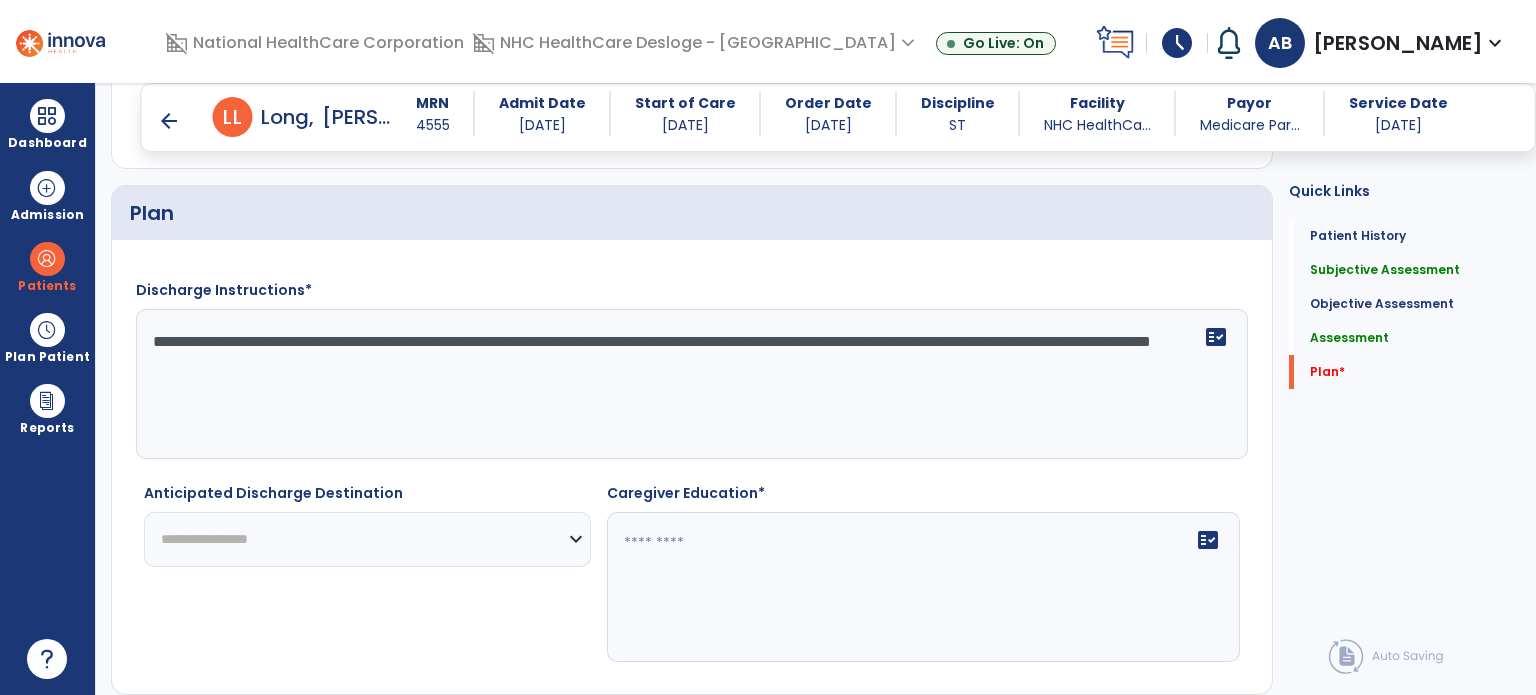 scroll, scrollTop: 2816, scrollLeft: 0, axis: vertical 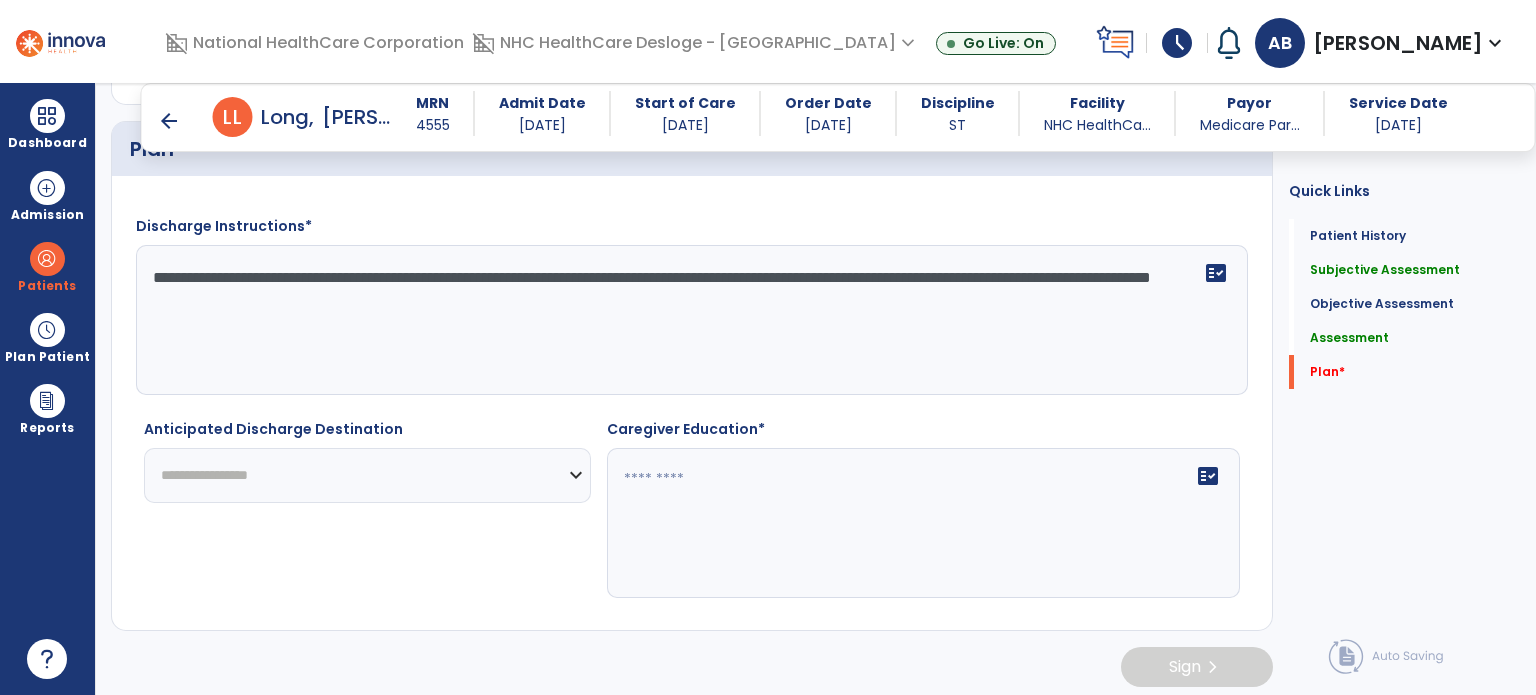 type on "**********" 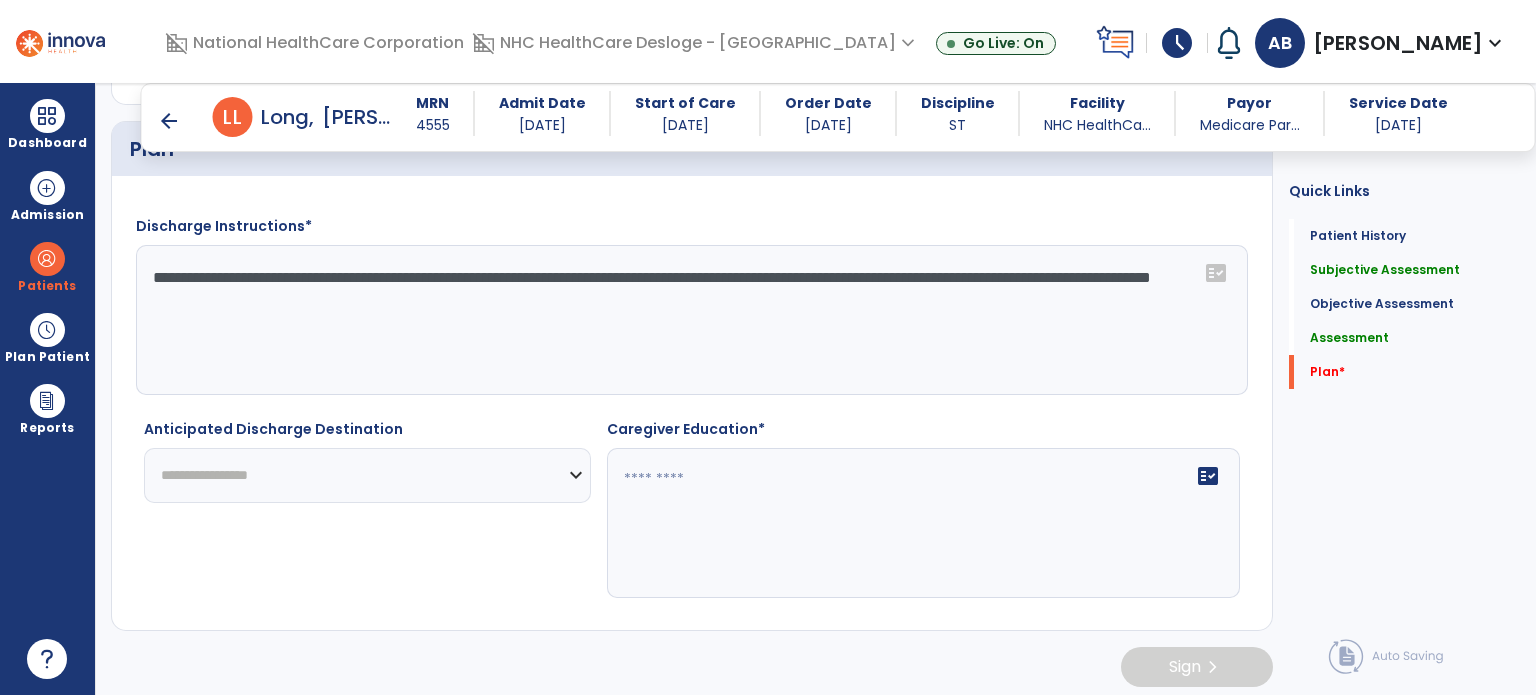 click on "**********" 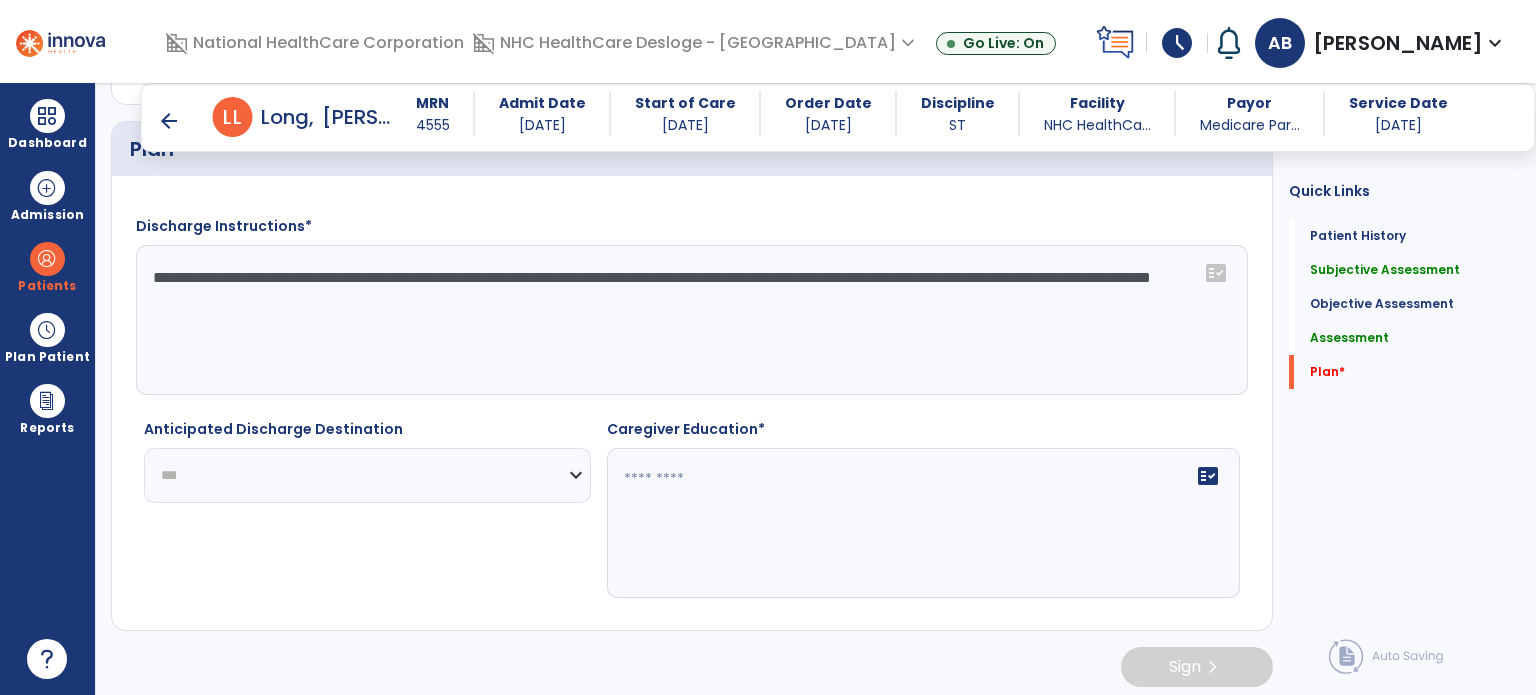 click on "**********" 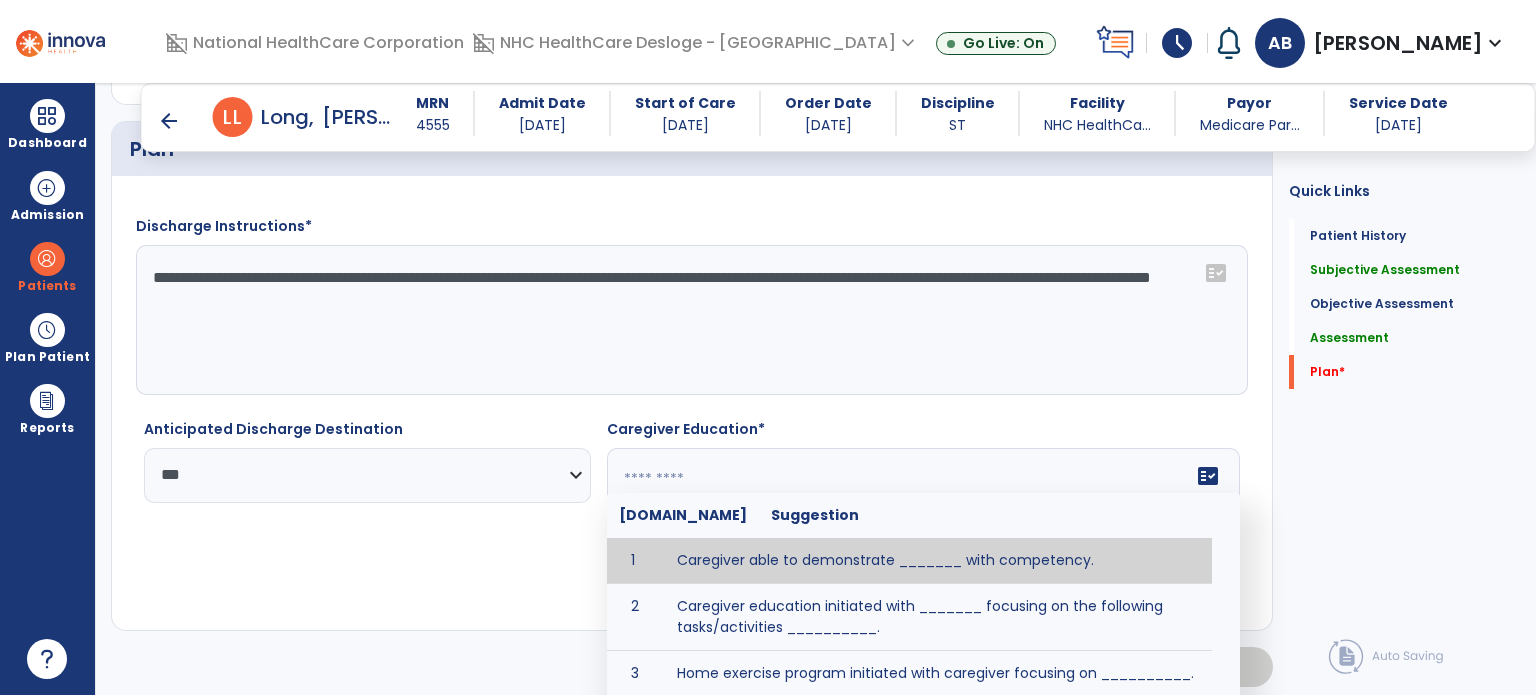 click 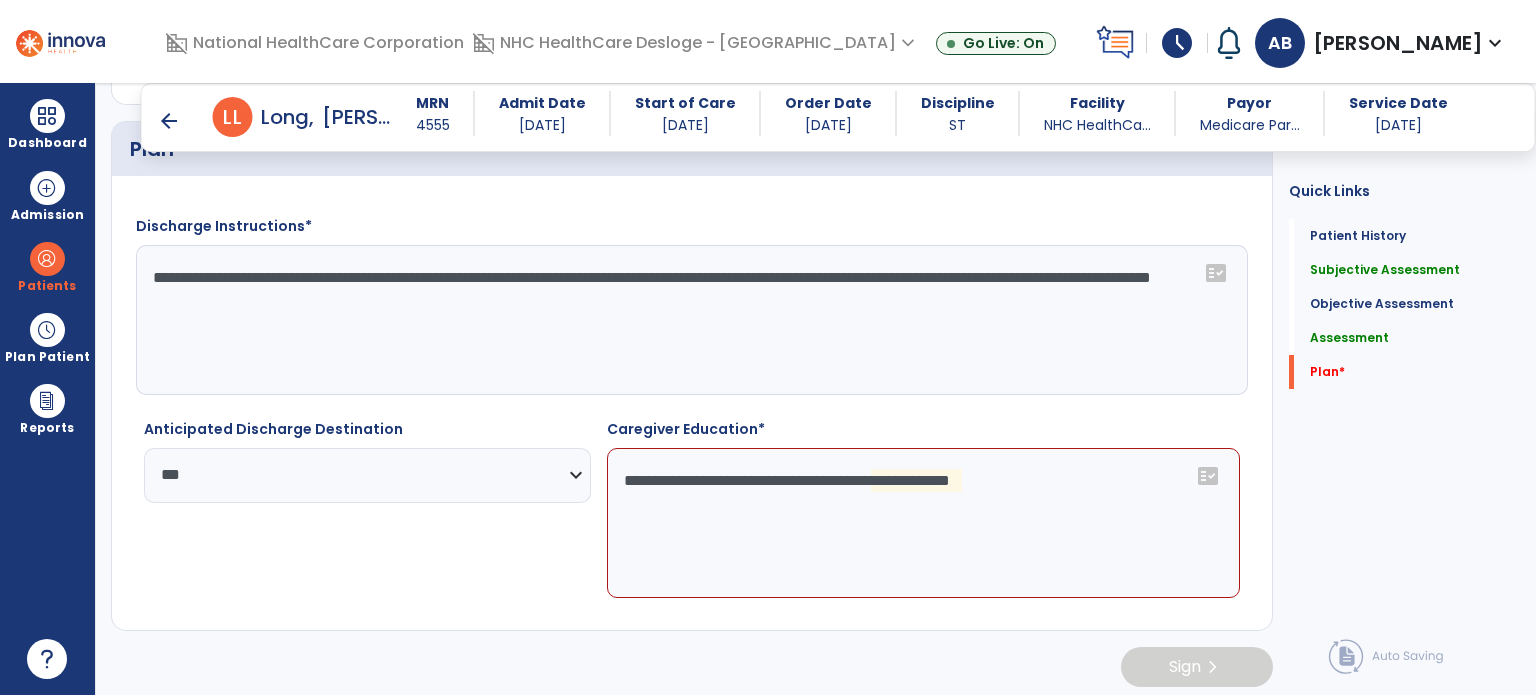 click on "**********" 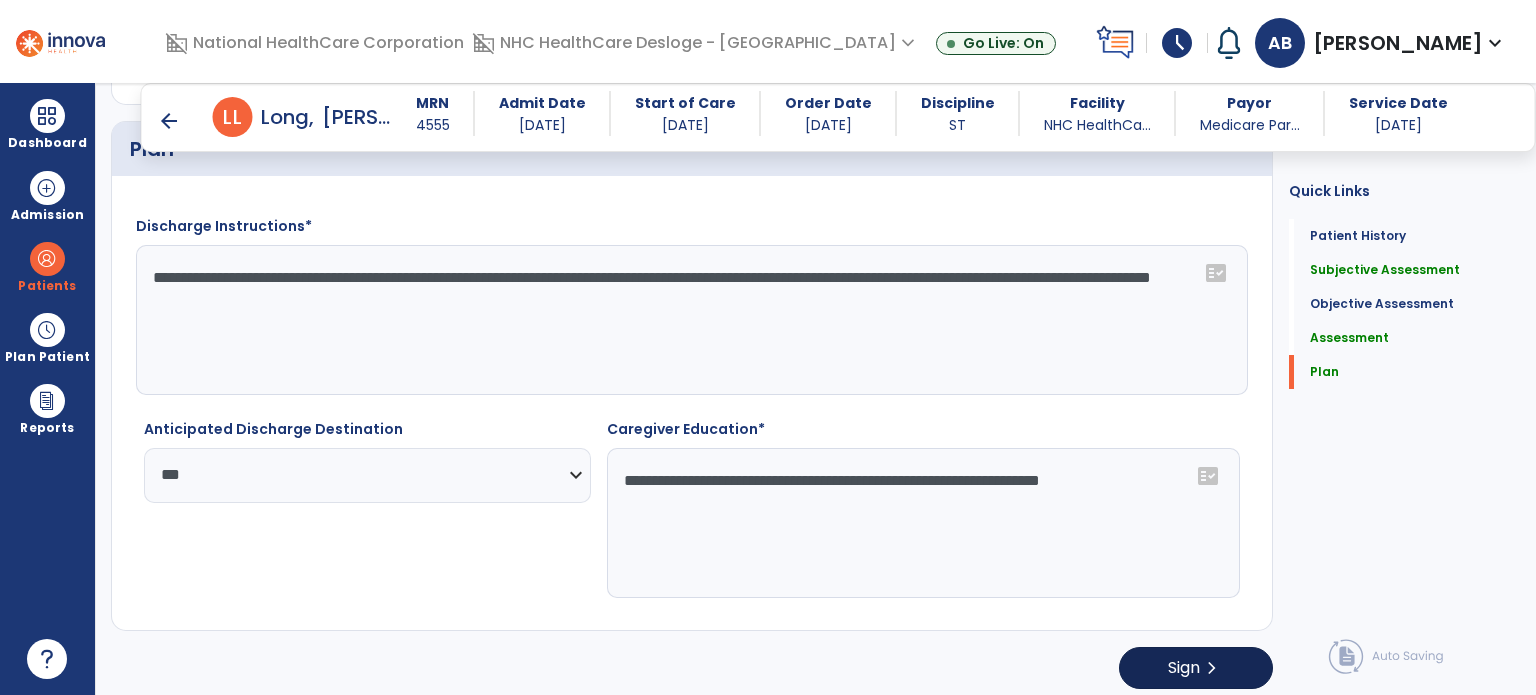 type on "**********" 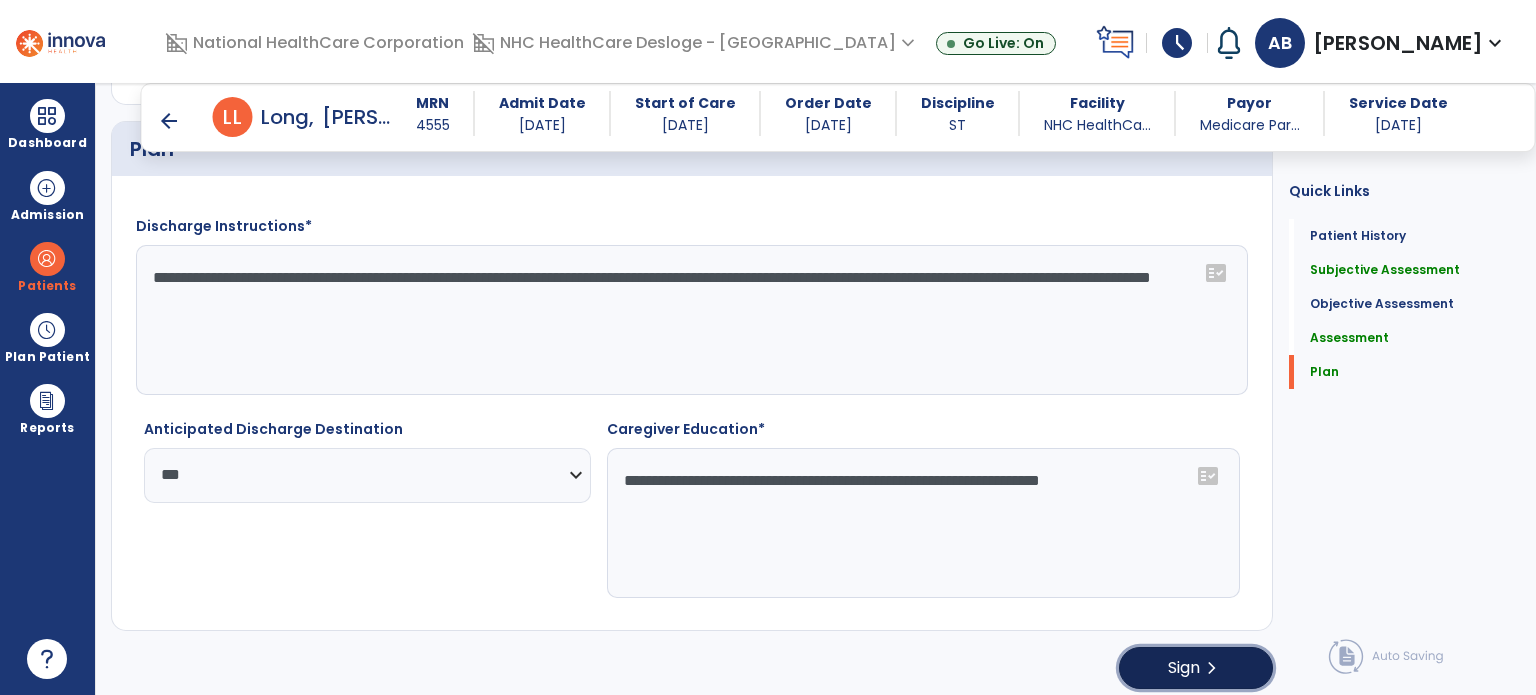 click on "Sign" 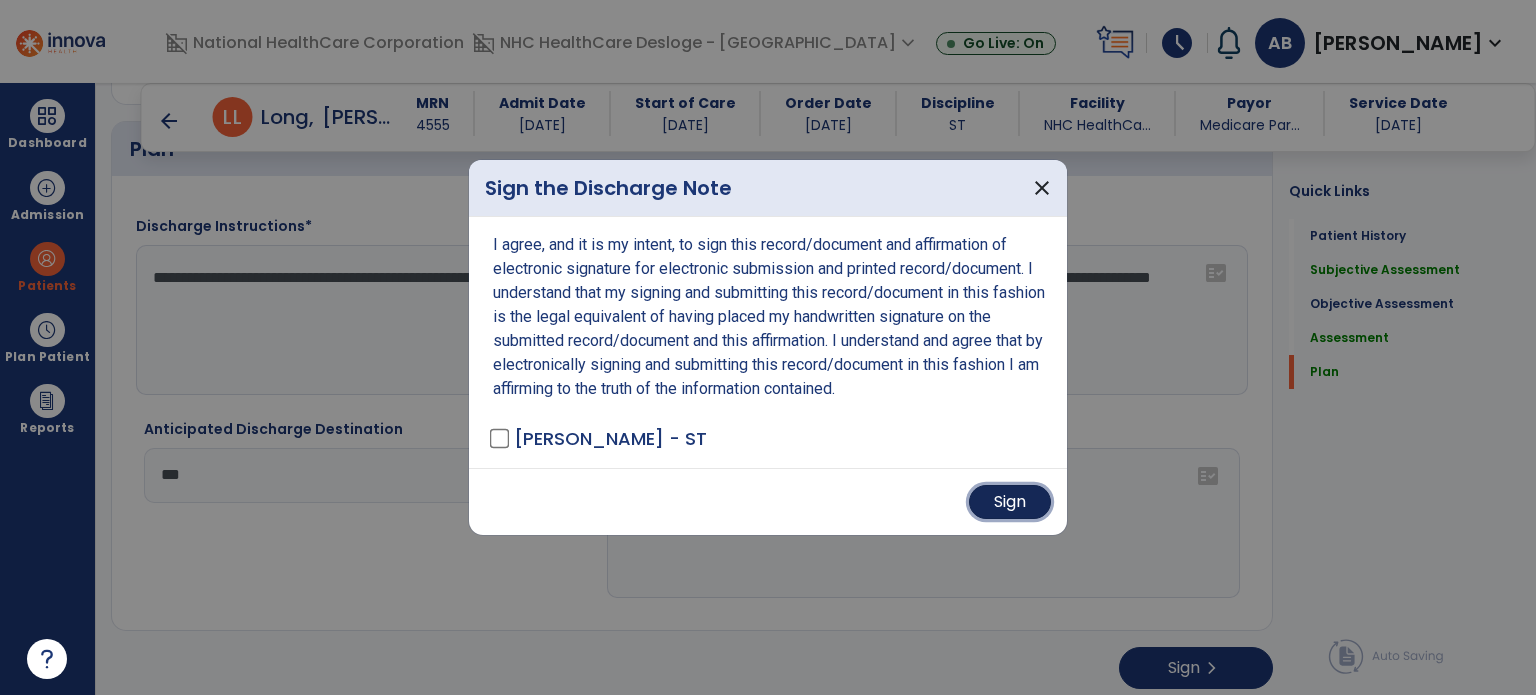 click on "Sign" at bounding box center (1010, 502) 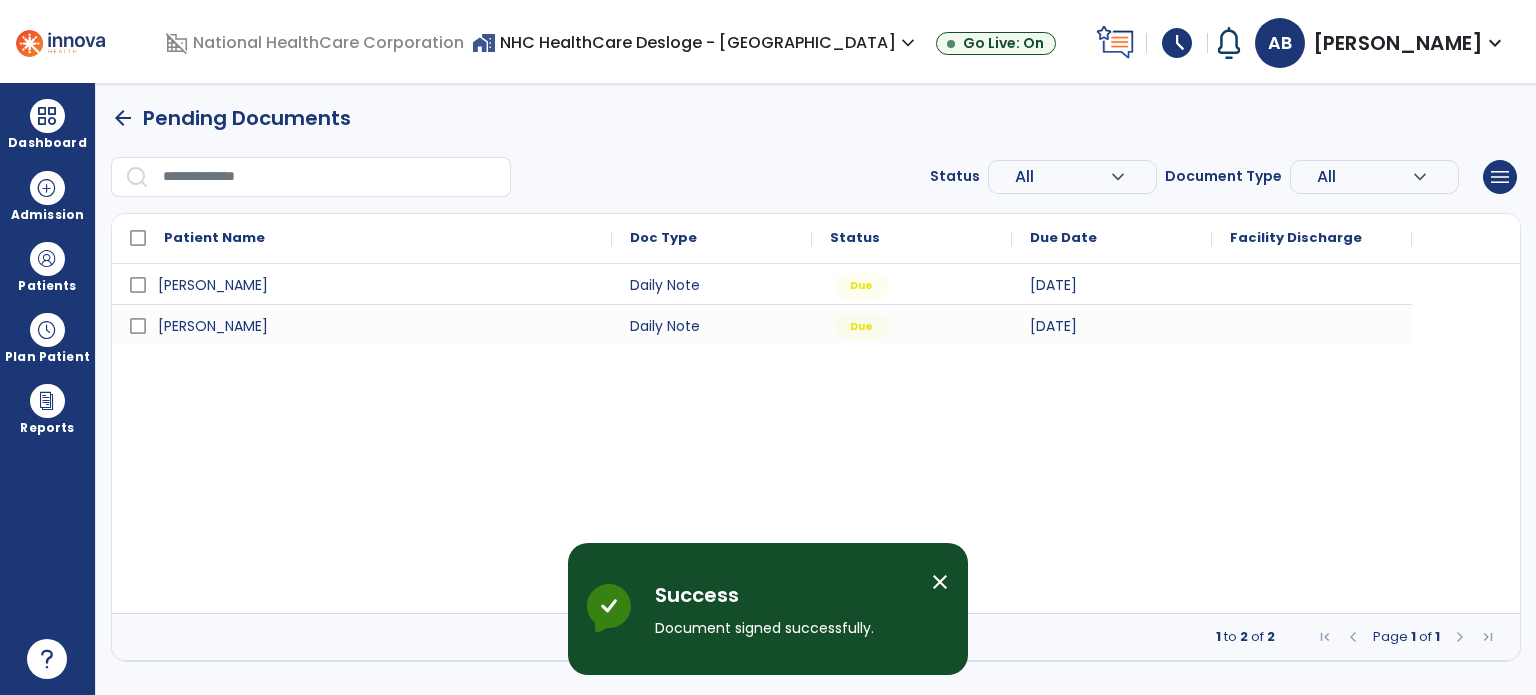 scroll, scrollTop: 0, scrollLeft: 0, axis: both 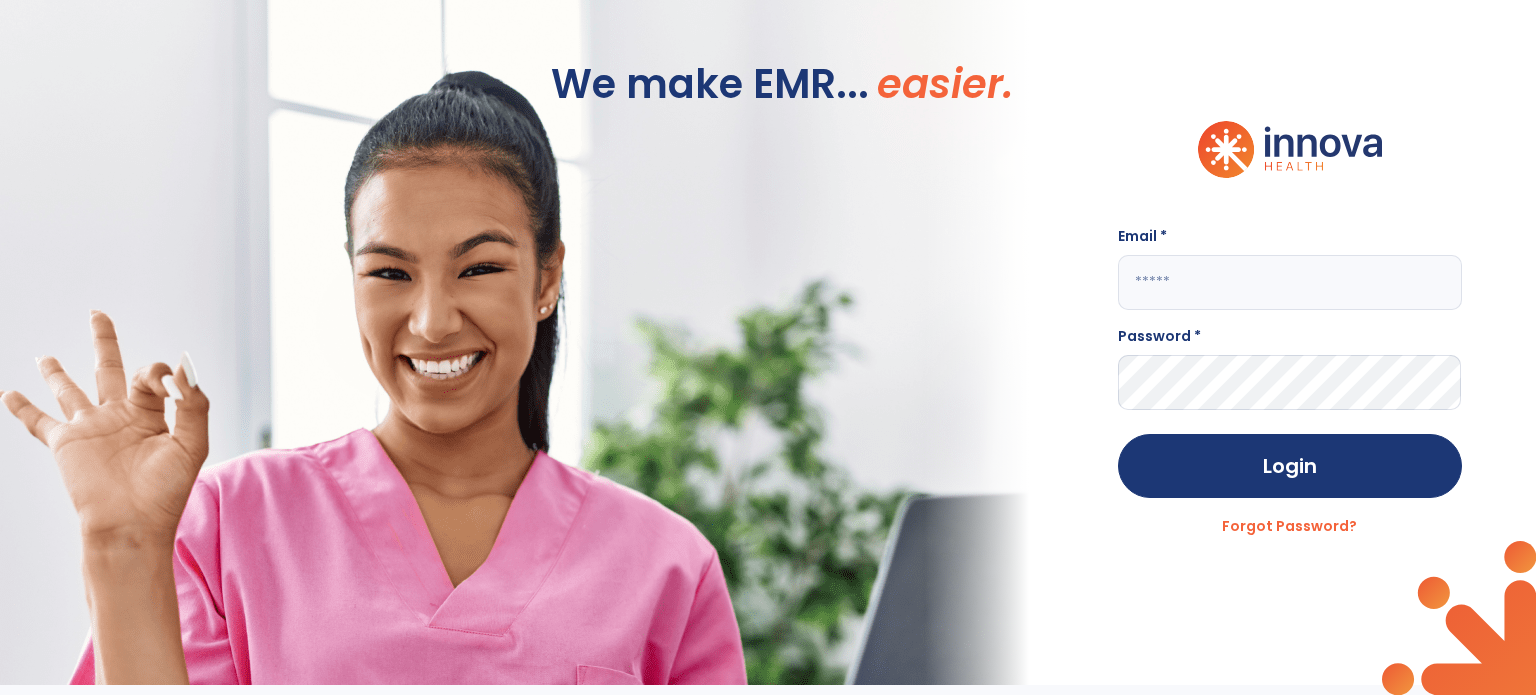 type on "**********" 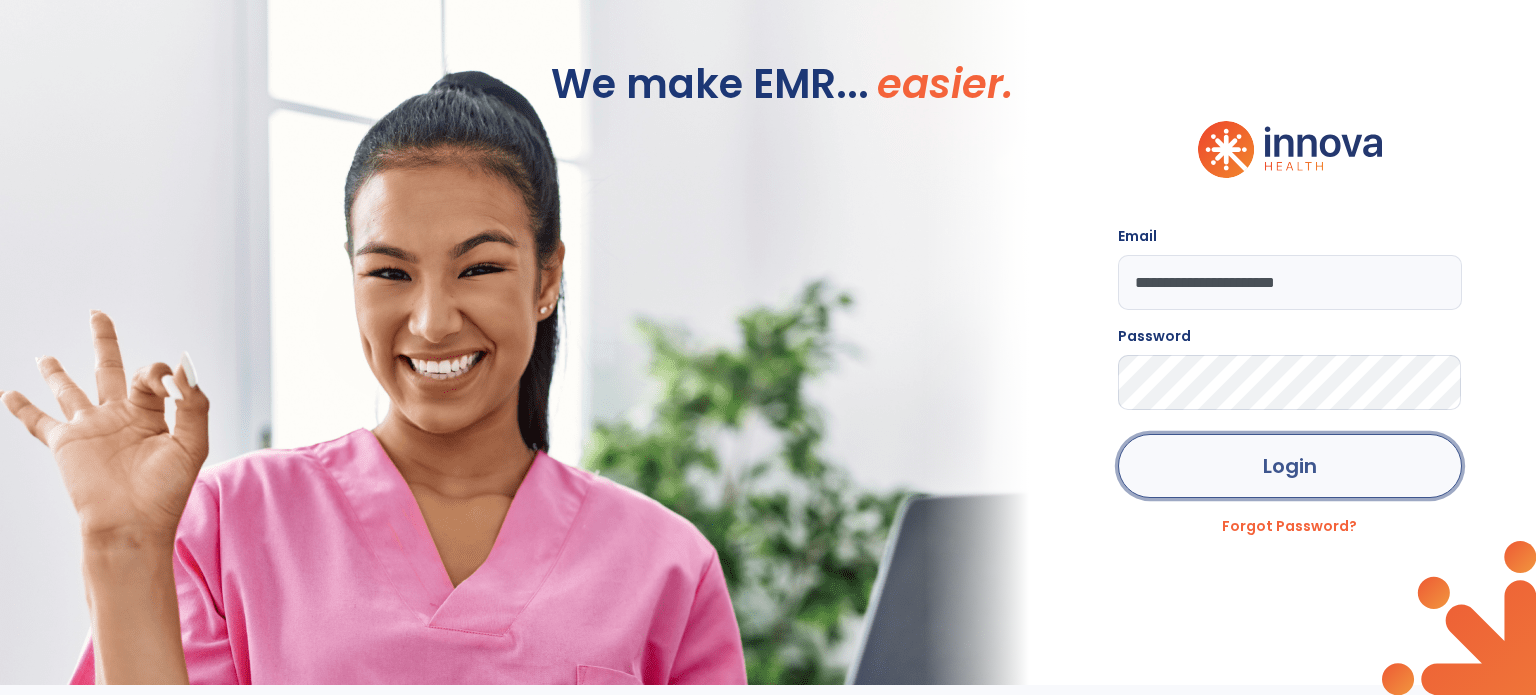 click on "Login" 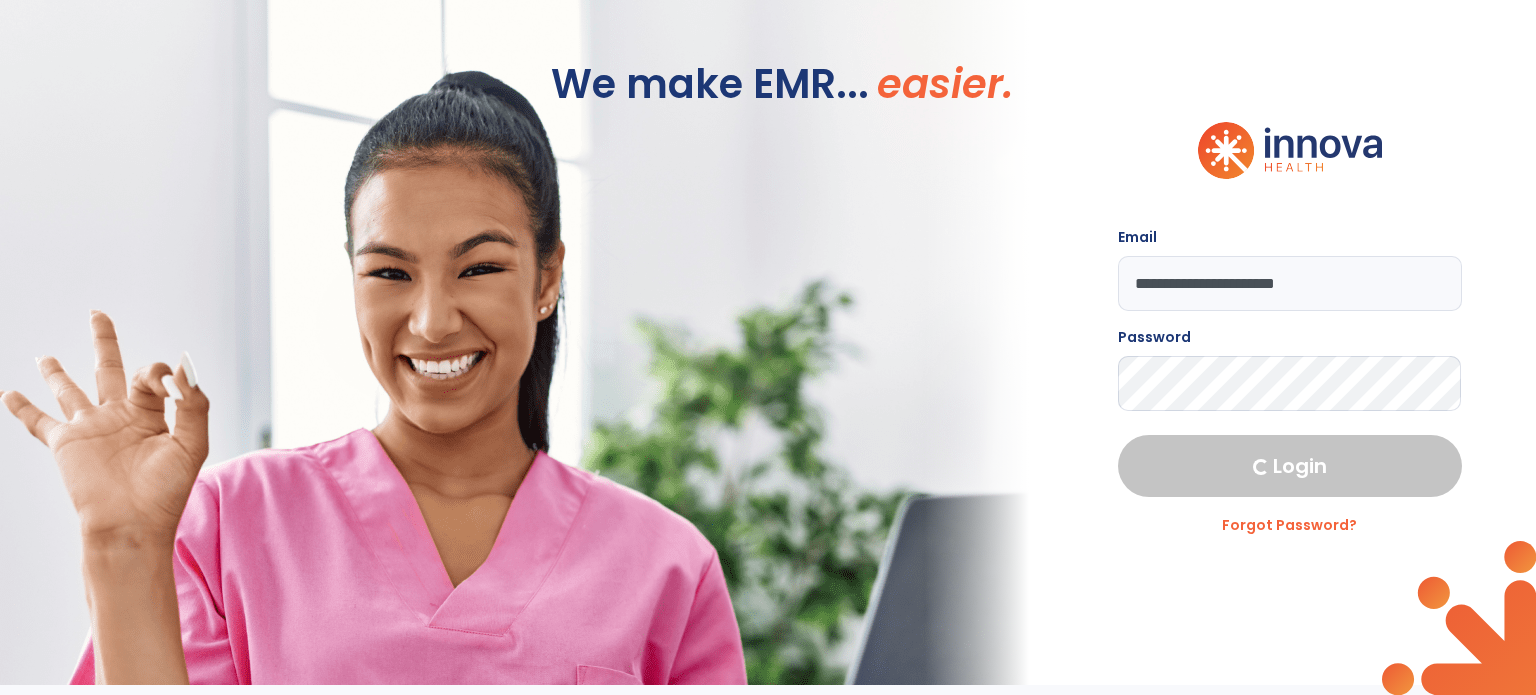 select on "****" 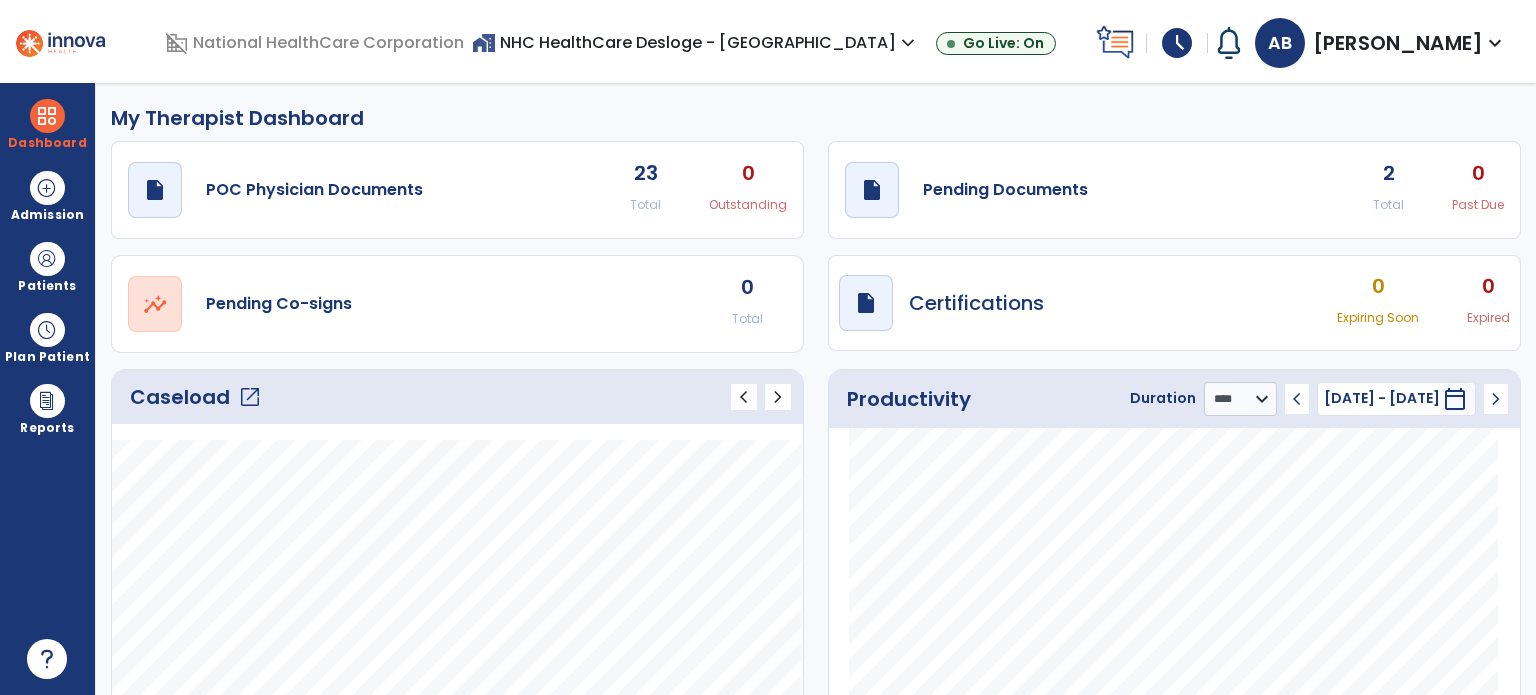 click on "draft   open_in_new  Pending Documents 2 Total 0 Past Due" 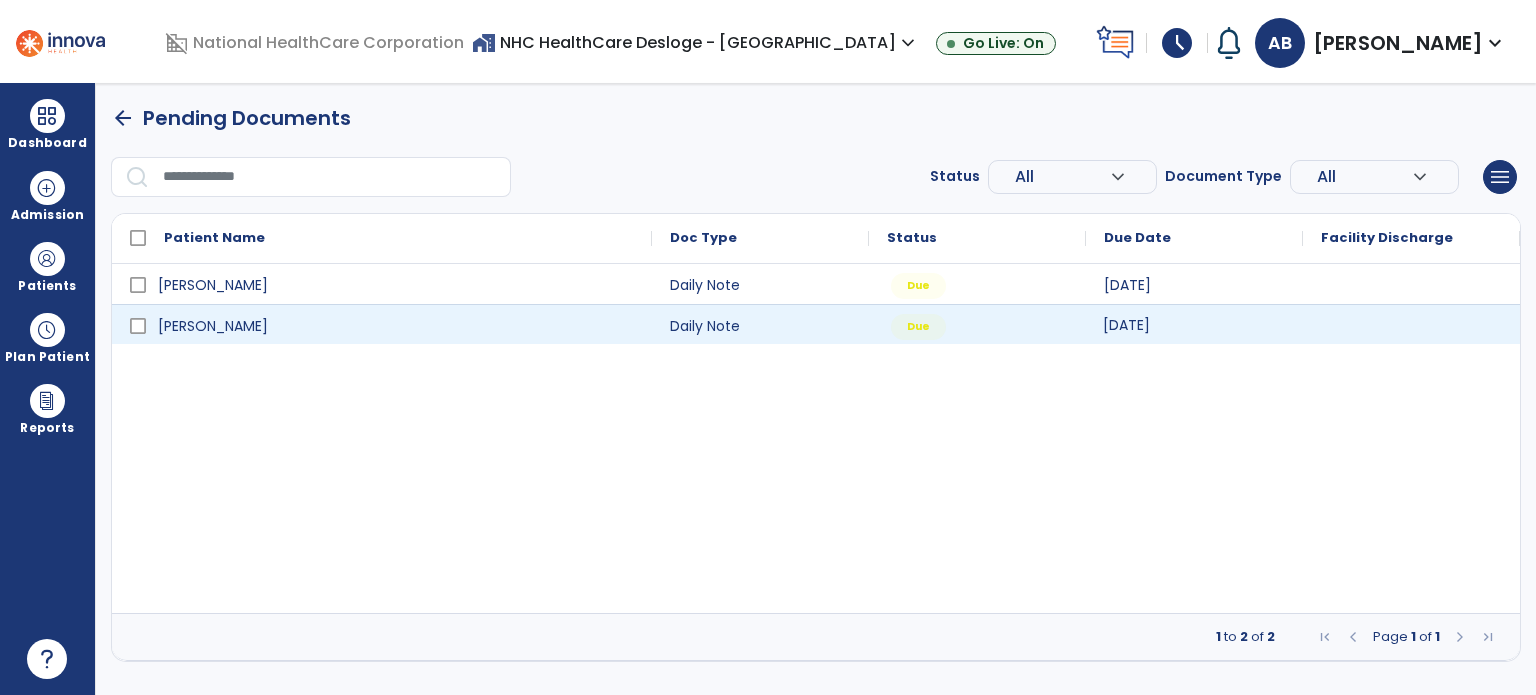 click on "[DATE]" at bounding box center (1194, 324) 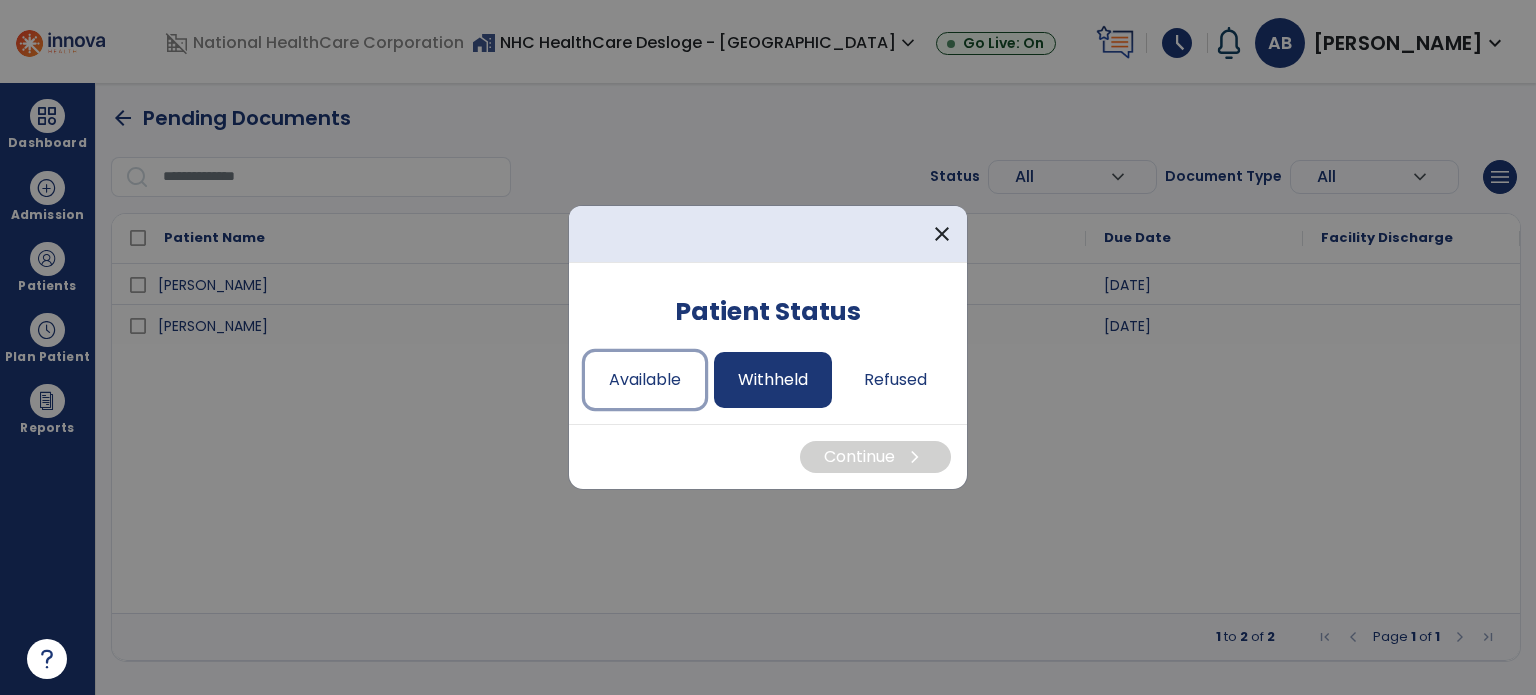 drag, startPoint x: 633, startPoint y: 396, endPoint x: 760, endPoint y: 406, distance: 127.39309 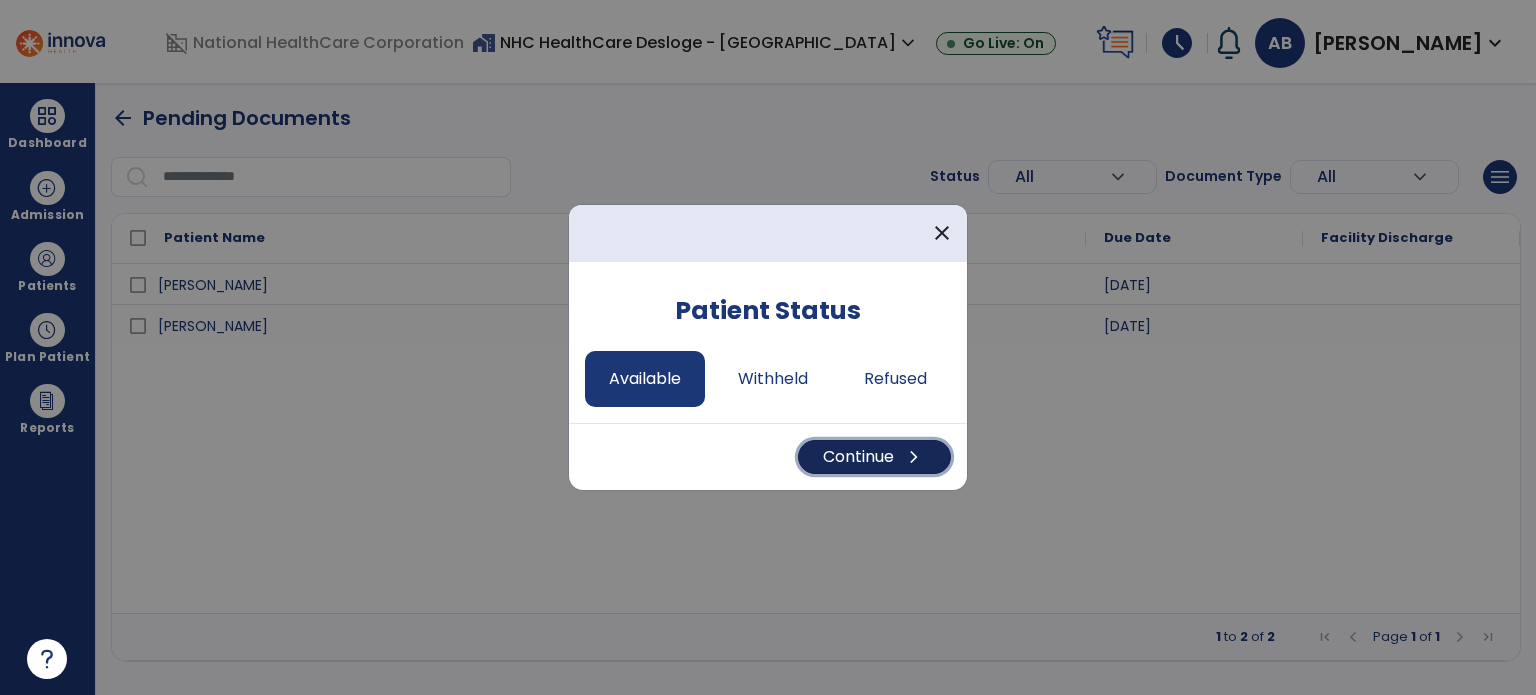 drag, startPoint x: 860, startPoint y: 463, endPoint x: 868, endPoint y: 470, distance: 10.630146 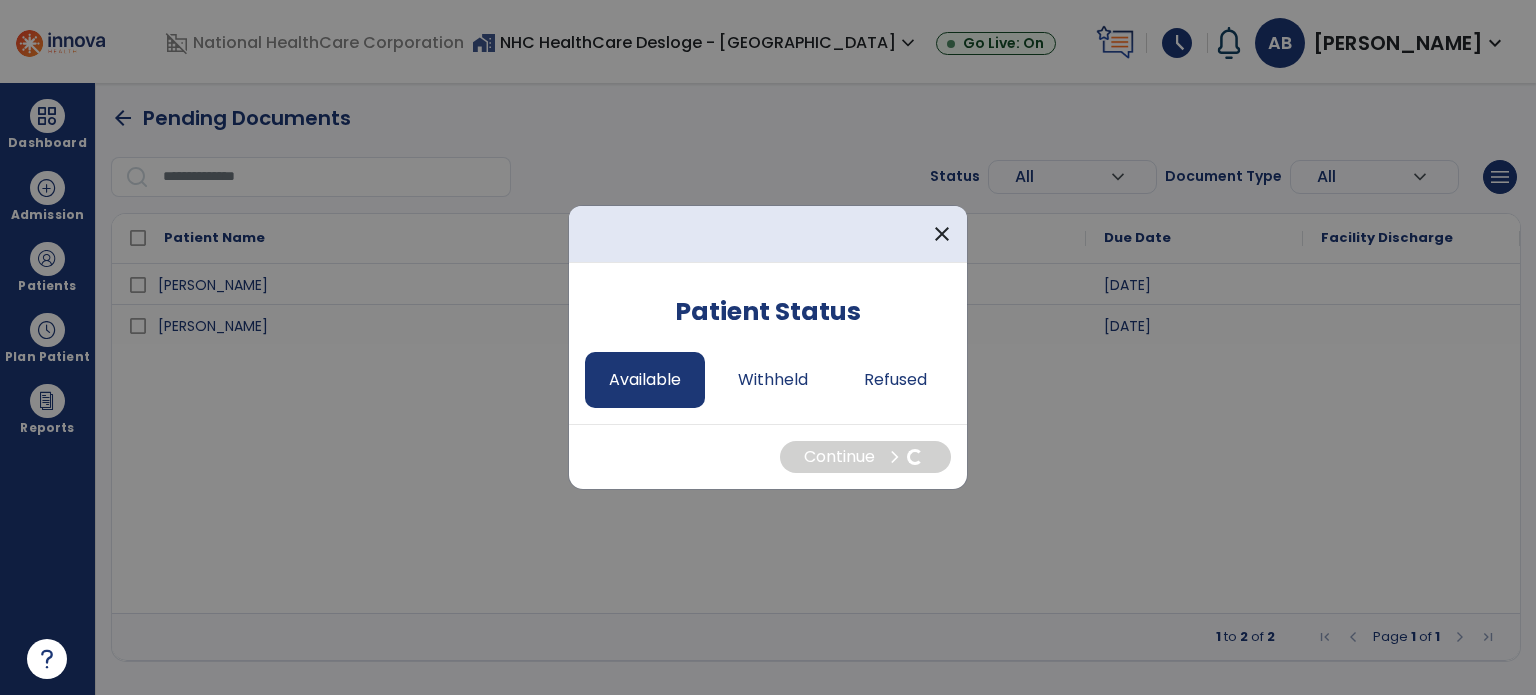 select on "*" 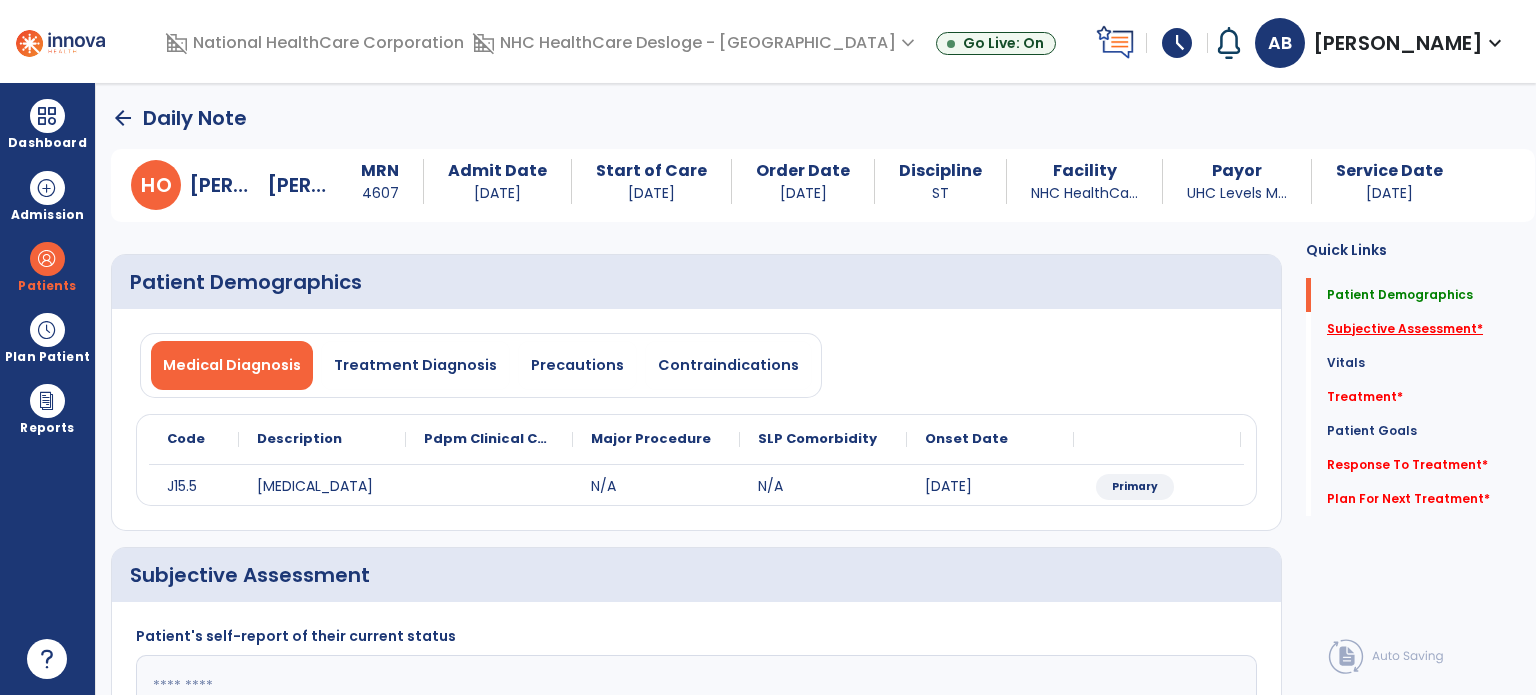 click on "Subjective Assessment   *" 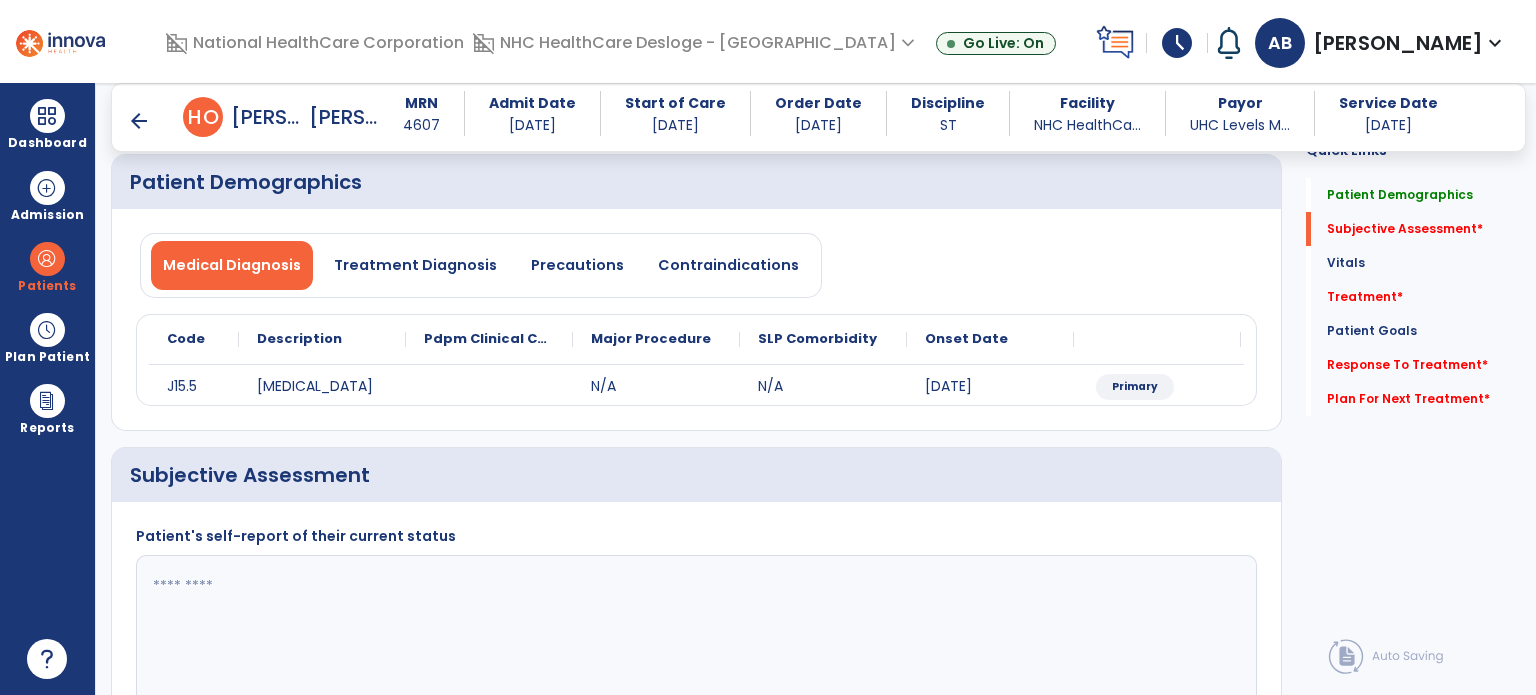 scroll, scrollTop: 298, scrollLeft: 0, axis: vertical 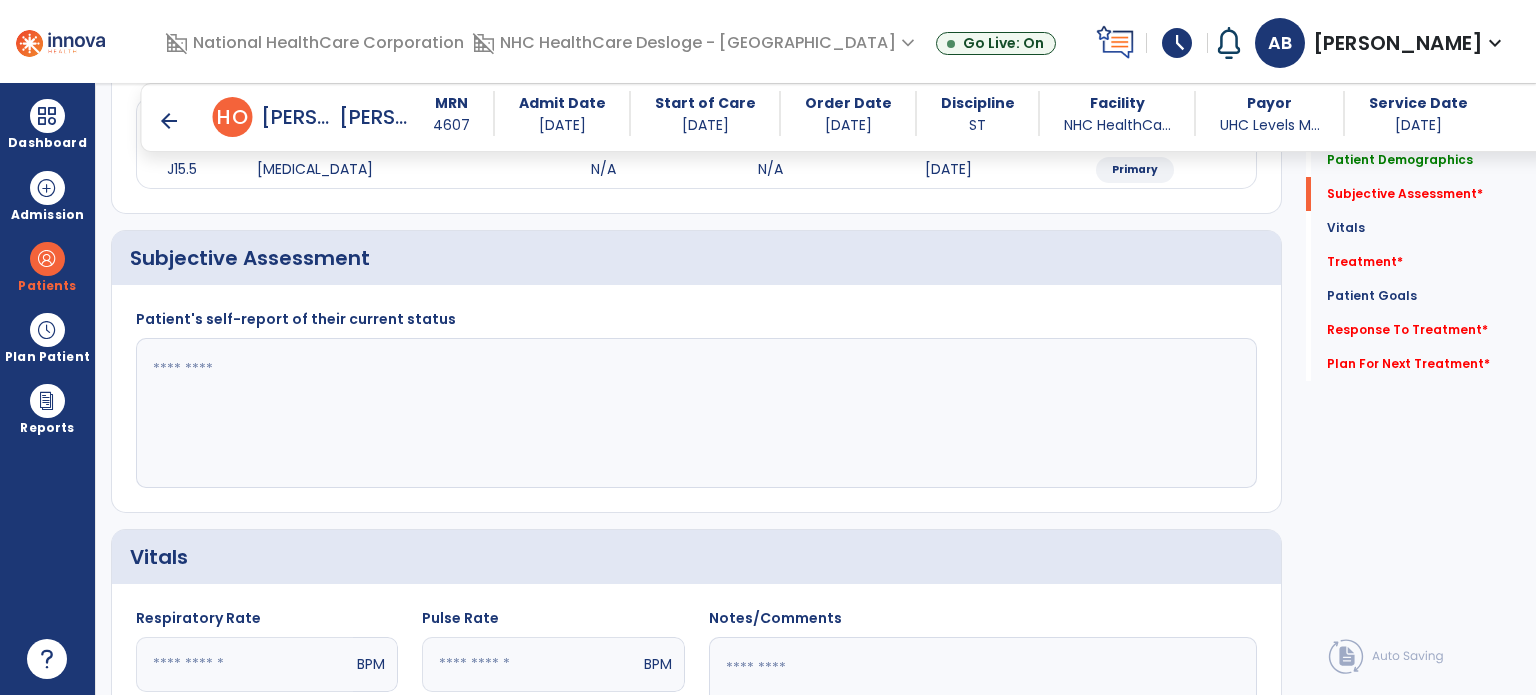 click 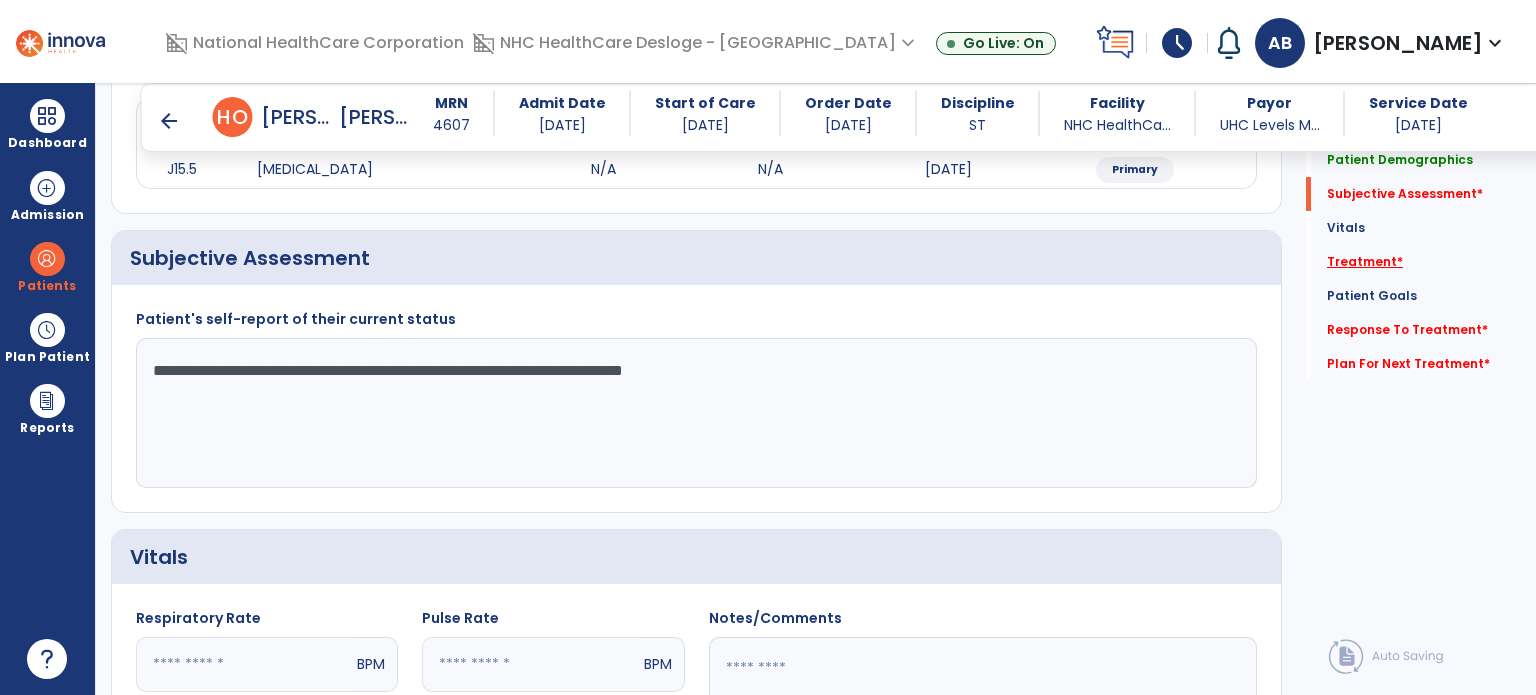type on "**********" 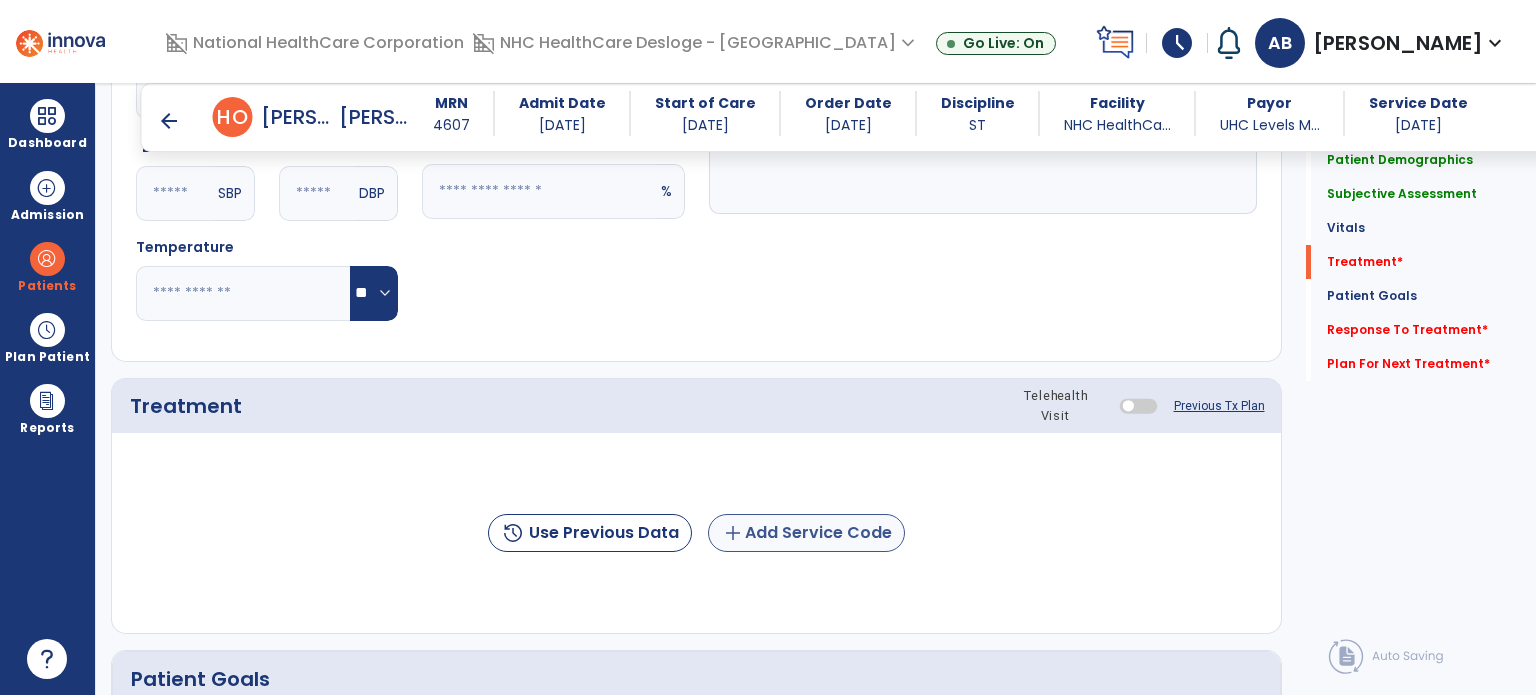 scroll, scrollTop: 987, scrollLeft: 0, axis: vertical 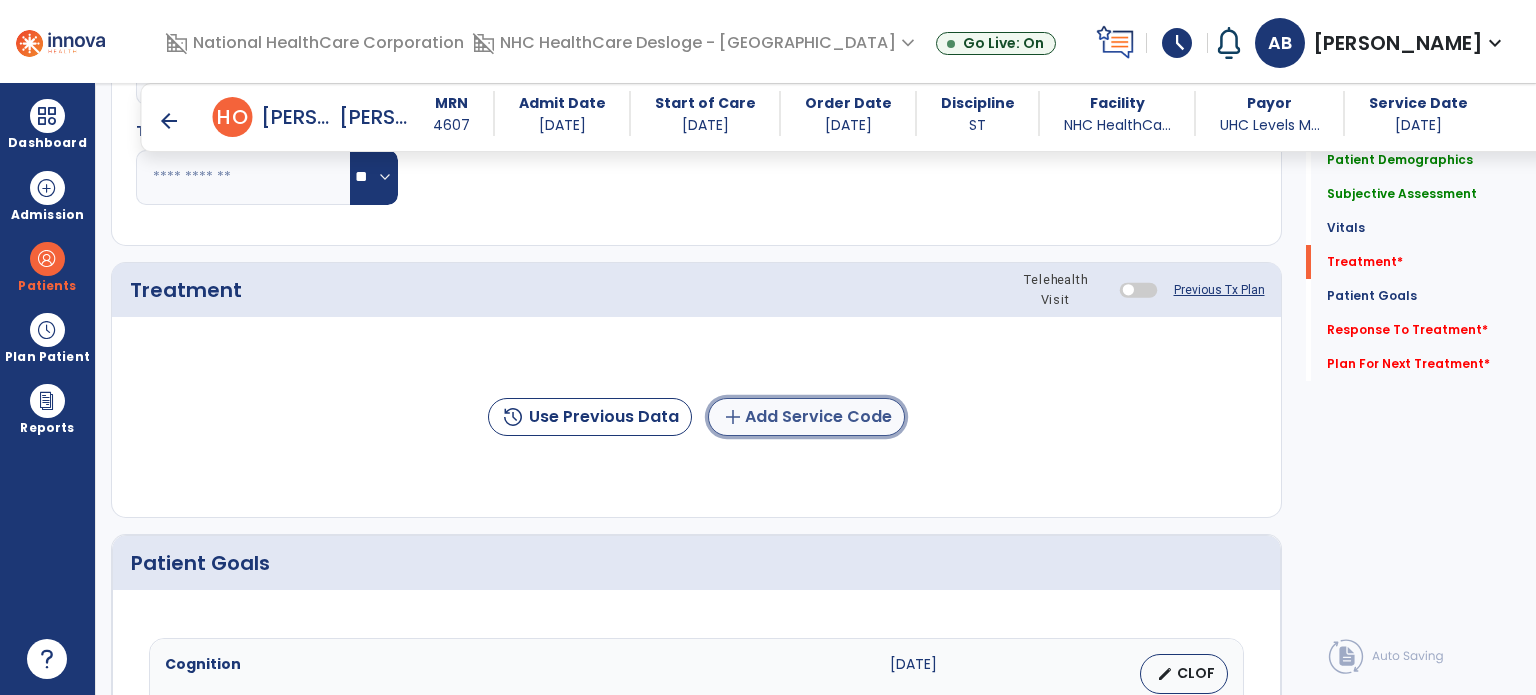 click on "add  Add Service Code" 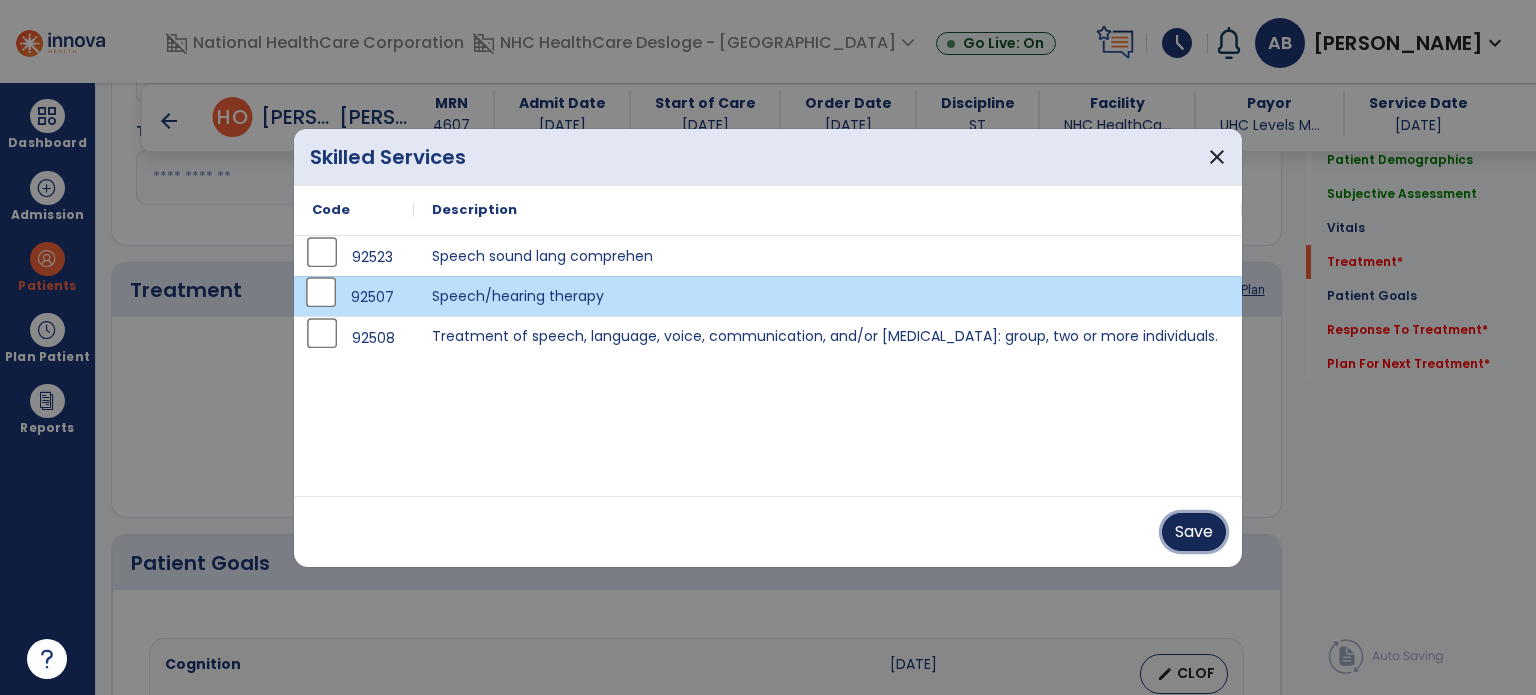 click on "Save" at bounding box center [1194, 532] 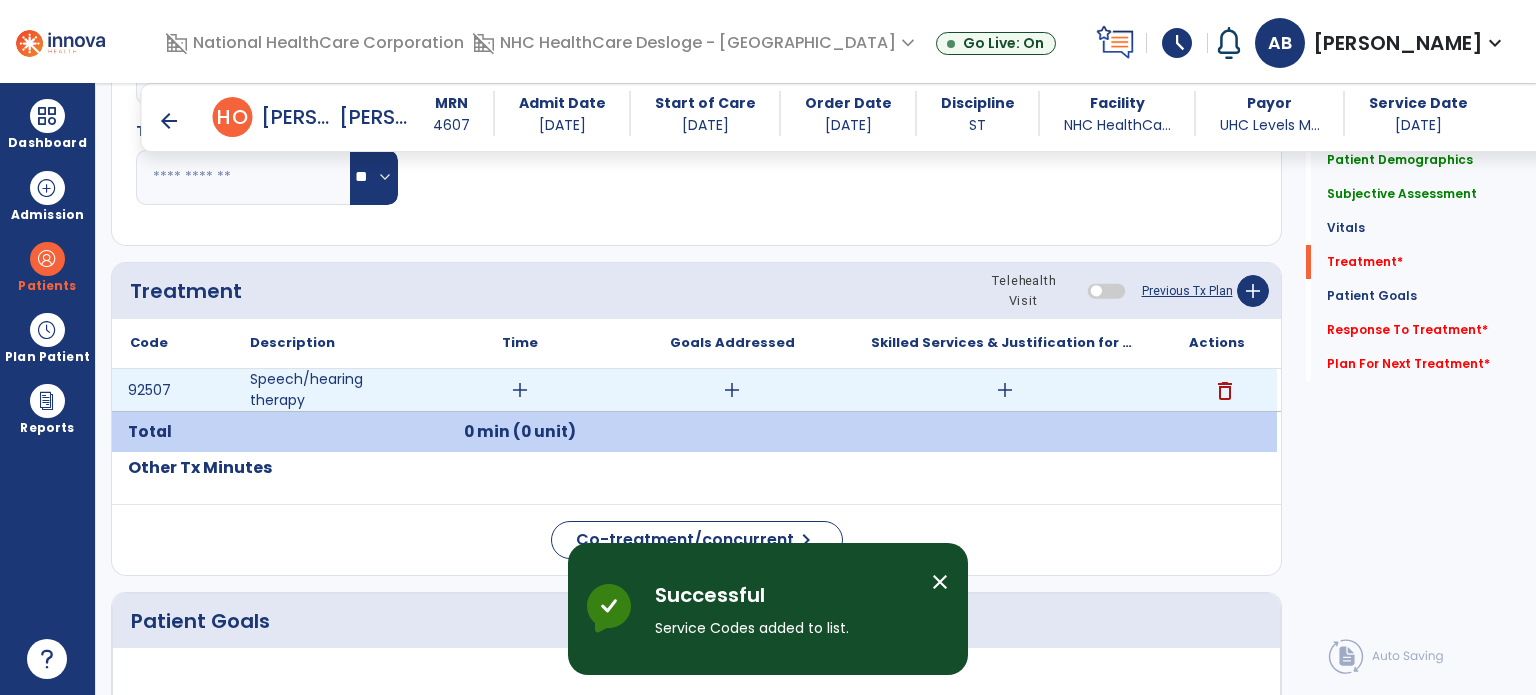 click on "add" at bounding box center [520, 390] 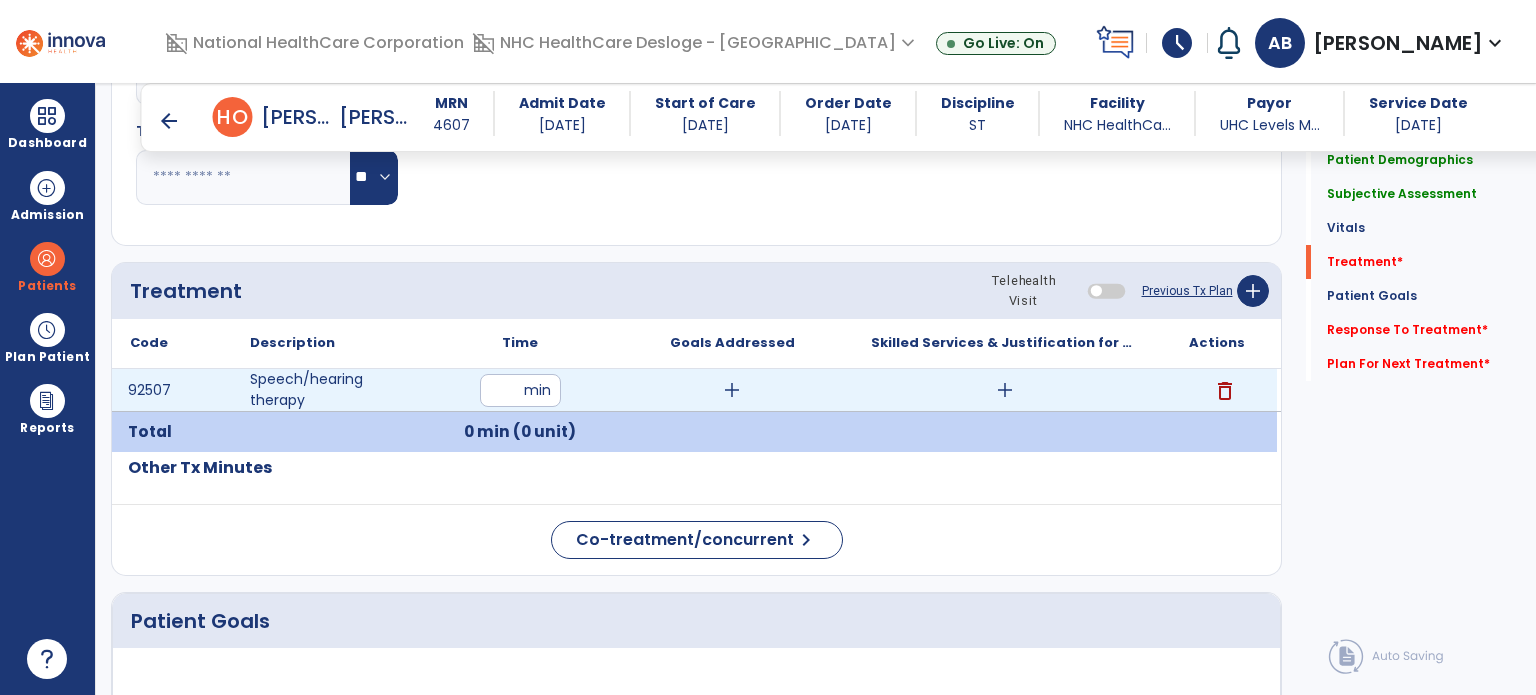 type on "**" 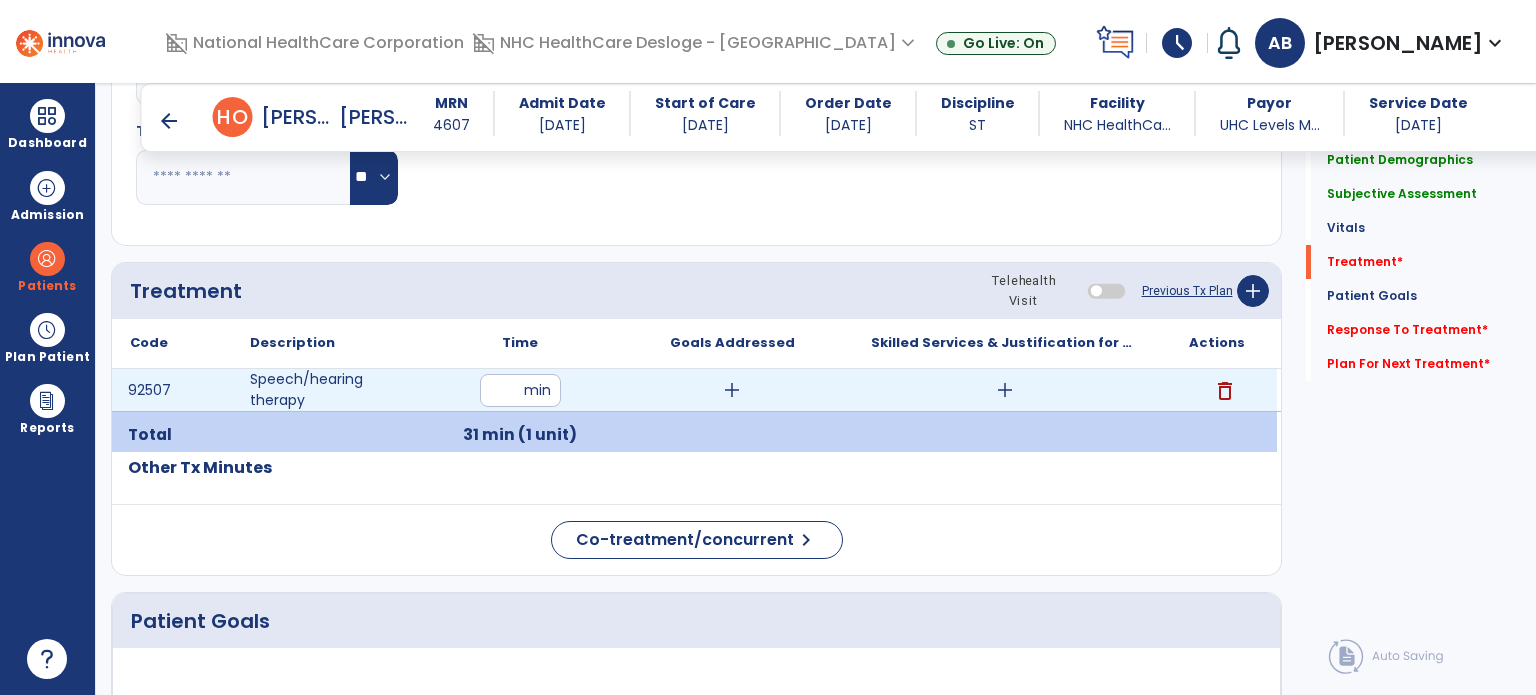 click on "add" at bounding box center (732, 390) 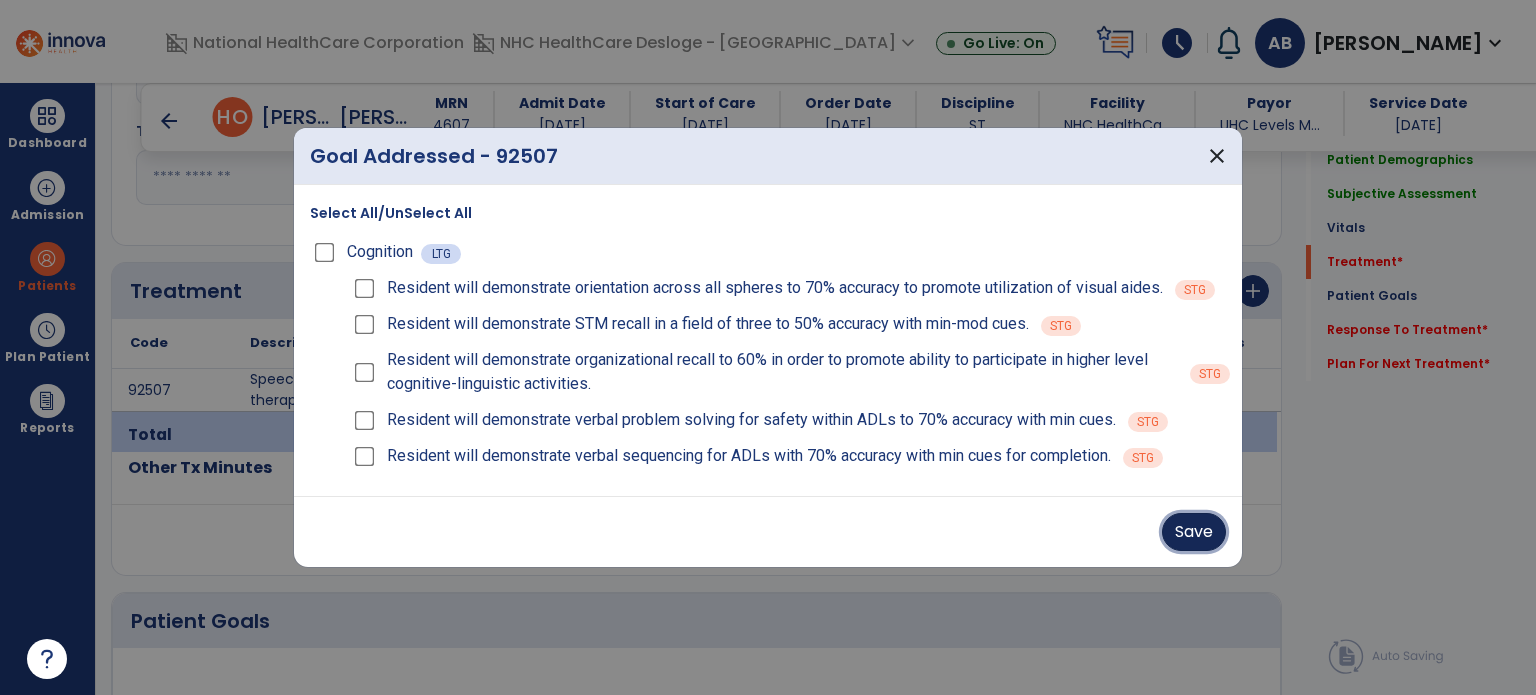 click on "Save" at bounding box center (1194, 532) 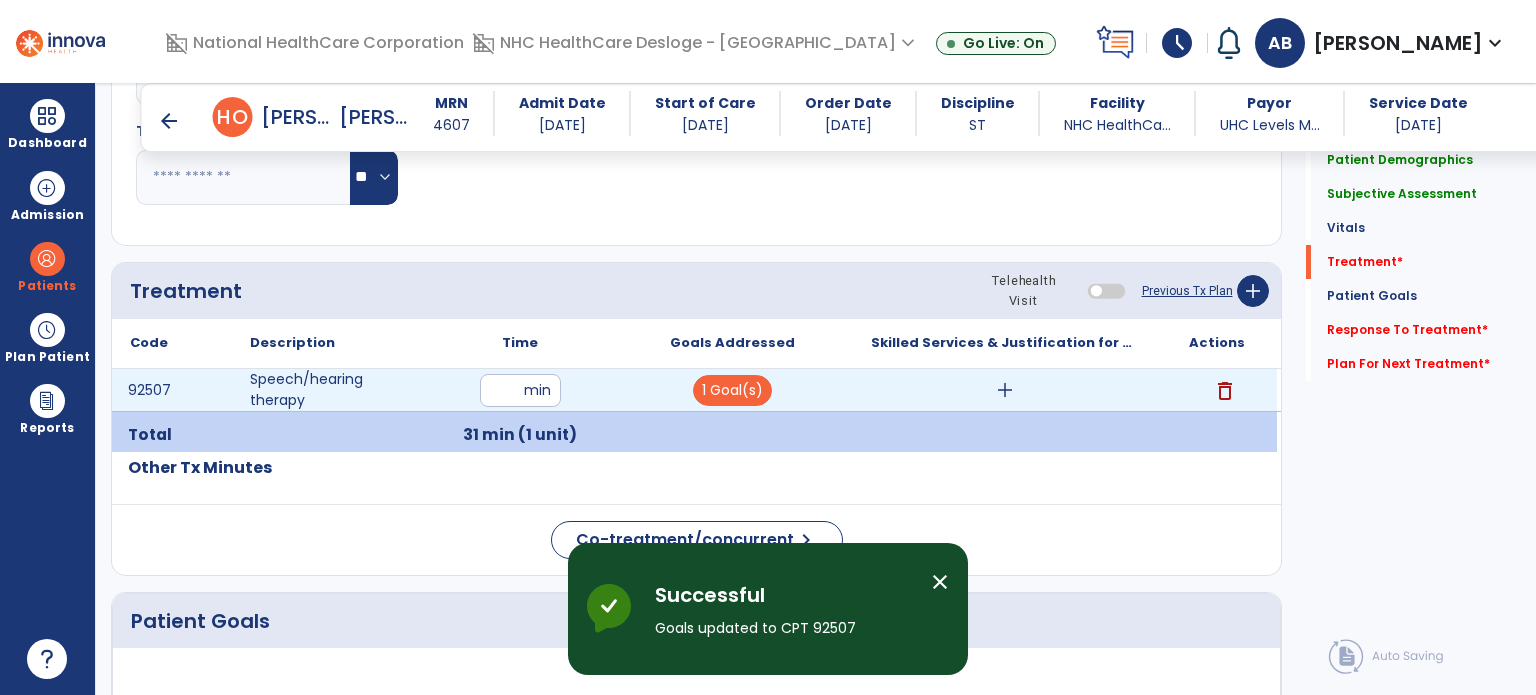 click on "add" at bounding box center (1005, 390) 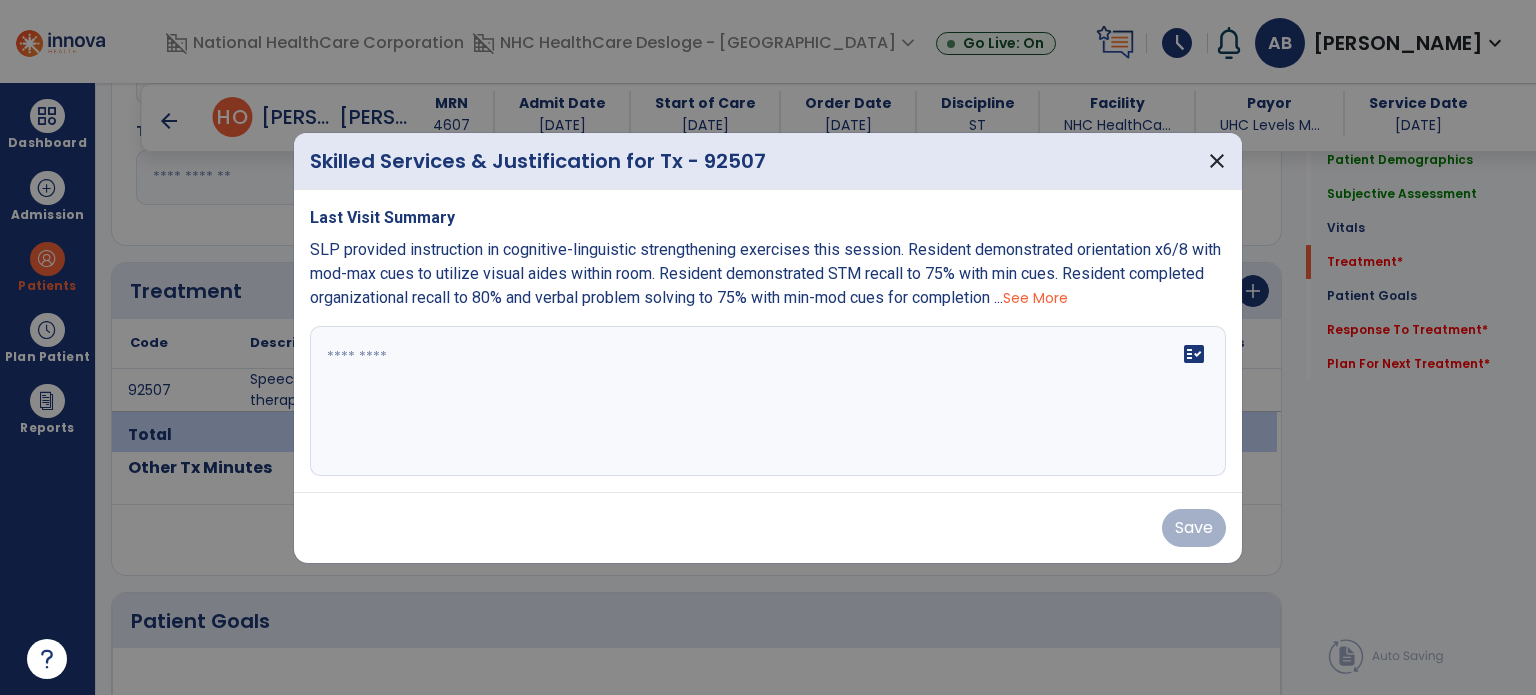 click on "fact_check" at bounding box center (768, 401) 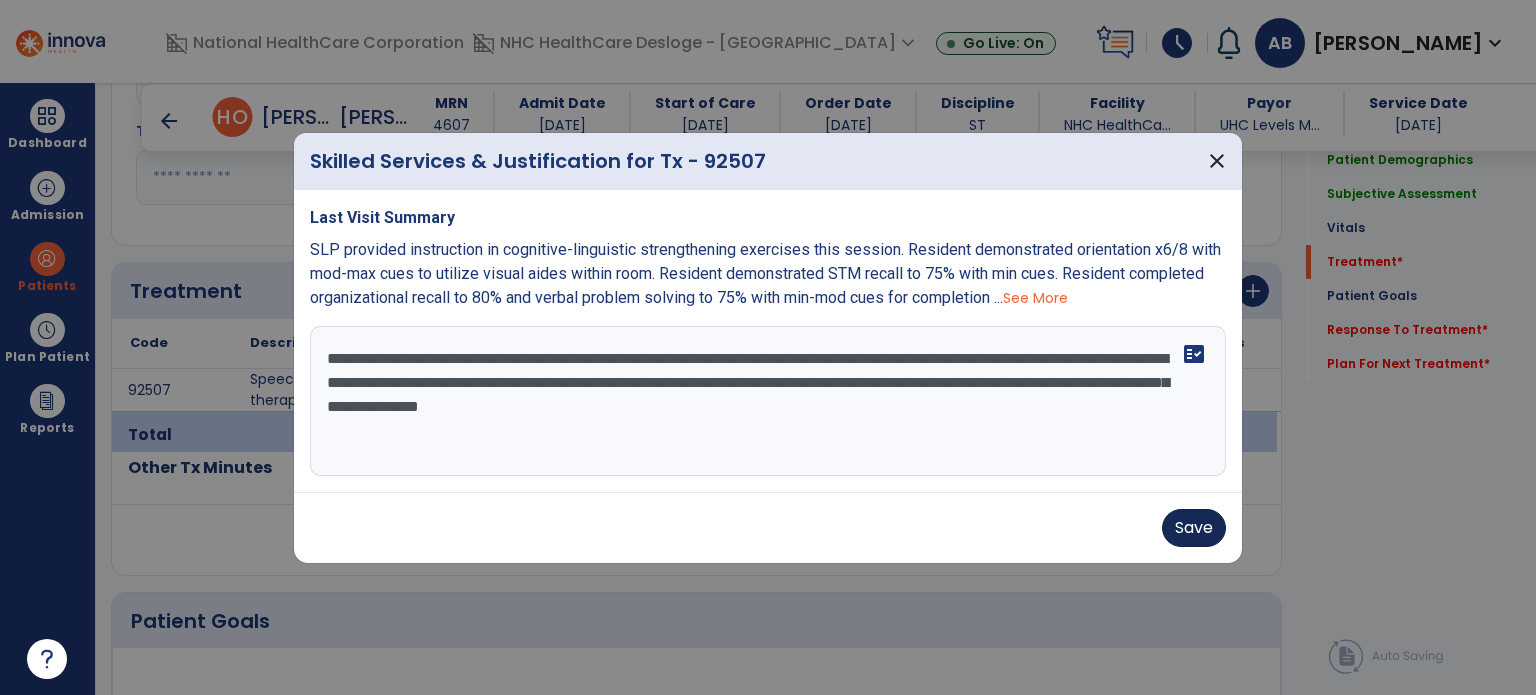 type on "**********" 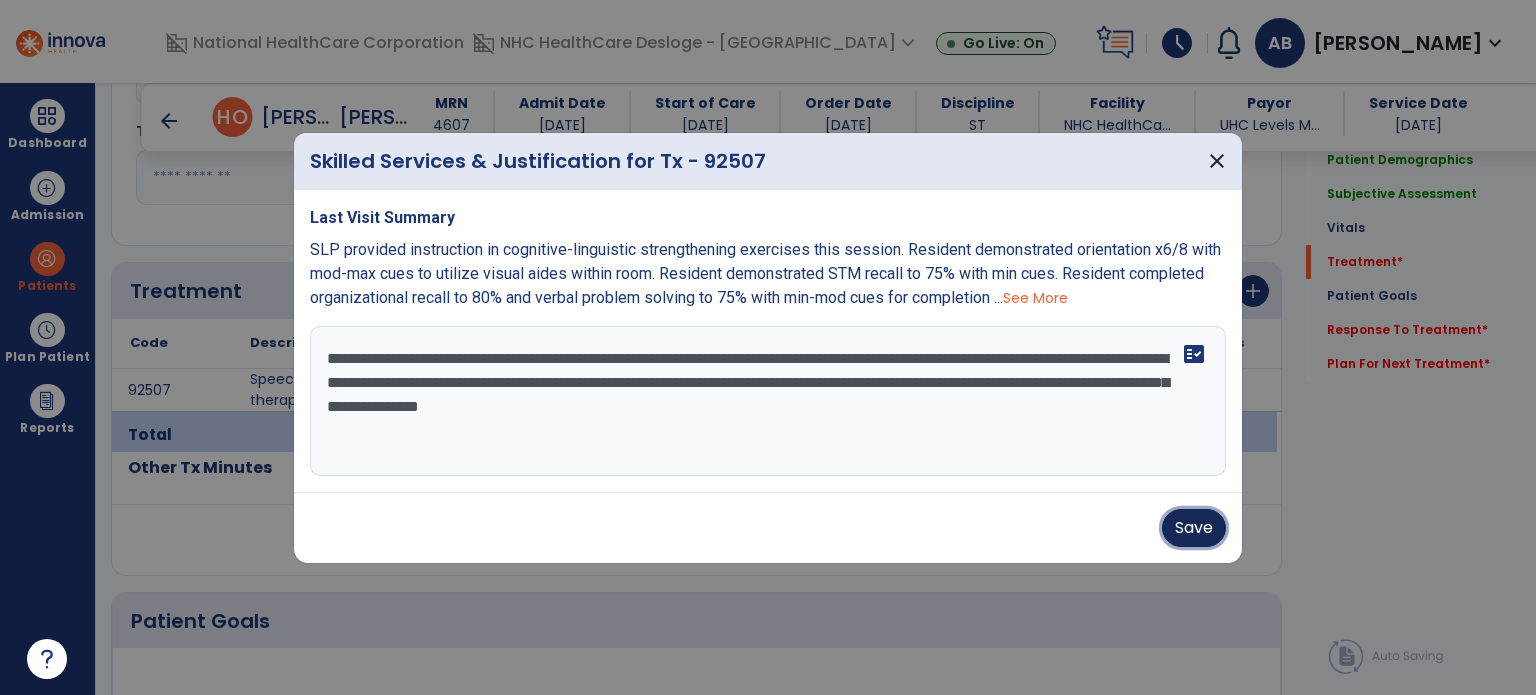click on "Save" at bounding box center (1194, 528) 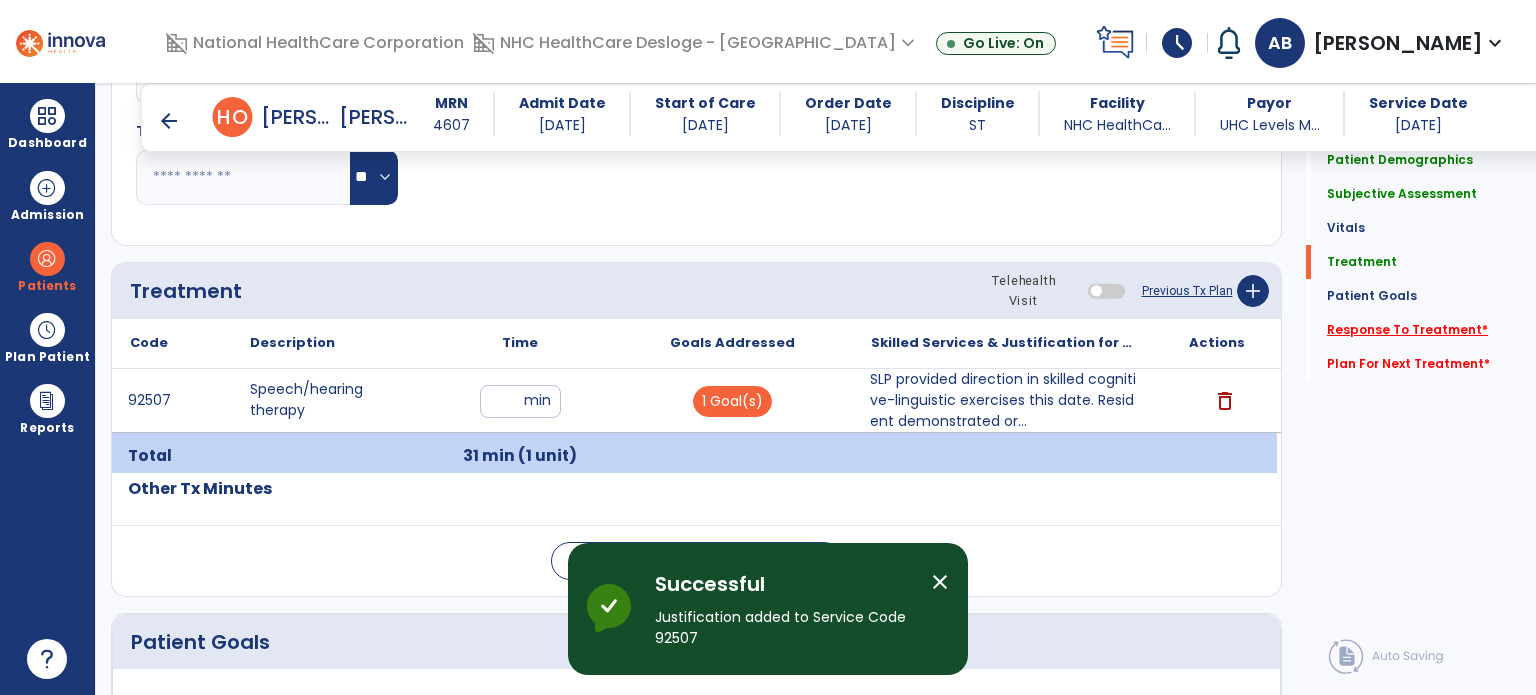 click on "Response To Treatment   *" 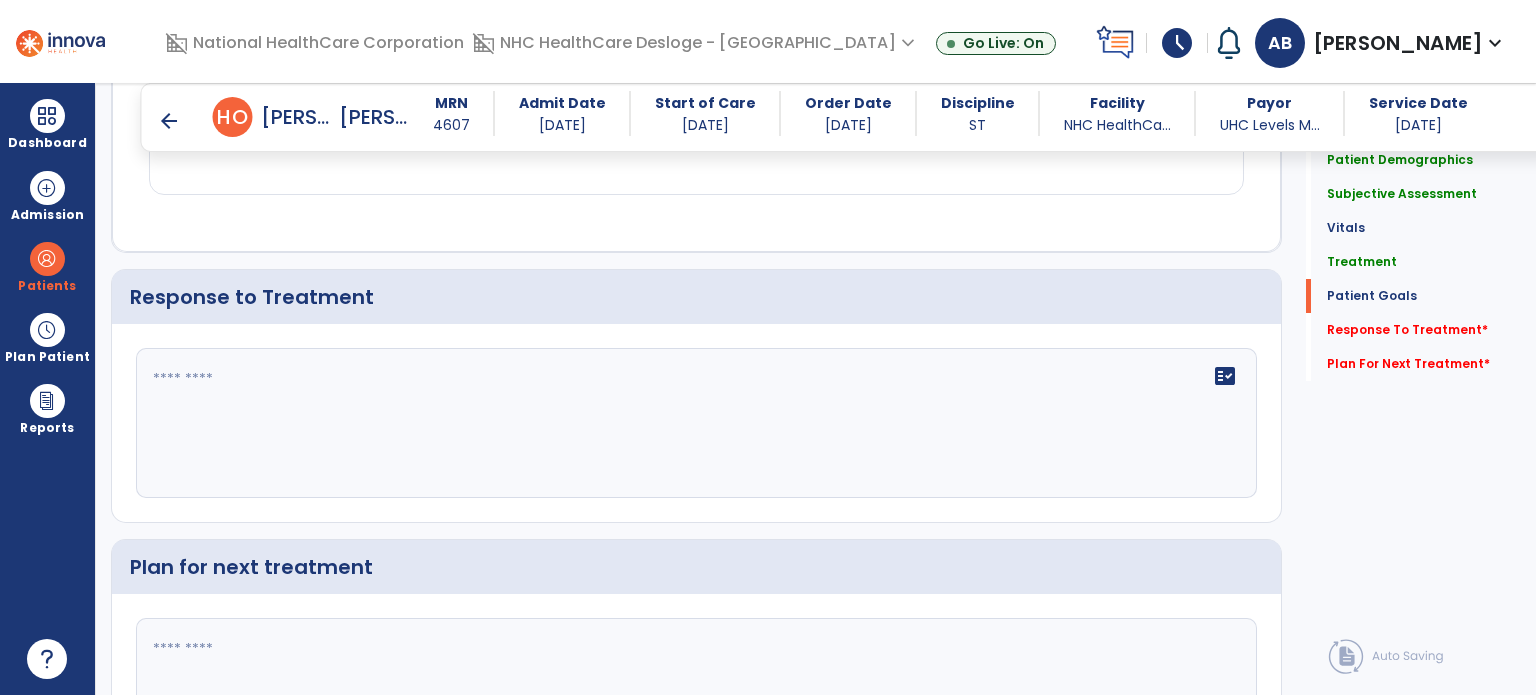 scroll, scrollTop: 2470, scrollLeft: 0, axis: vertical 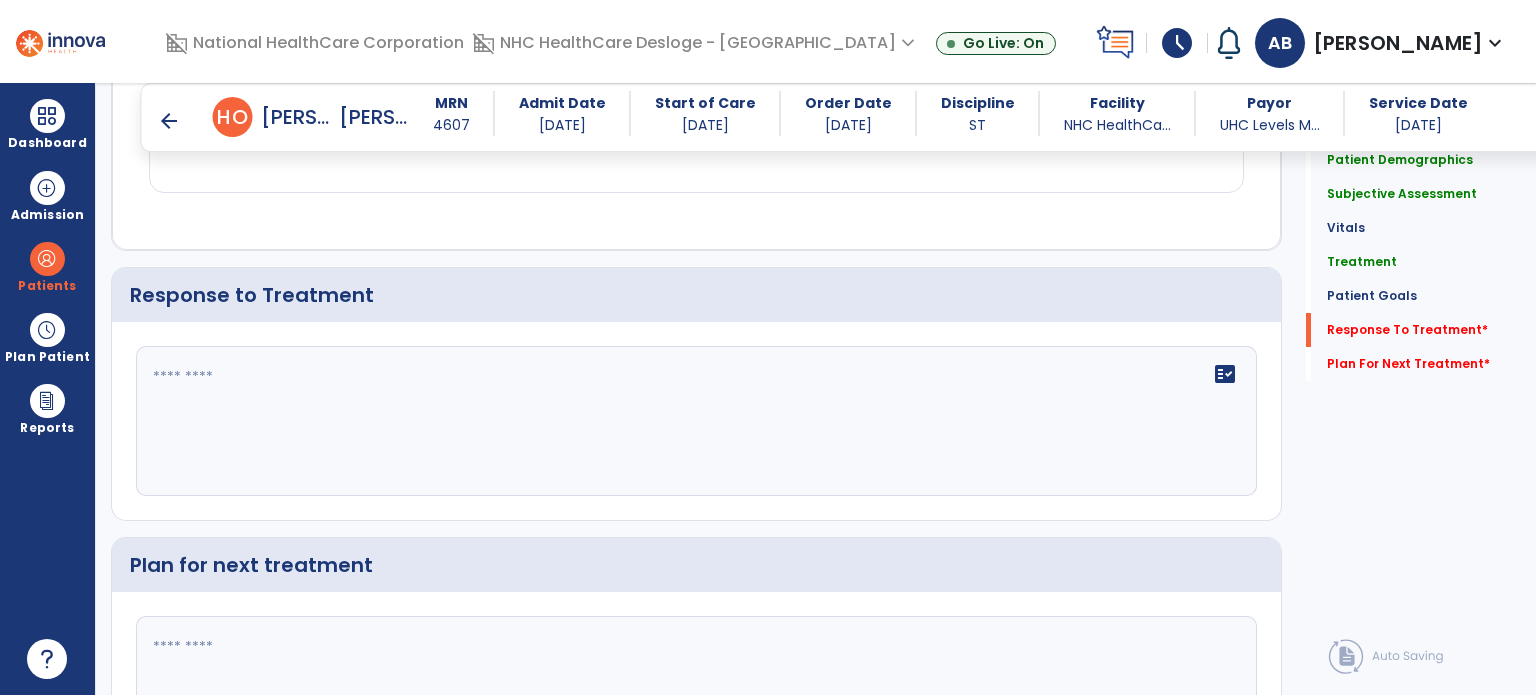 click on "fact_check" 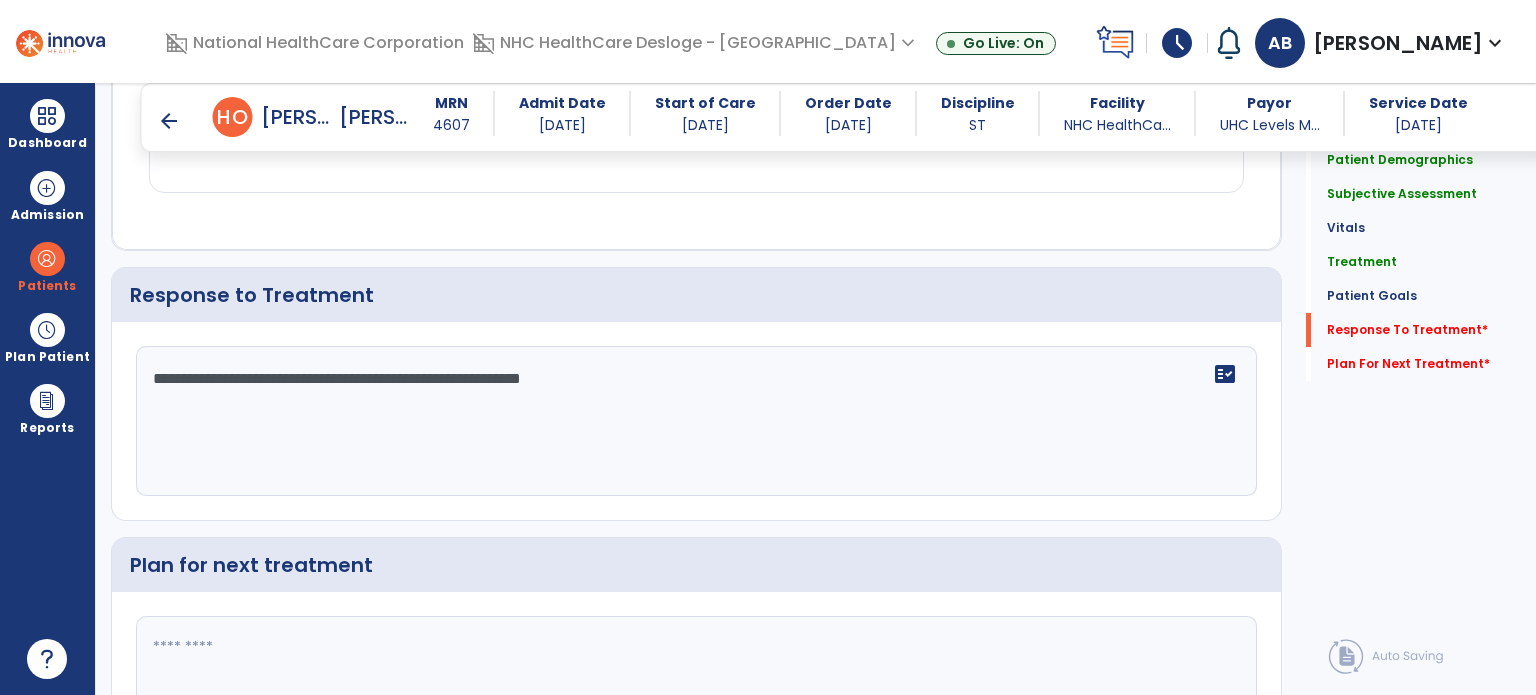 click on "**********" 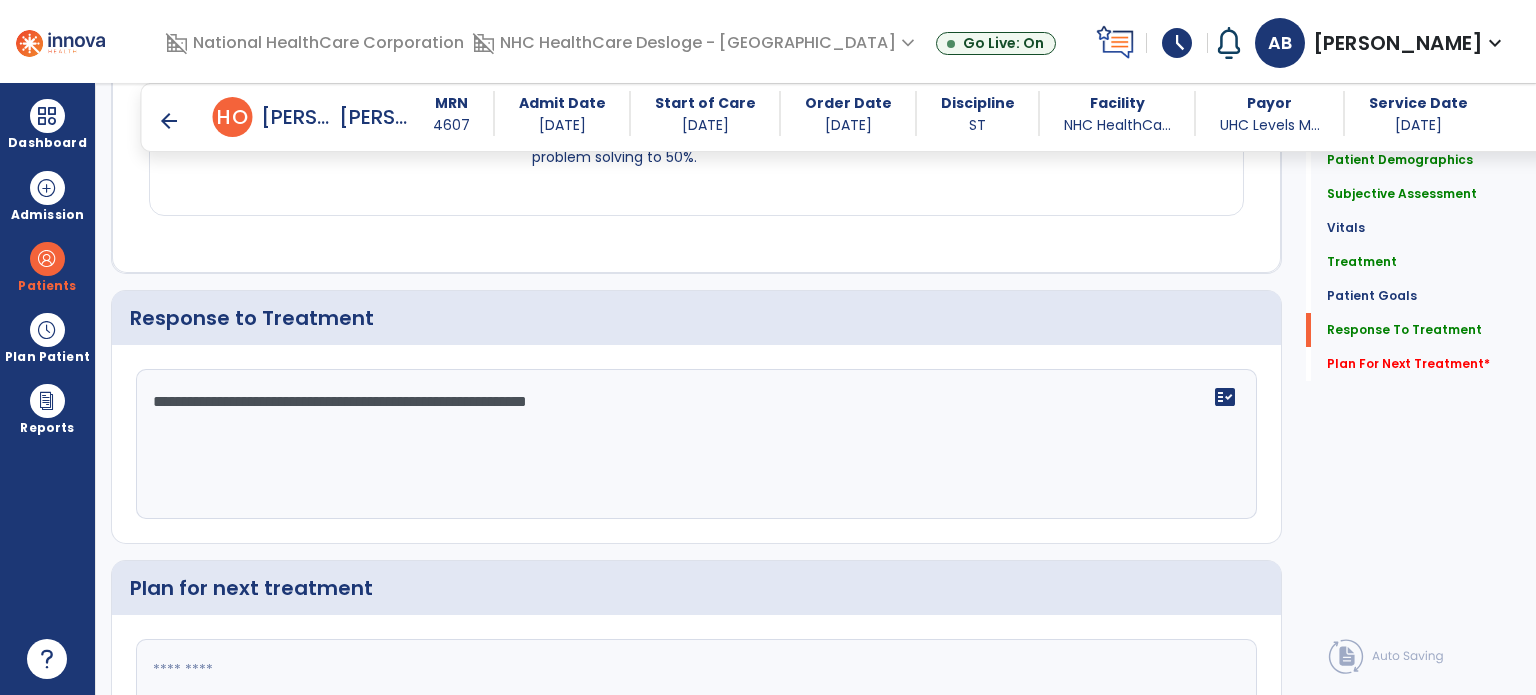 scroll, scrollTop: 2470, scrollLeft: 0, axis: vertical 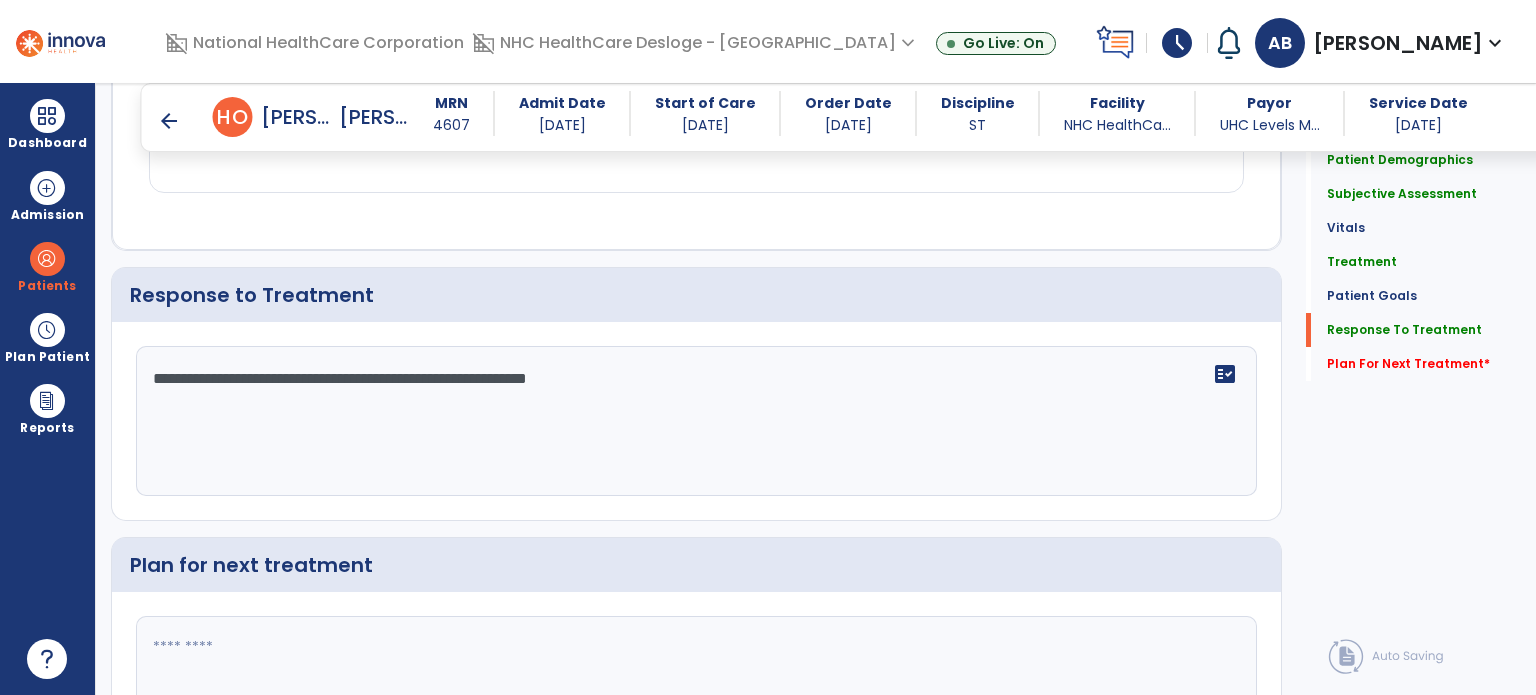 type on "**********" 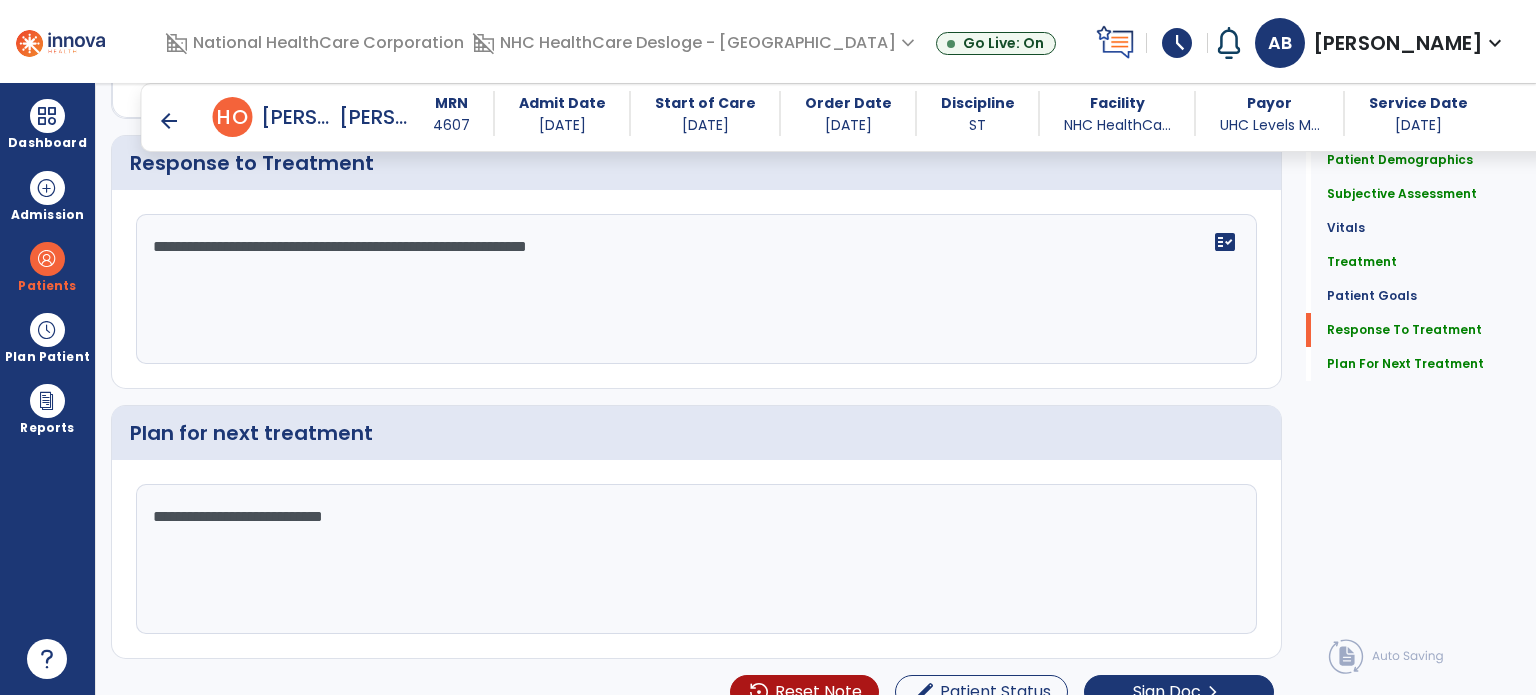 scroll, scrollTop: 2625, scrollLeft: 0, axis: vertical 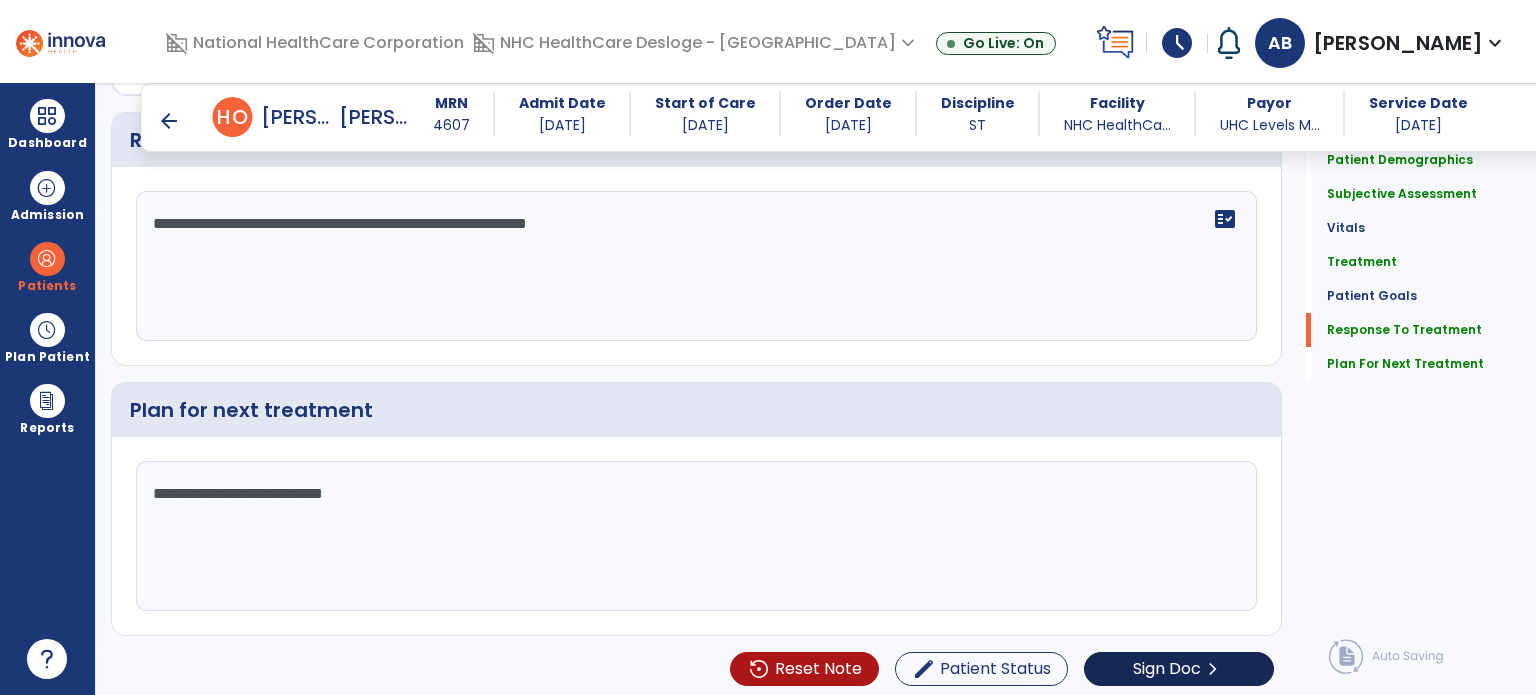 type on "**********" 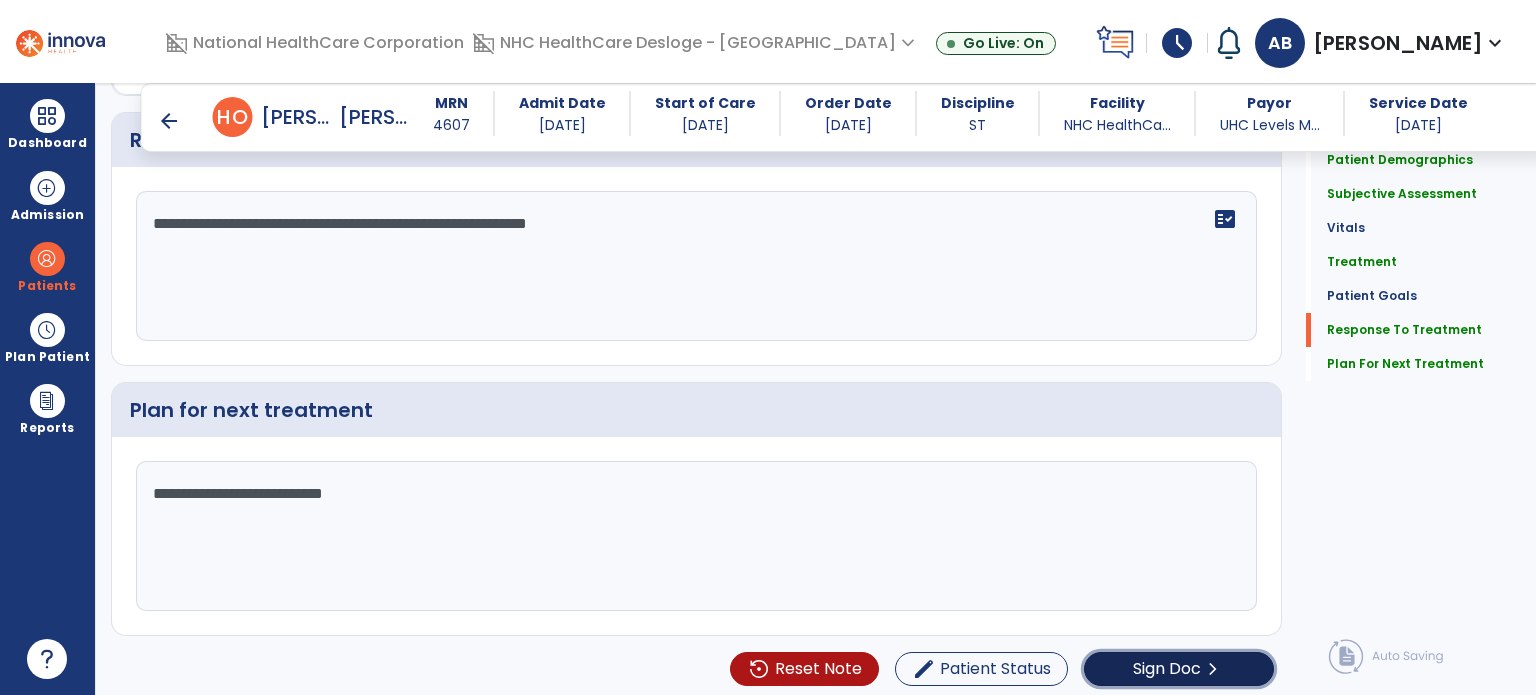 click on "Sign Doc" 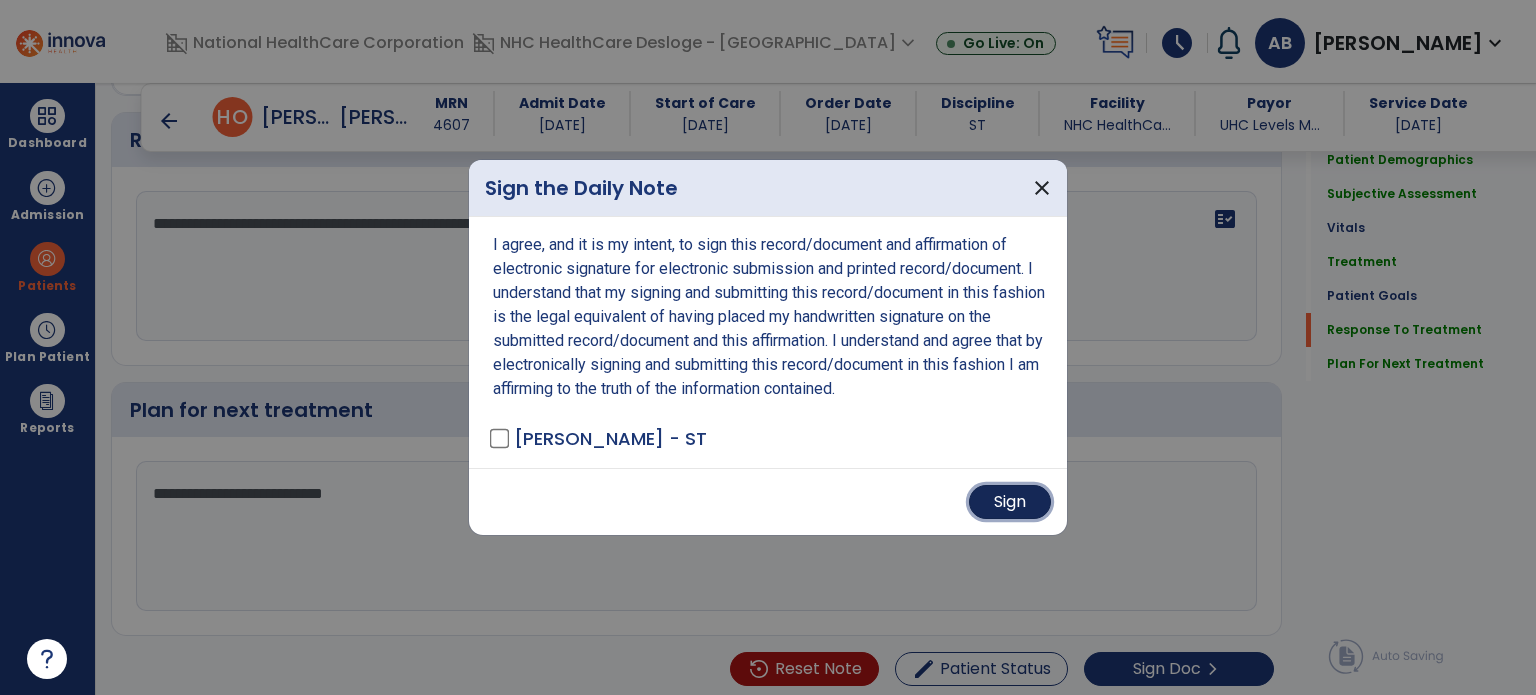 click on "Sign" at bounding box center (1010, 502) 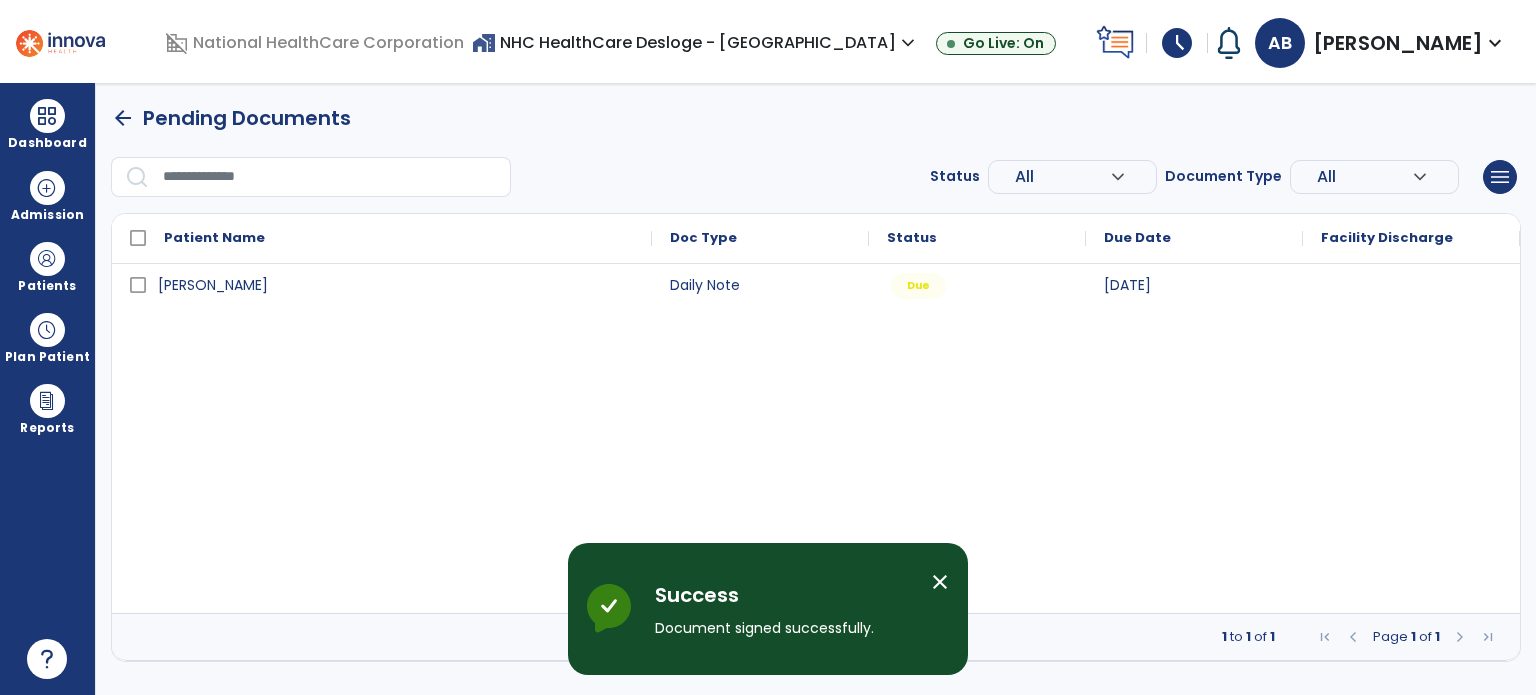 scroll, scrollTop: 0, scrollLeft: 0, axis: both 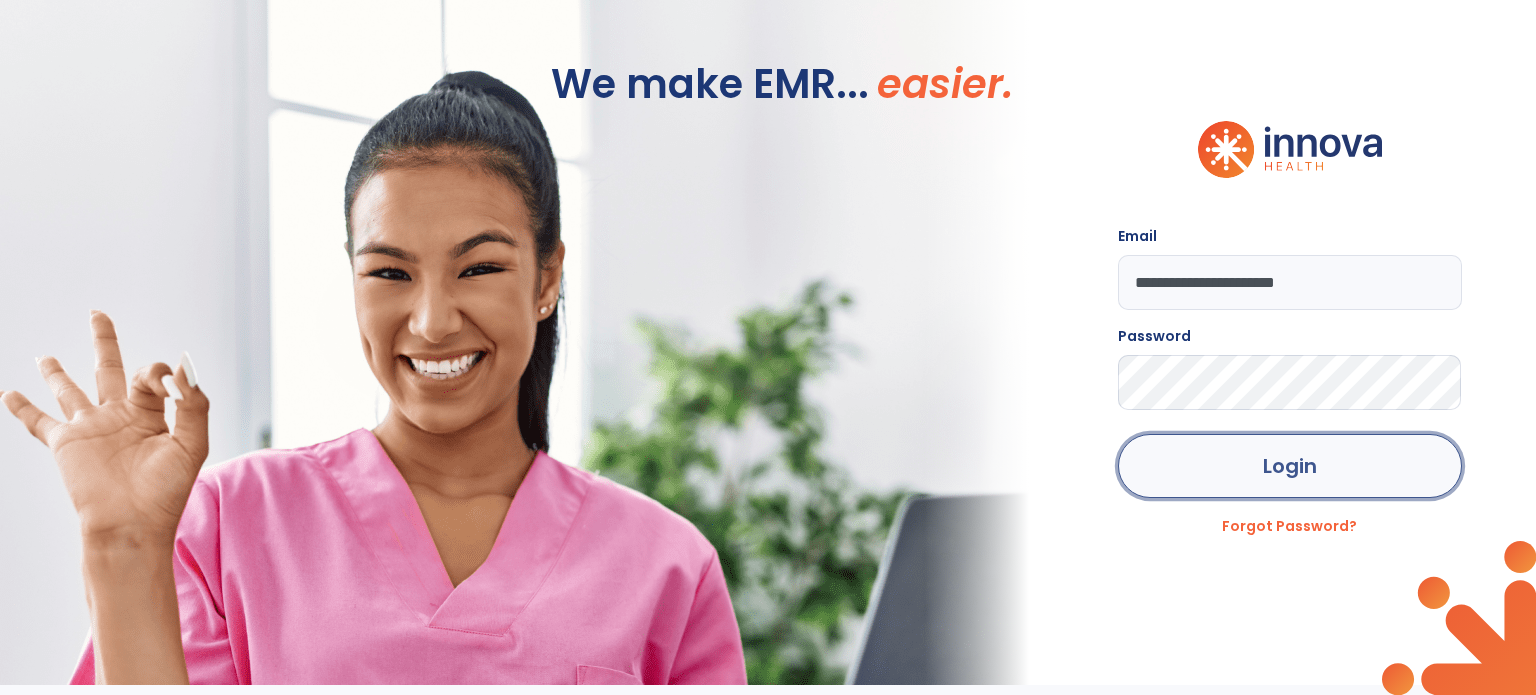 click on "Login" 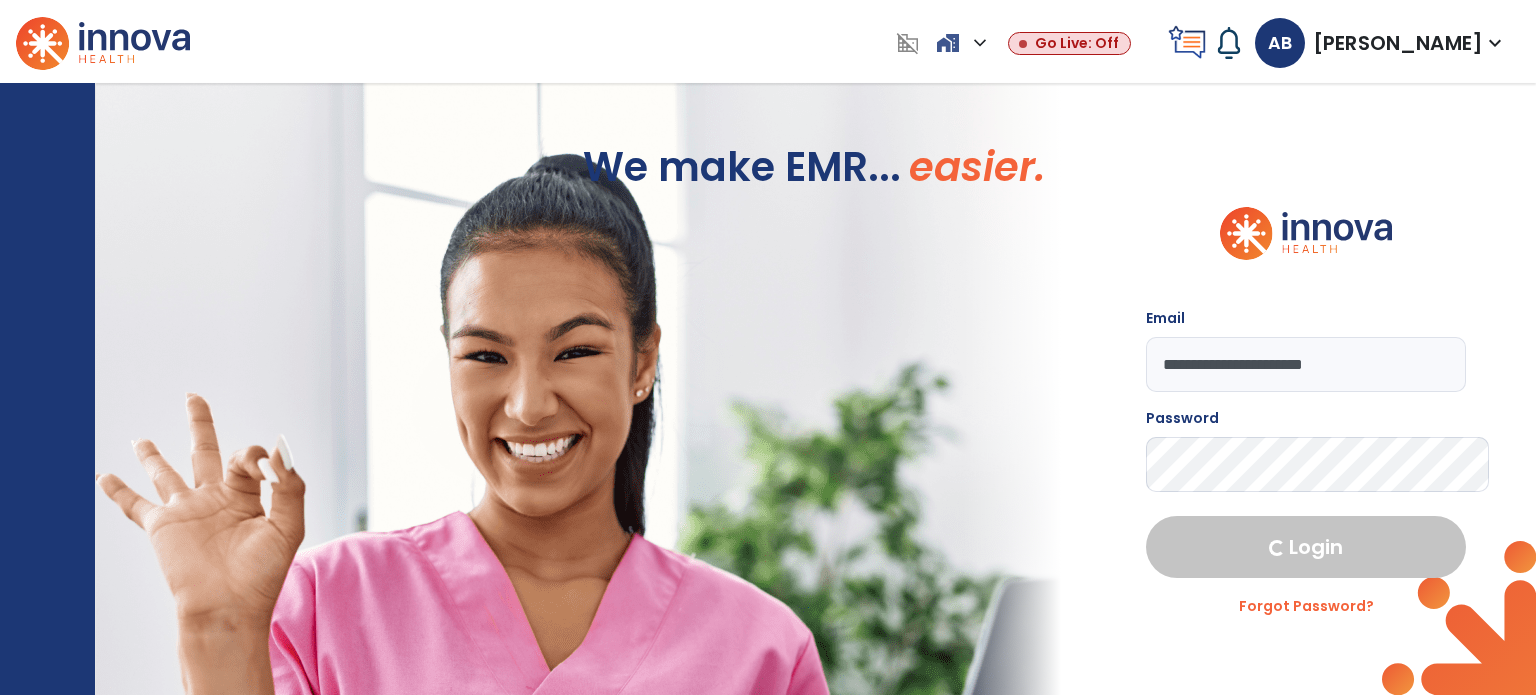 select on "****" 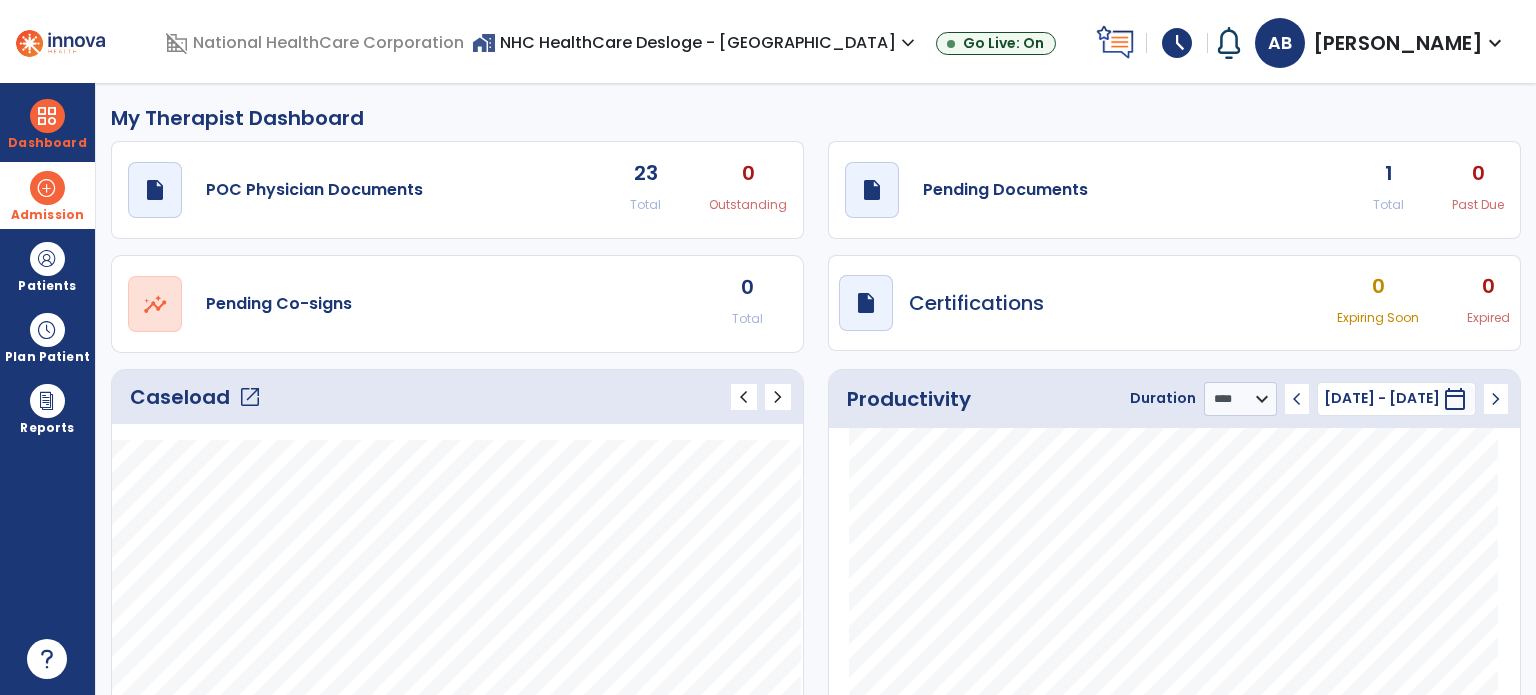 click at bounding box center [47, 188] 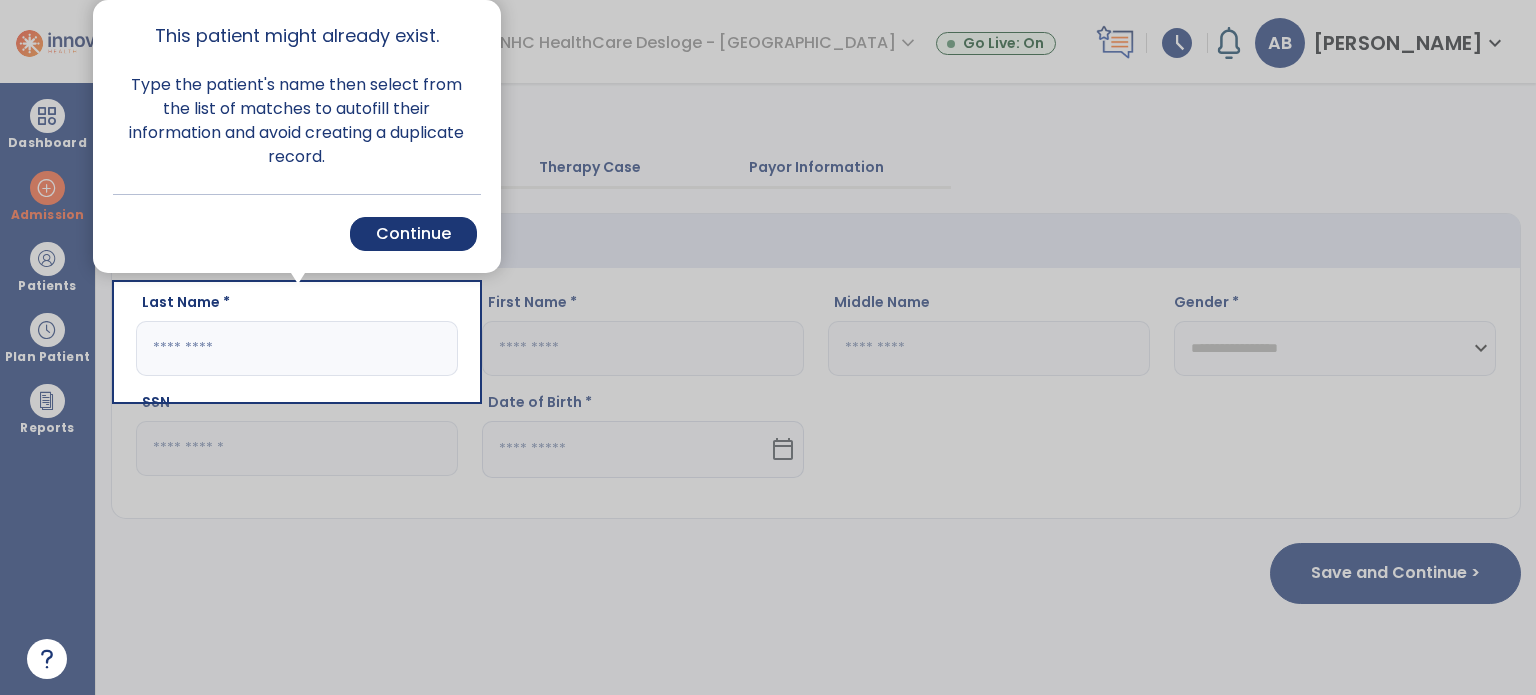 drag, startPoint x: 662, startPoint y: 139, endPoint x: 624, endPoint y: 132, distance: 38.63936 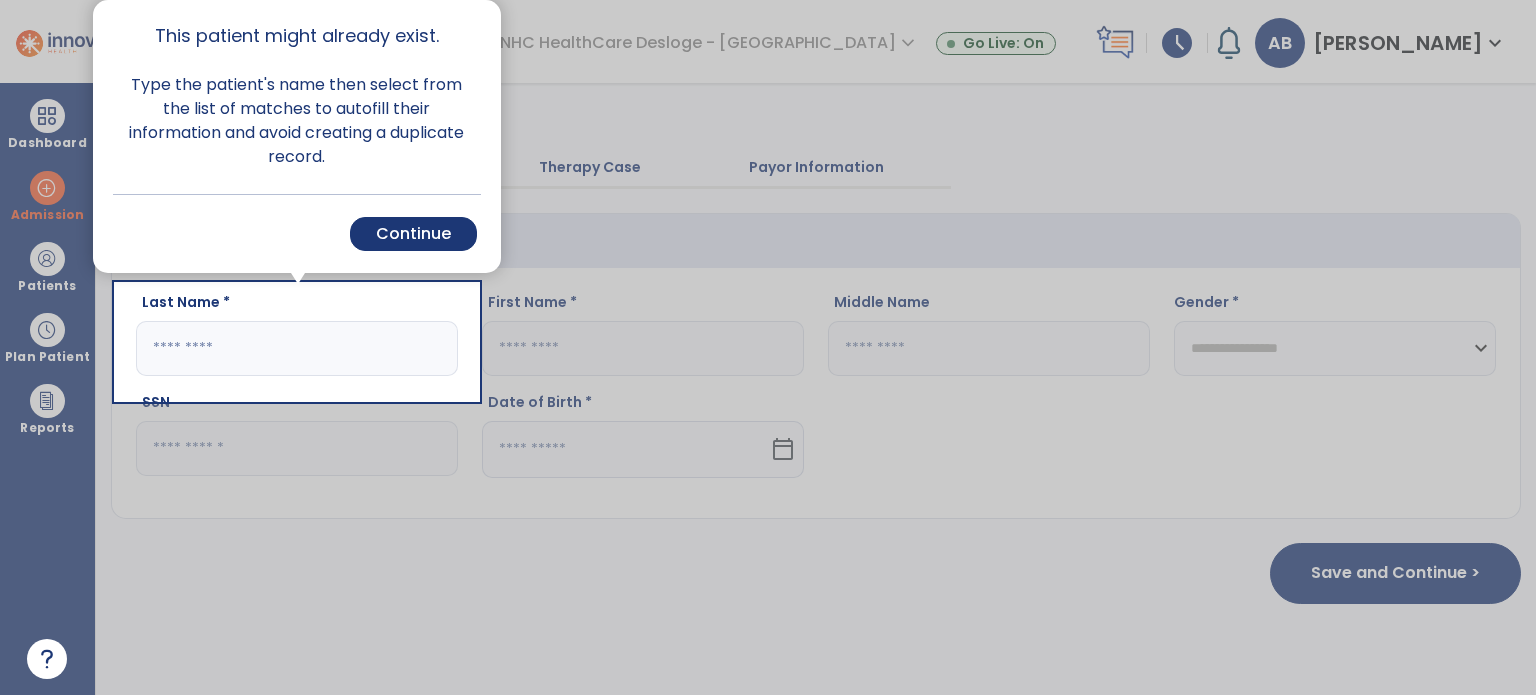 drag, startPoint x: 410, startPoint y: 237, endPoint x: 223, endPoint y: 303, distance: 198.30531 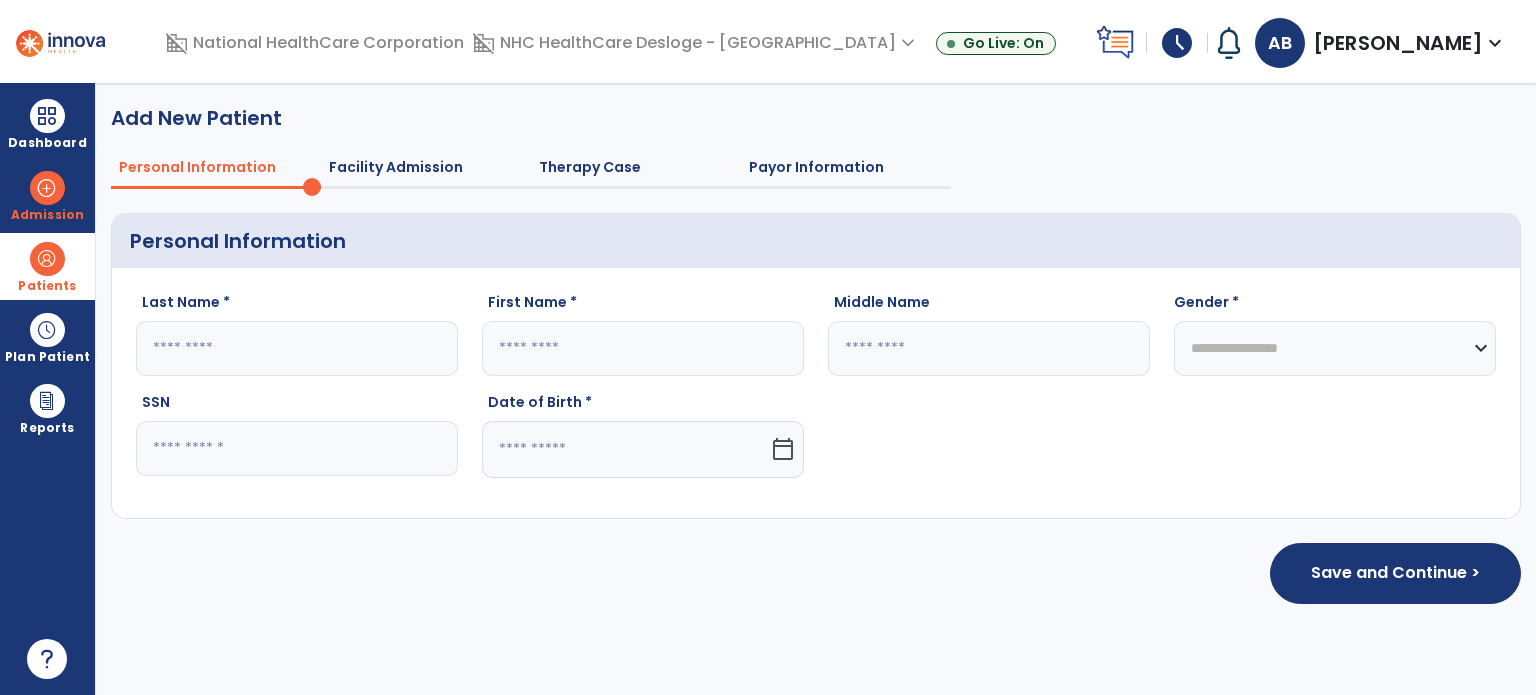 click at bounding box center [47, 259] 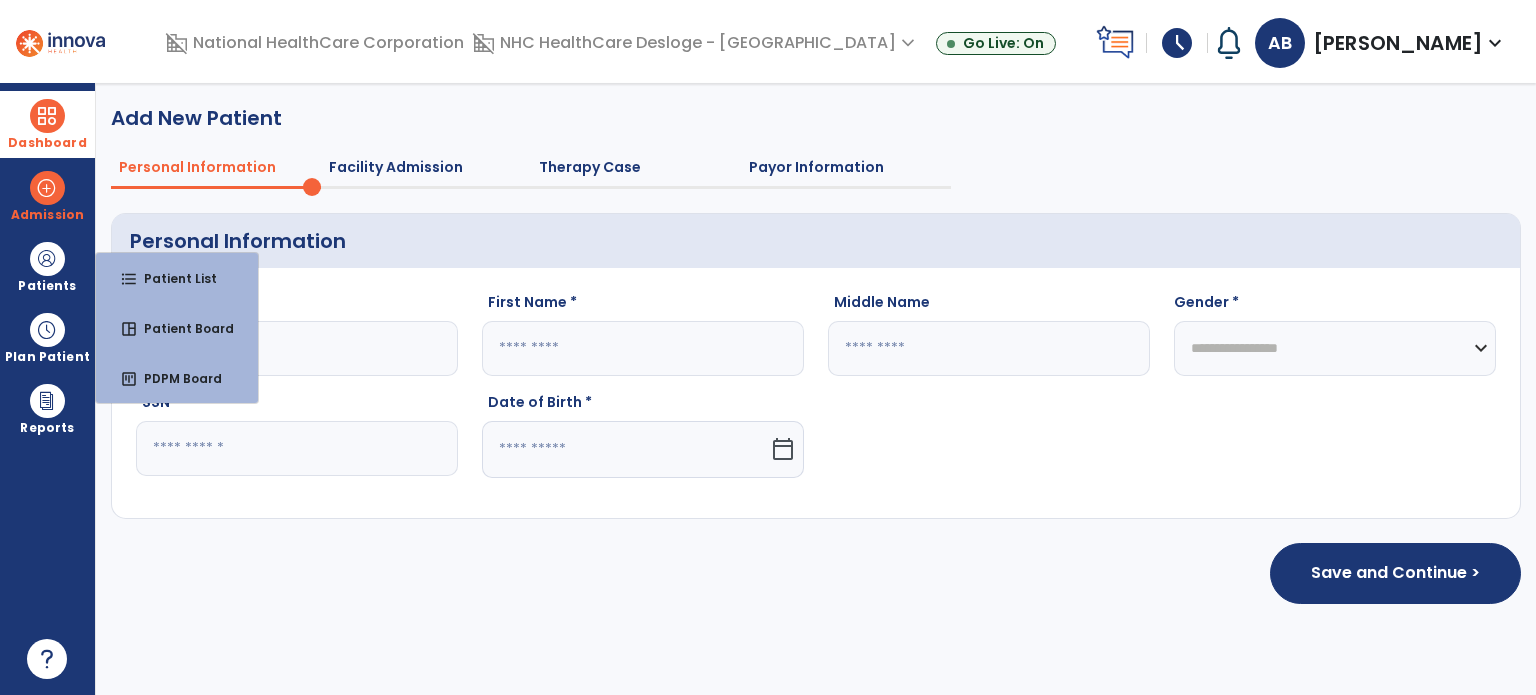 click at bounding box center (47, 116) 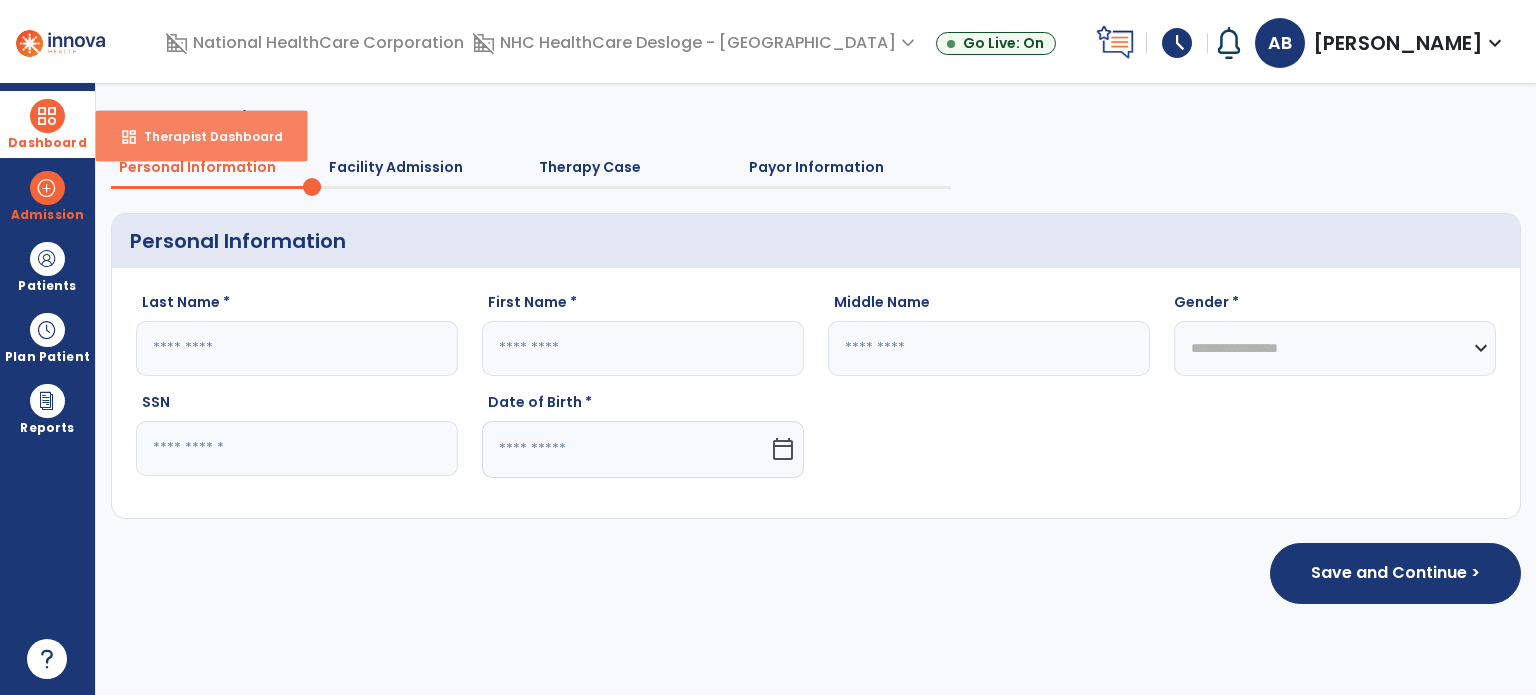 click on "Therapist Dashboard" at bounding box center [205, 136] 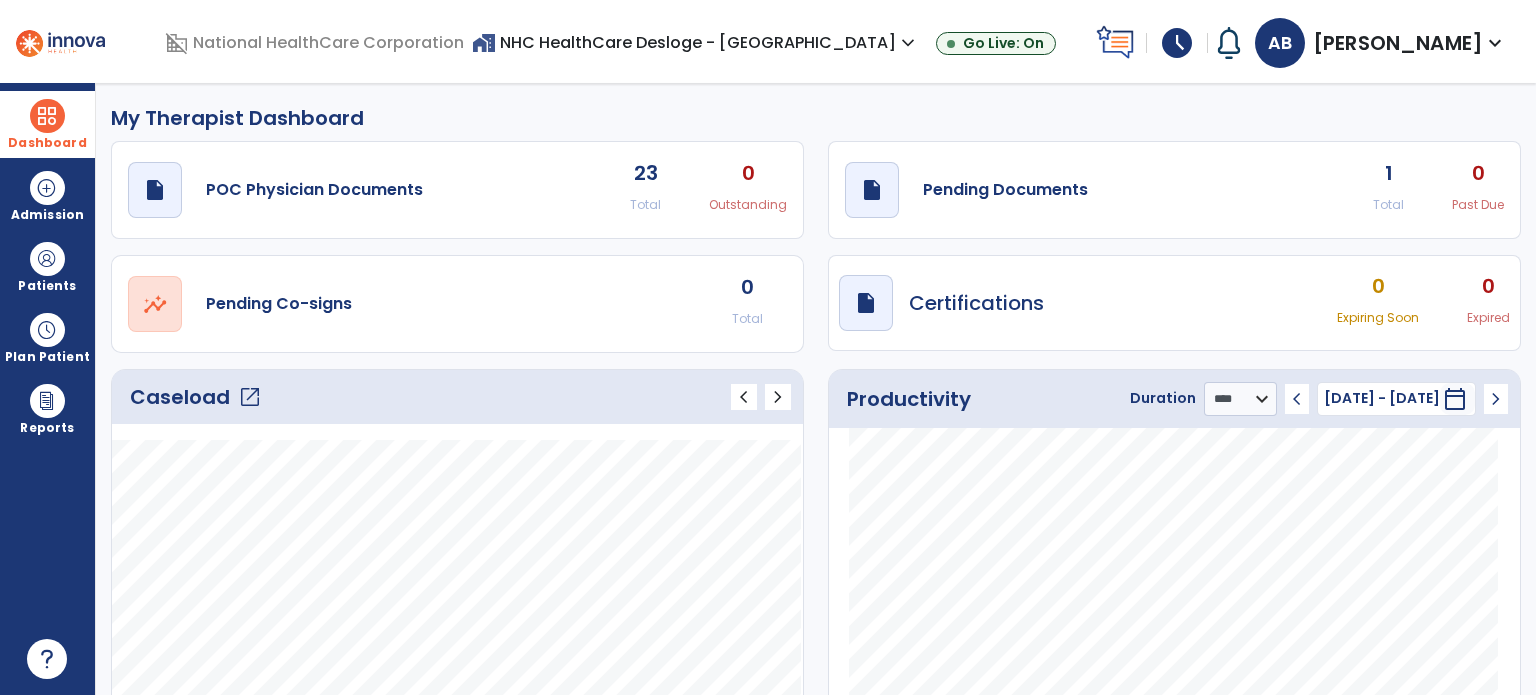 click on "draft   open_in_new  Pending Documents 1 Total 0 Past Due" 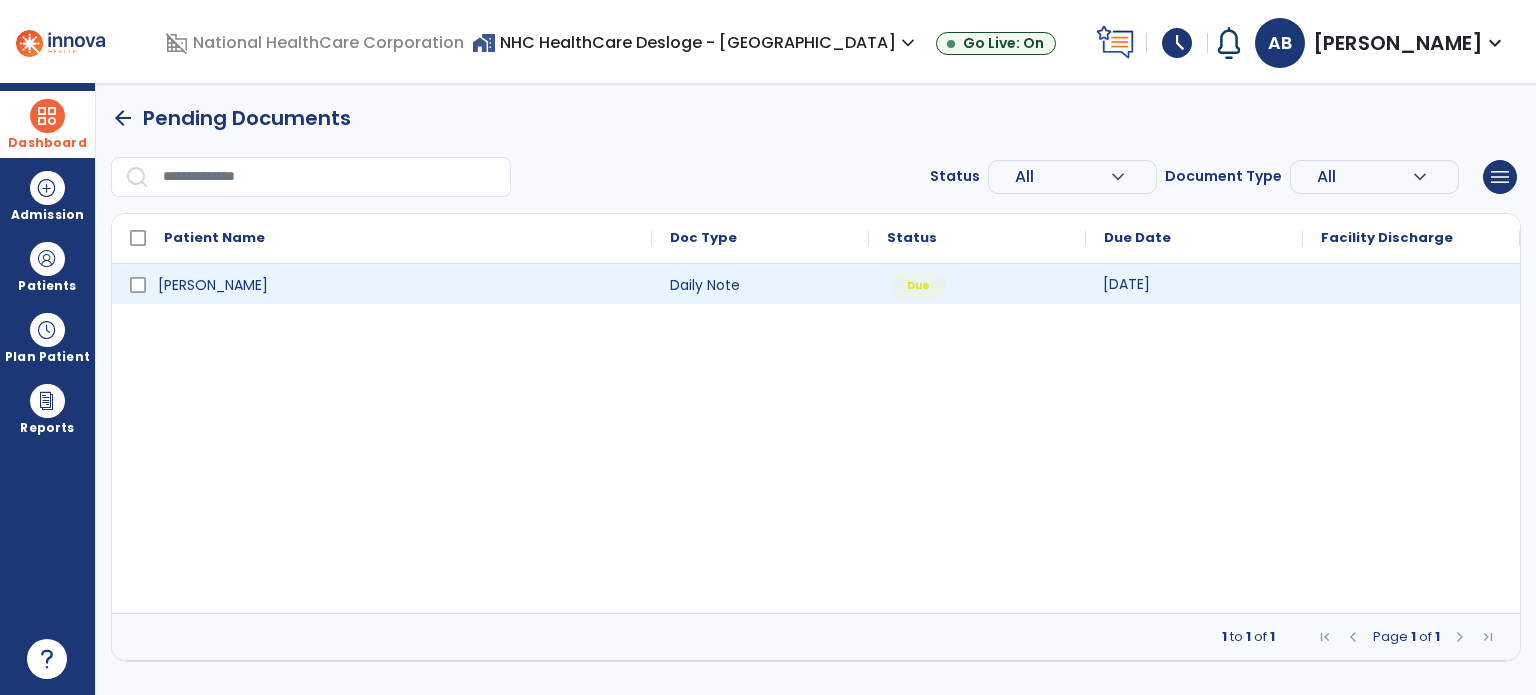 click on "[DATE]" at bounding box center [1194, 284] 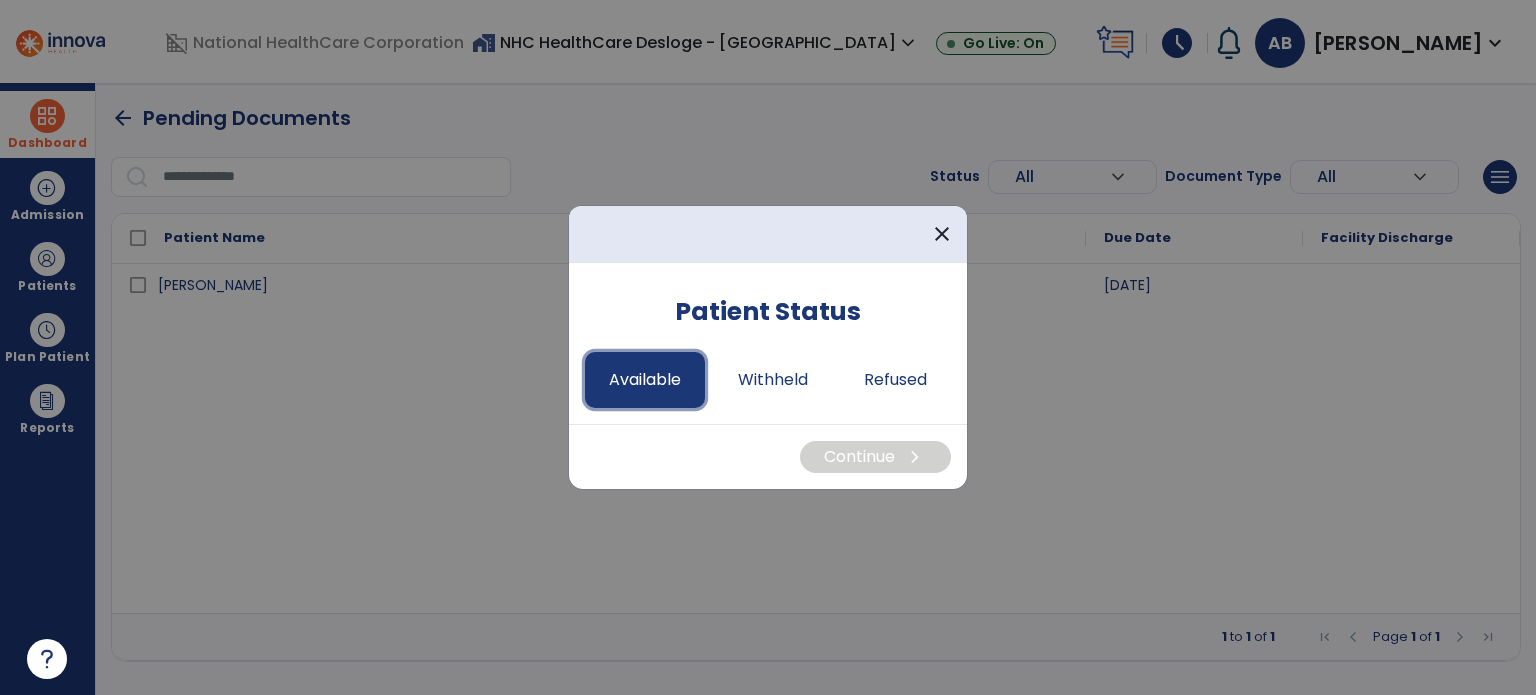 click on "Available" at bounding box center (645, 380) 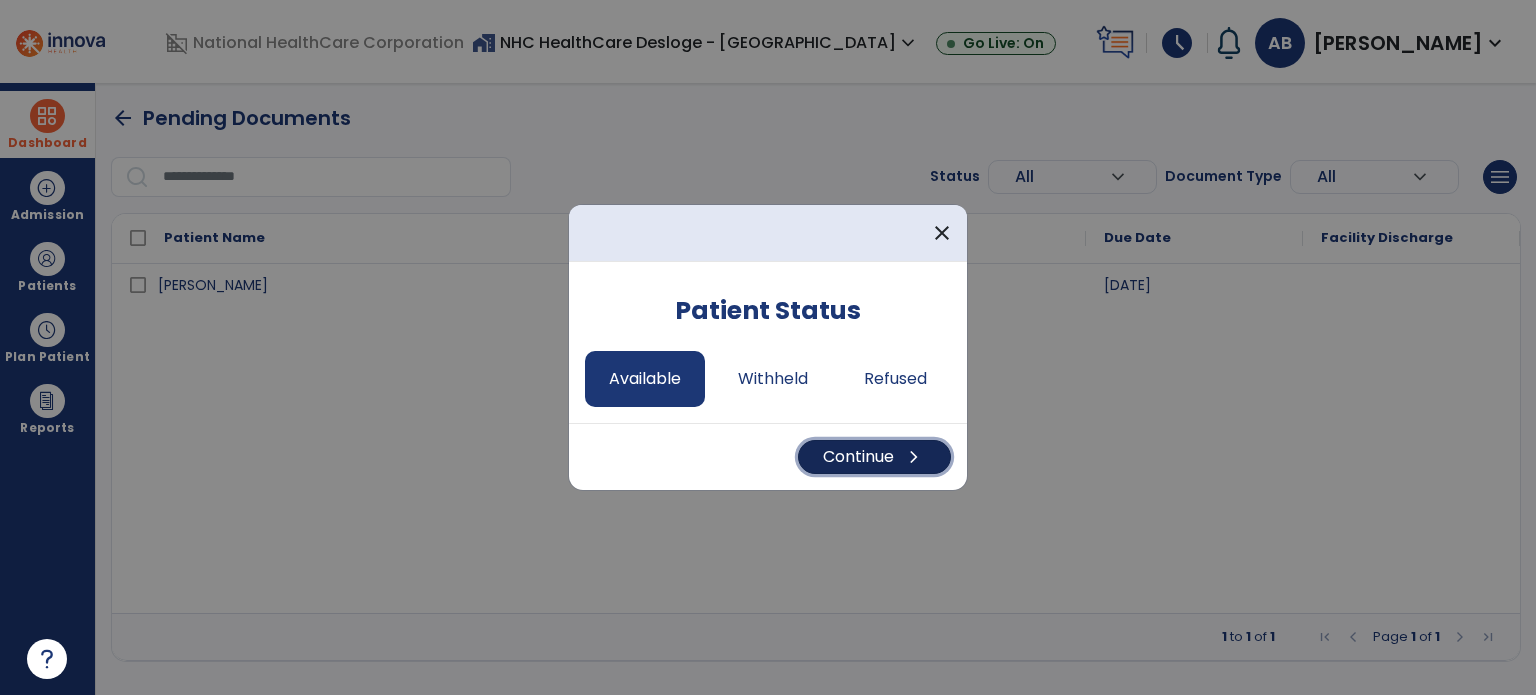 click on "Continue   chevron_right" at bounding box center (874, 457) 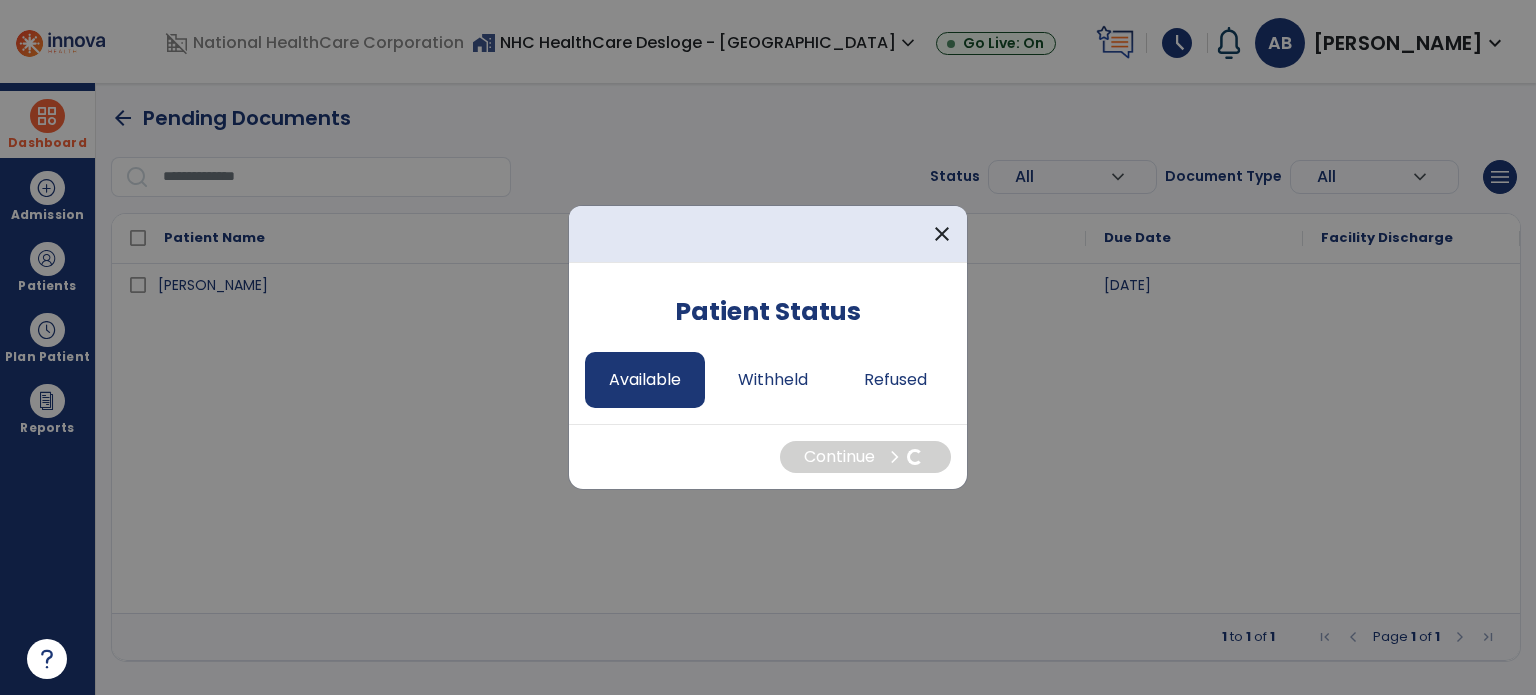 select on "*" 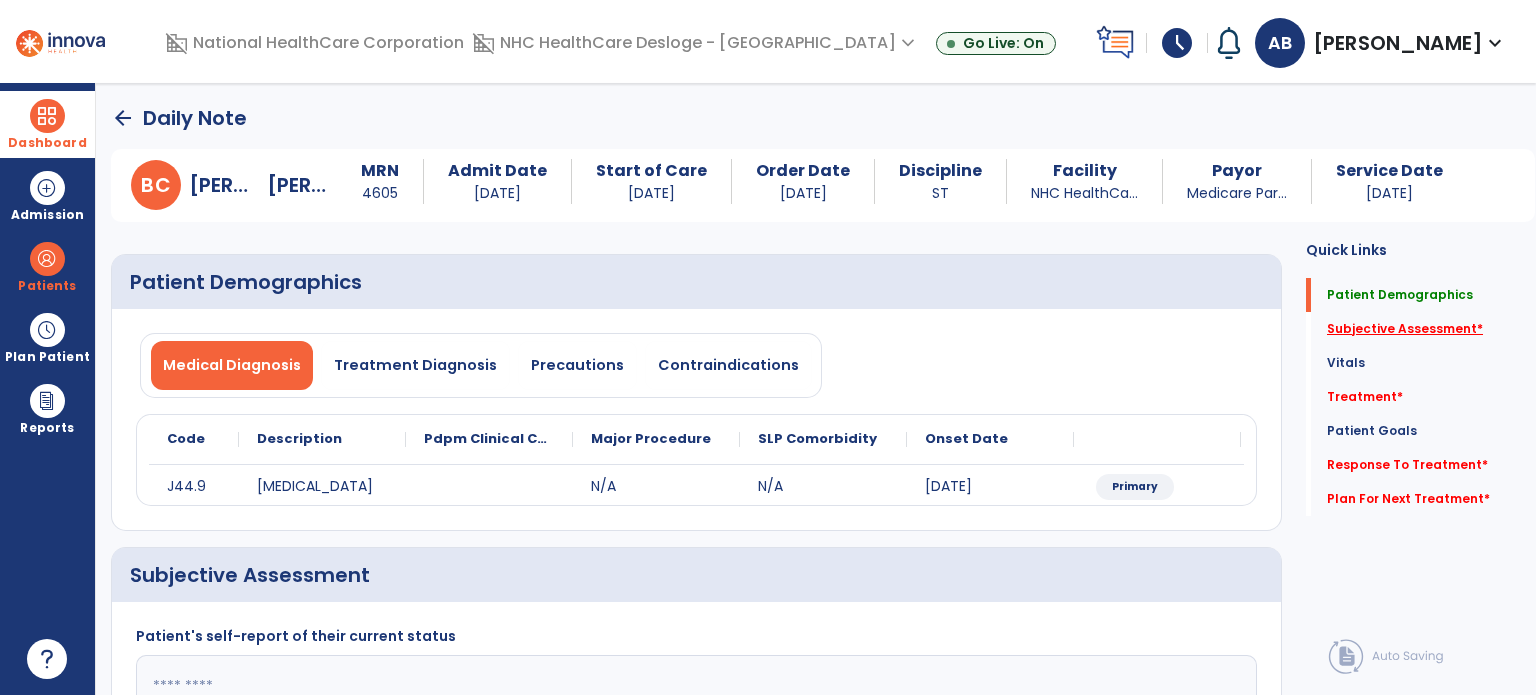 click on "Subjective Assessment   *" 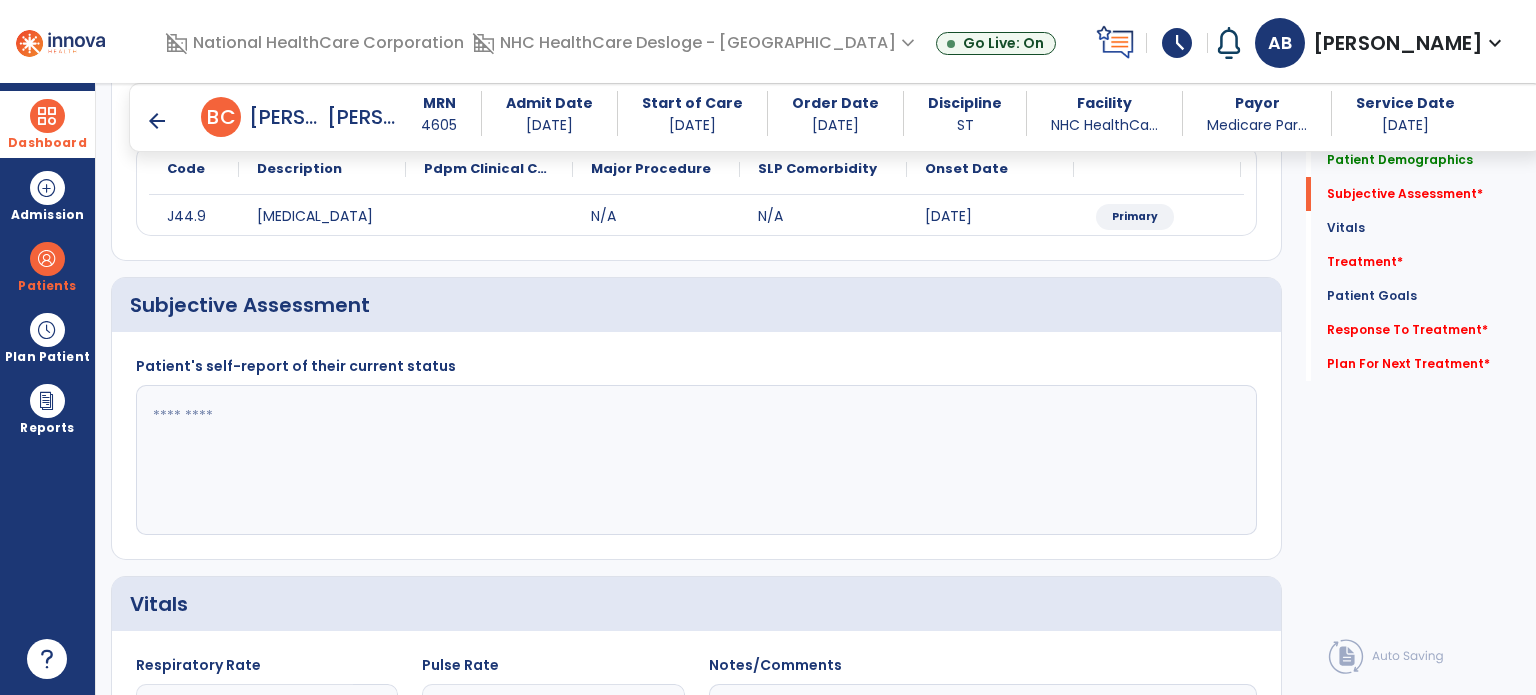 scroll, scrollTop: 298, scrollLeft: 0, axis: vertical 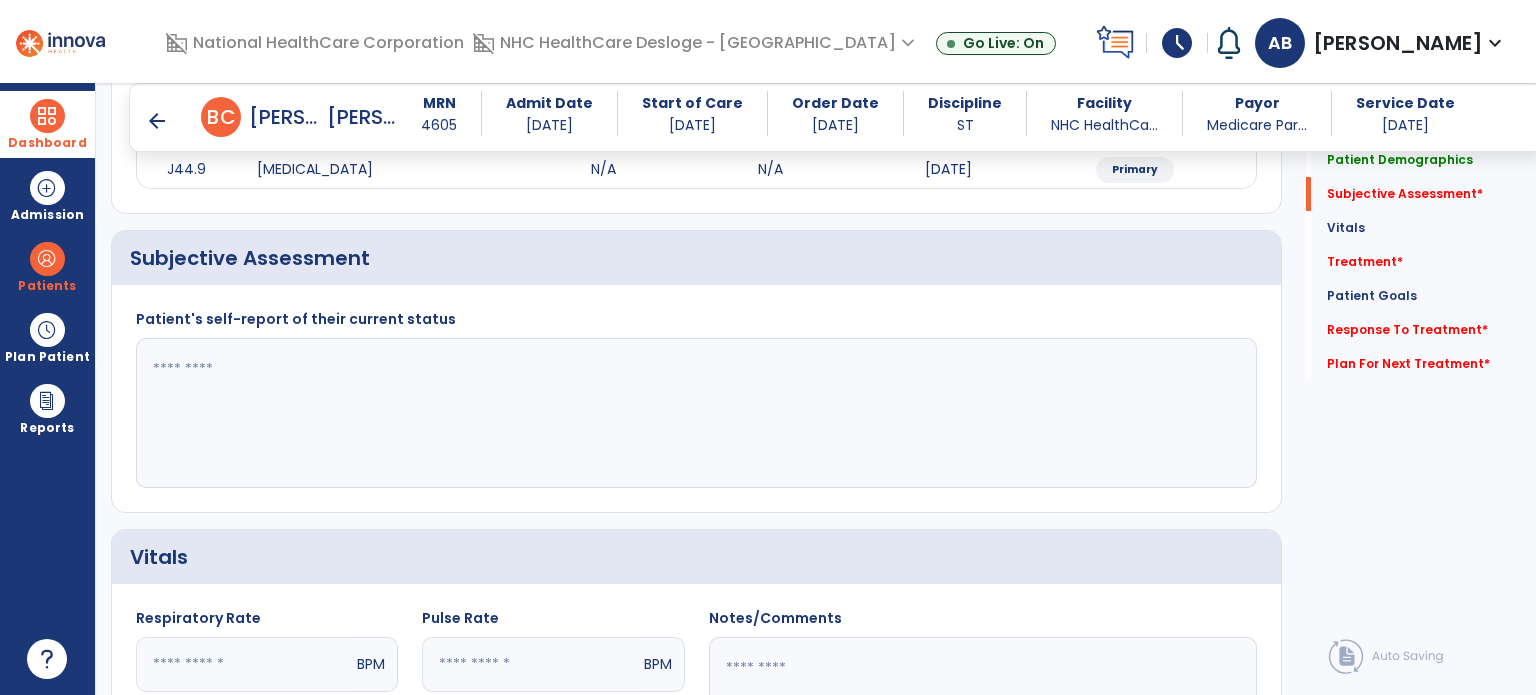 click 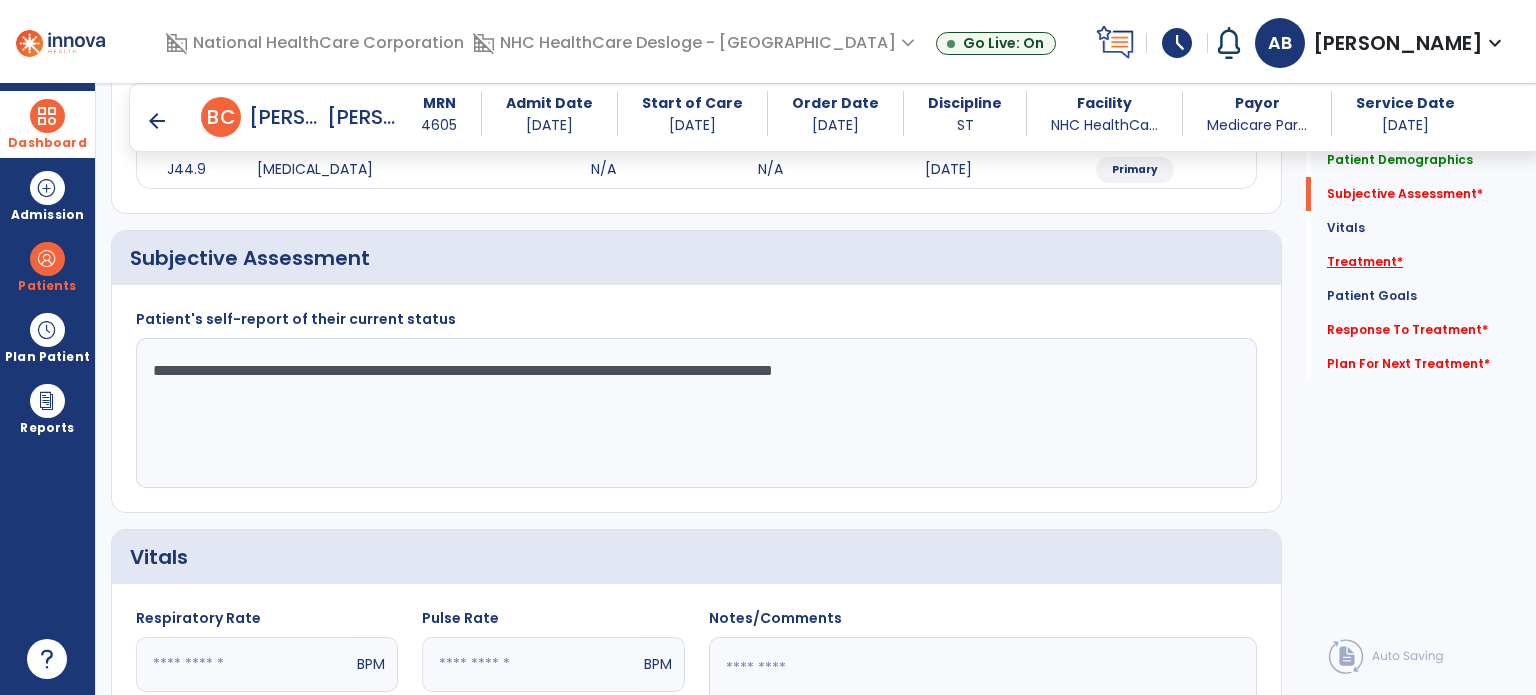 type on "**********" 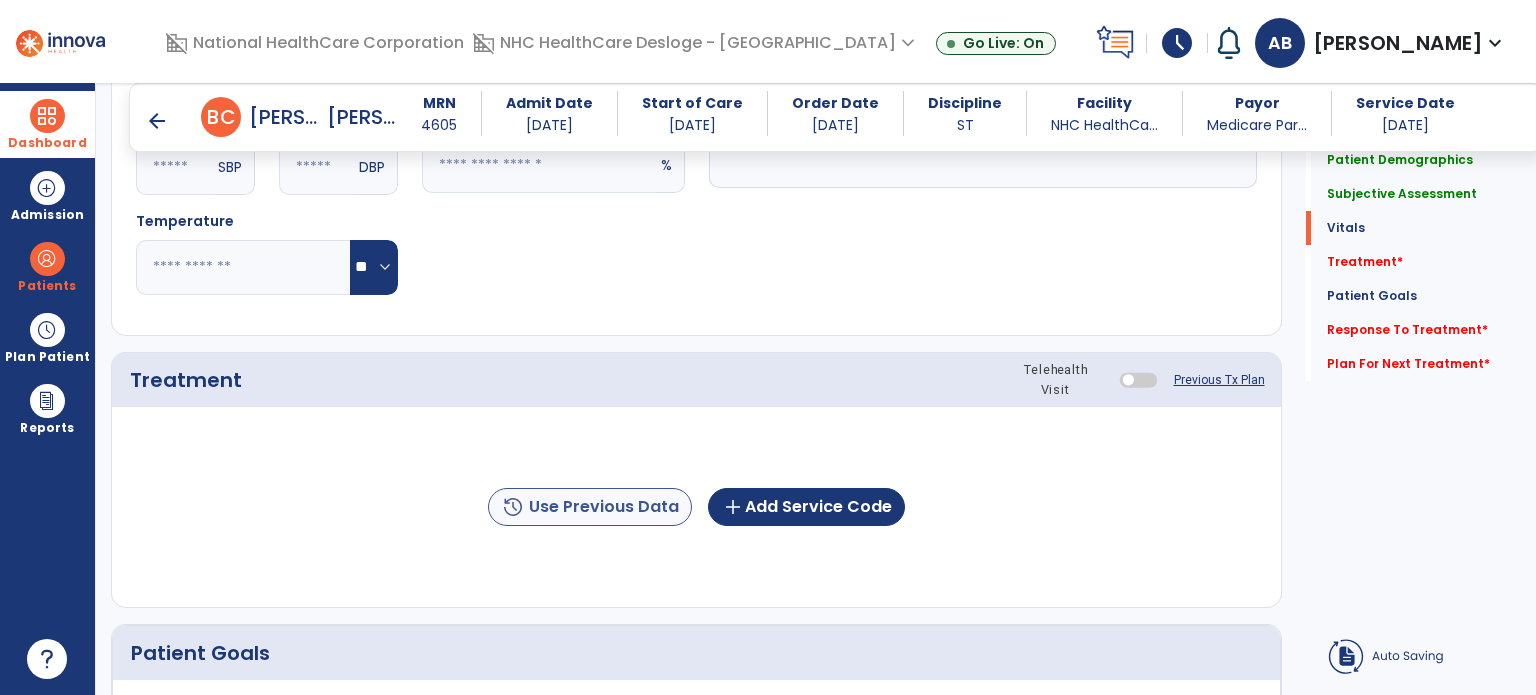 scroll, scrollTop: 987, scrollLeft: 0, axis: vertical 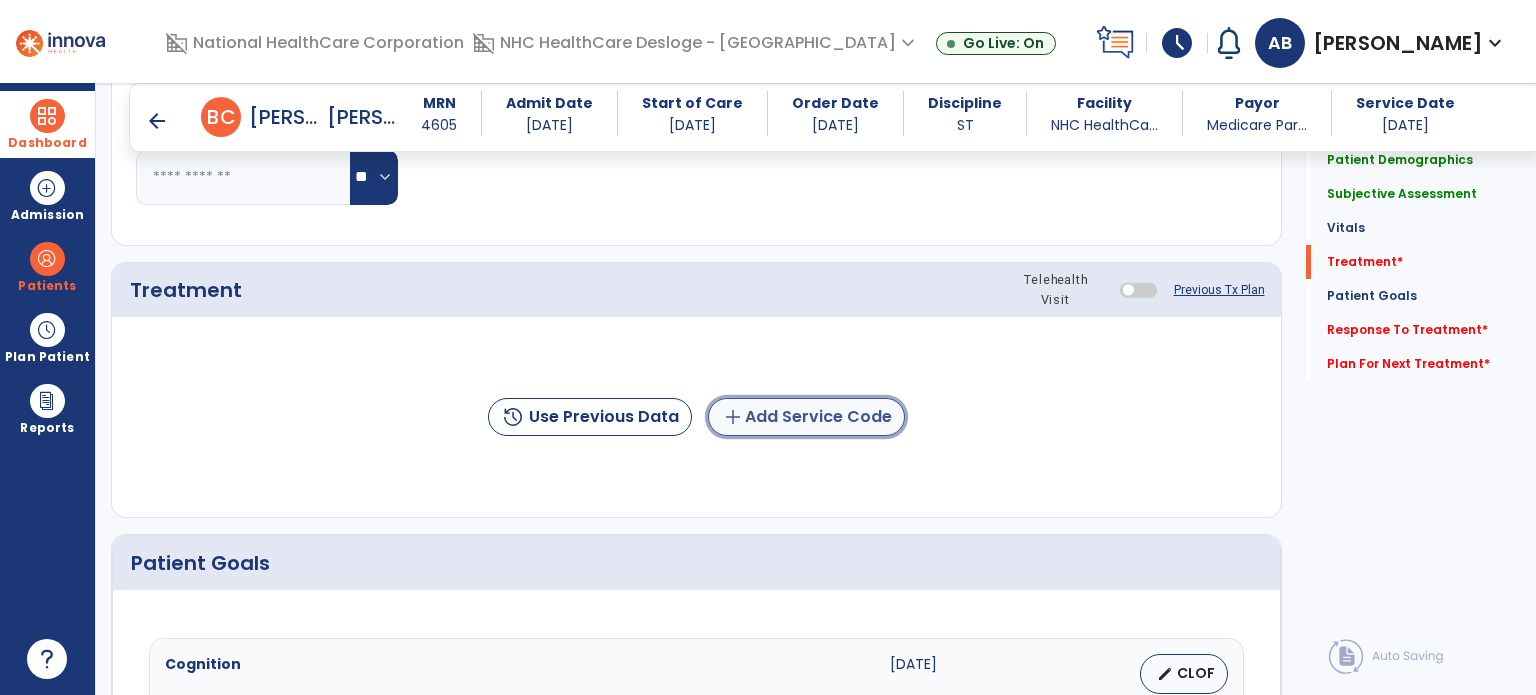 click on "add  Add Service Code" 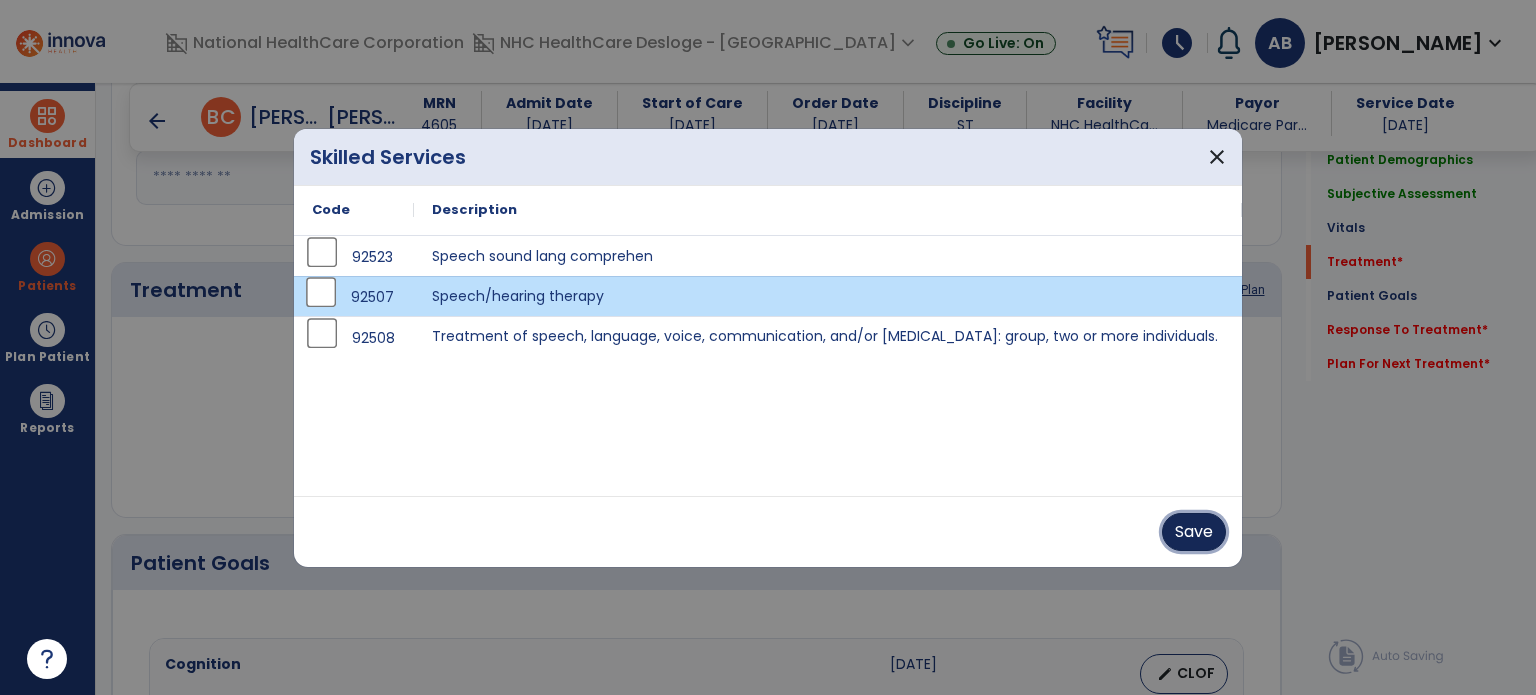 click on "Save" at bounding box center [1194, 532] 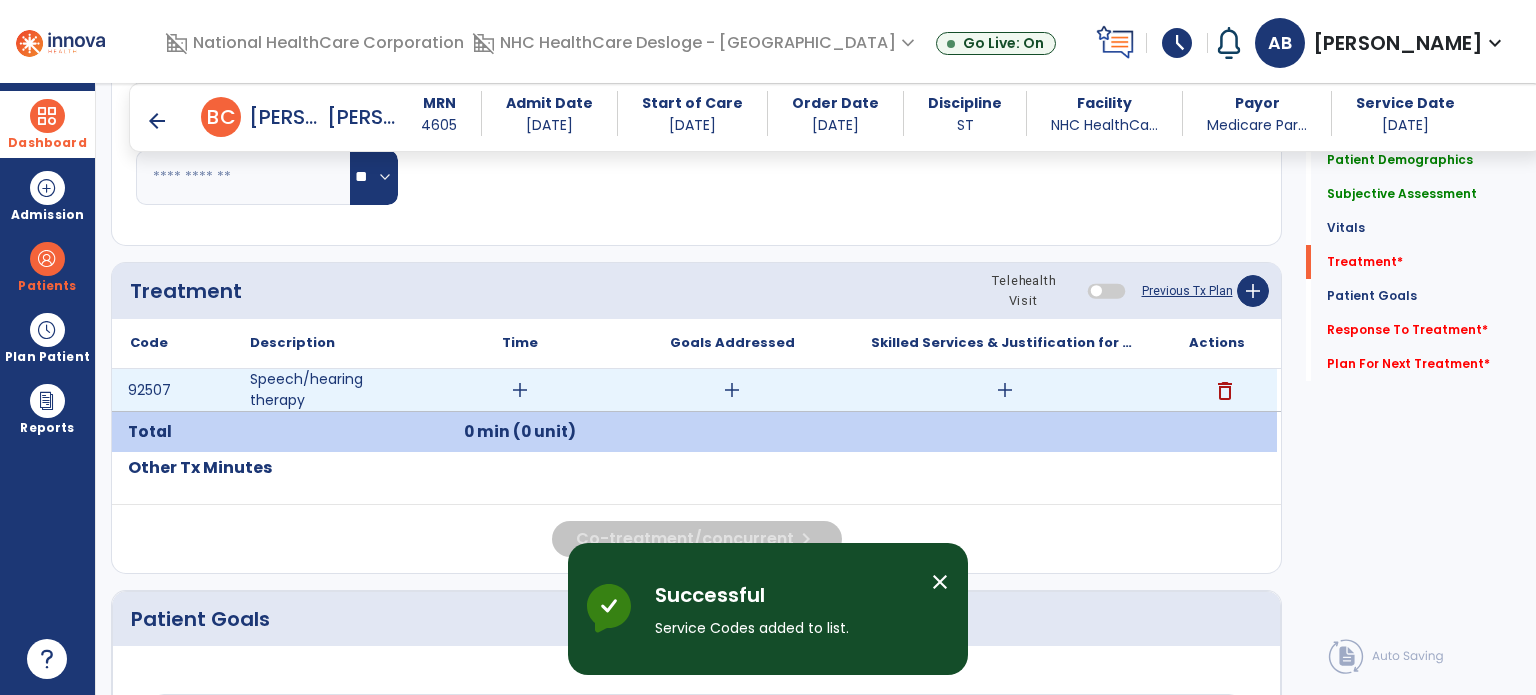click on "add" at bounding box center (520, 390) 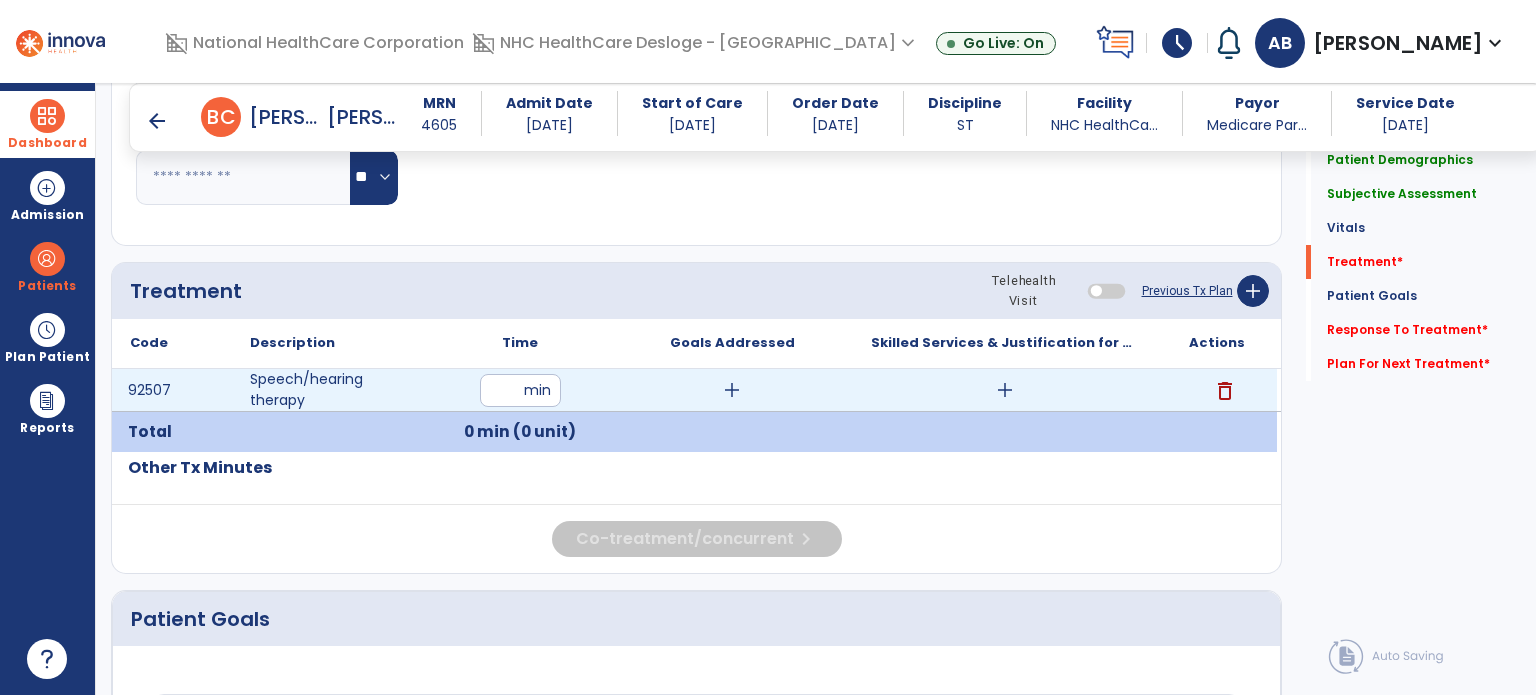type on "**" 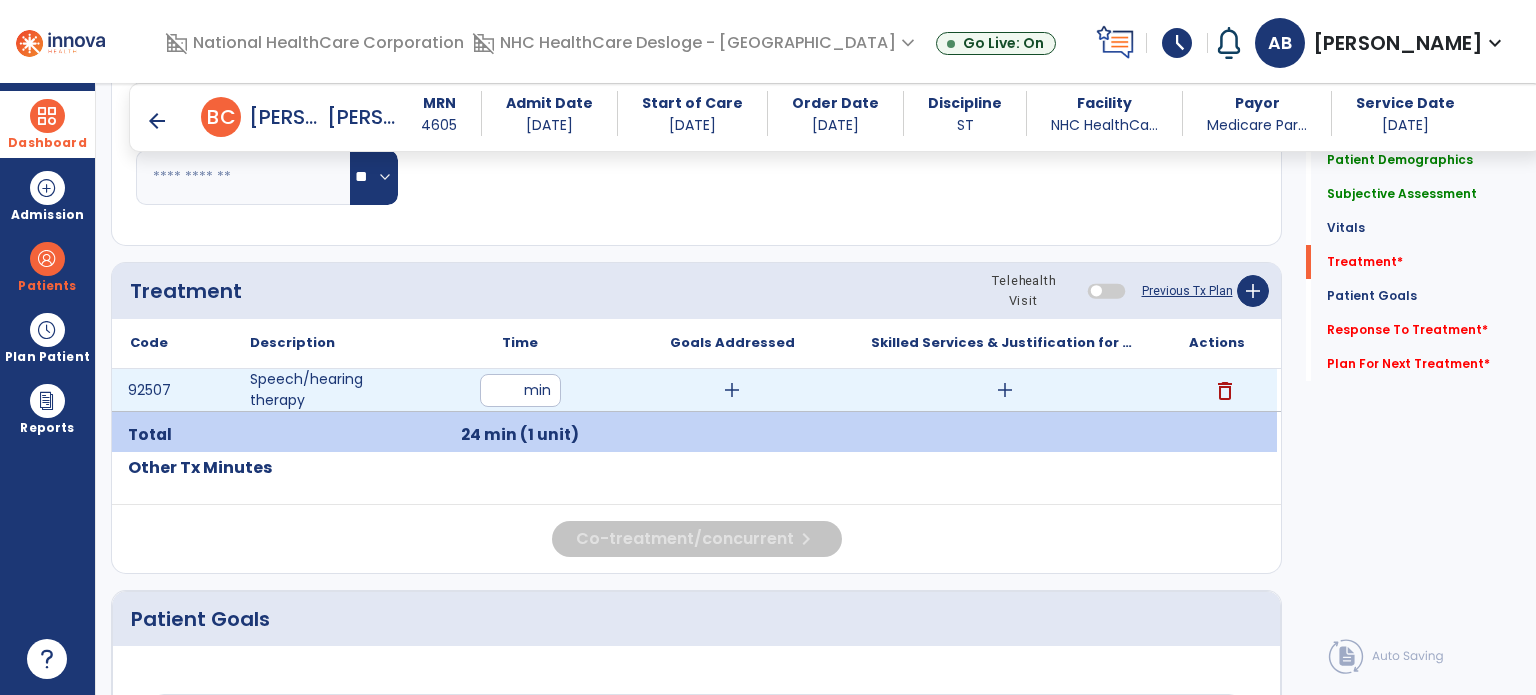 click on "add" at bounding box center [732, 390] 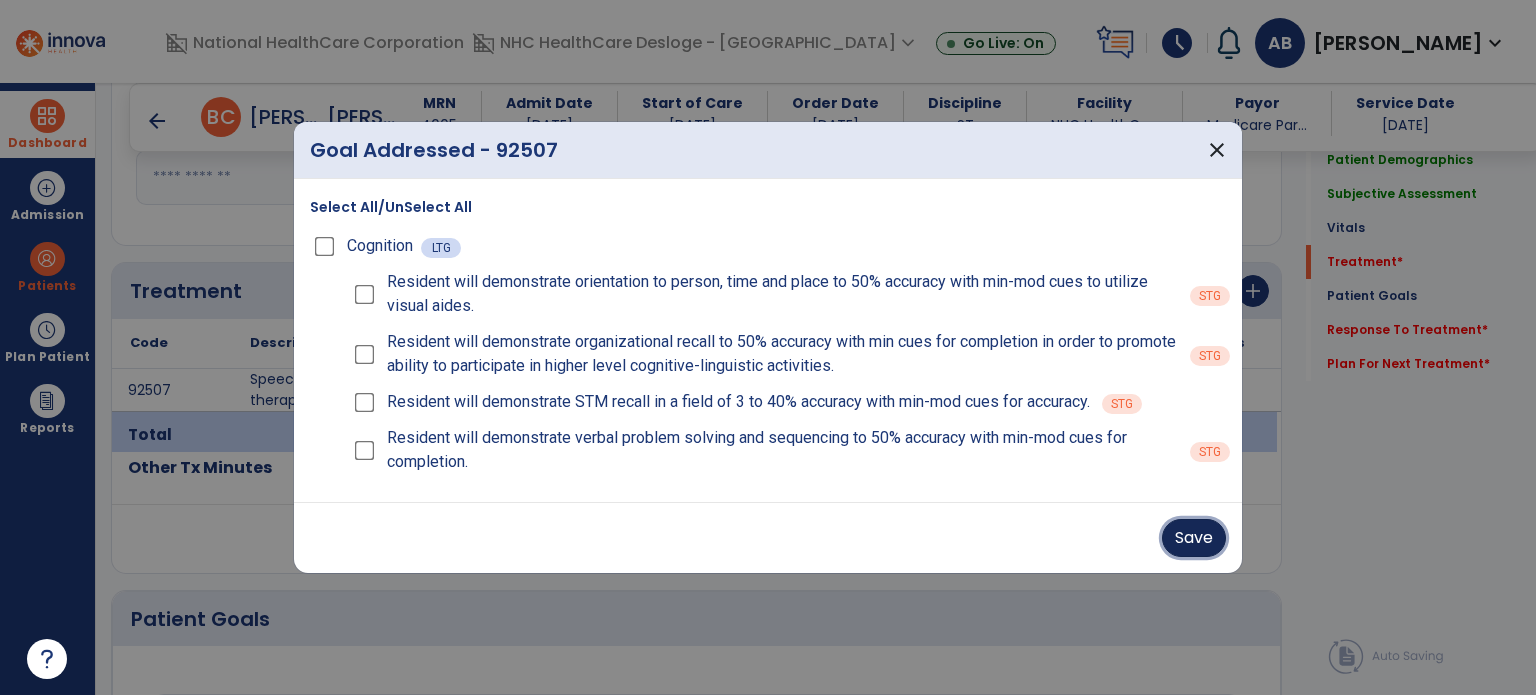 click on "Save" at bounding box center [1194, 538] 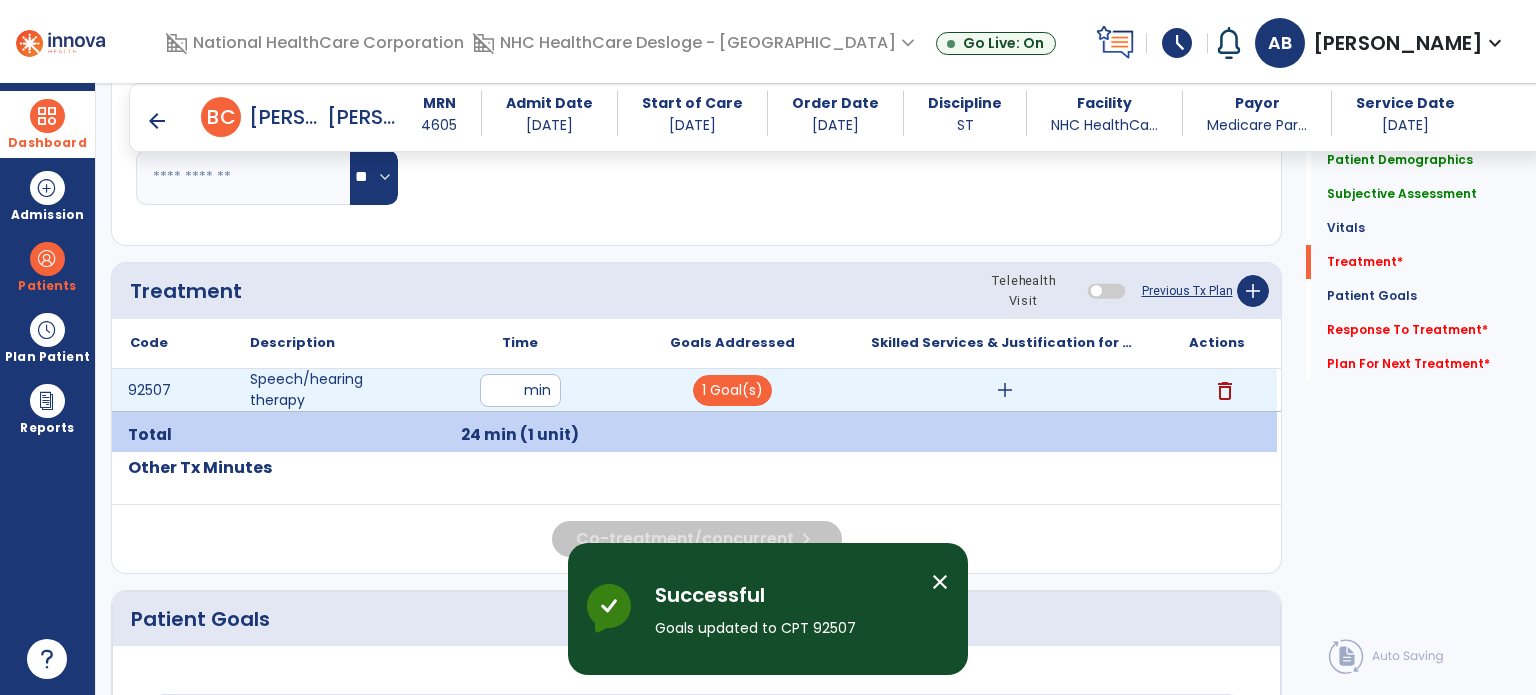 click on "add" at bounding box center (1004, 390) 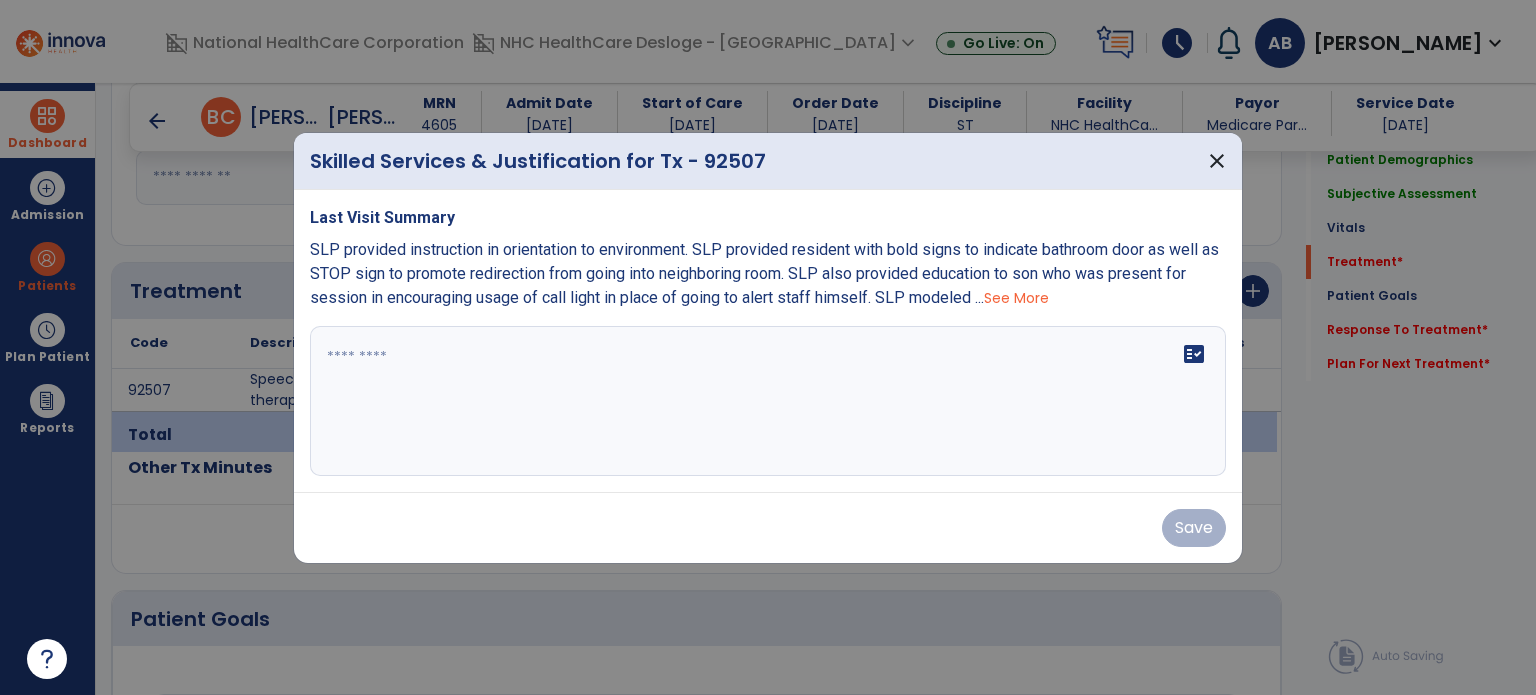 click on "fact_check" at bounding box center [768, 401] 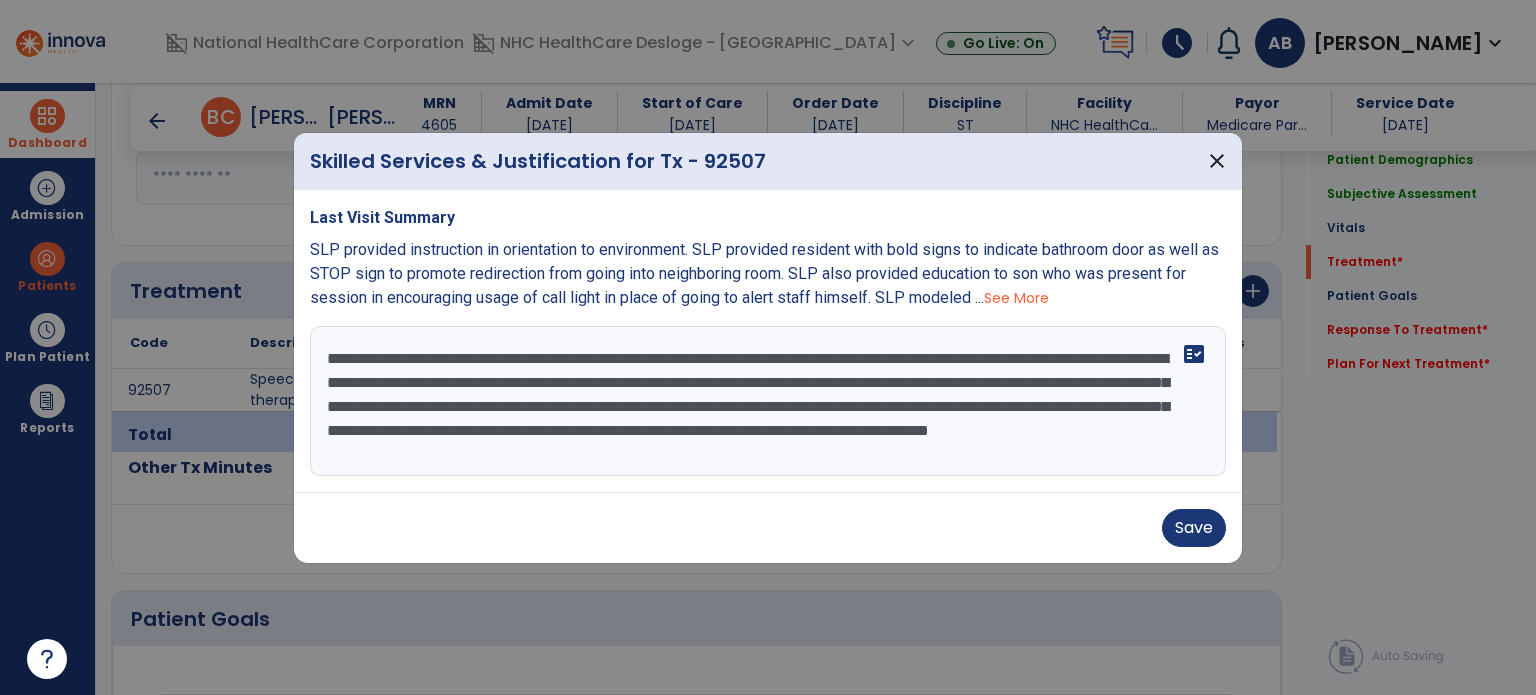 scroll, scrollTop: 15, scrollLeft: 0, axis: vertical 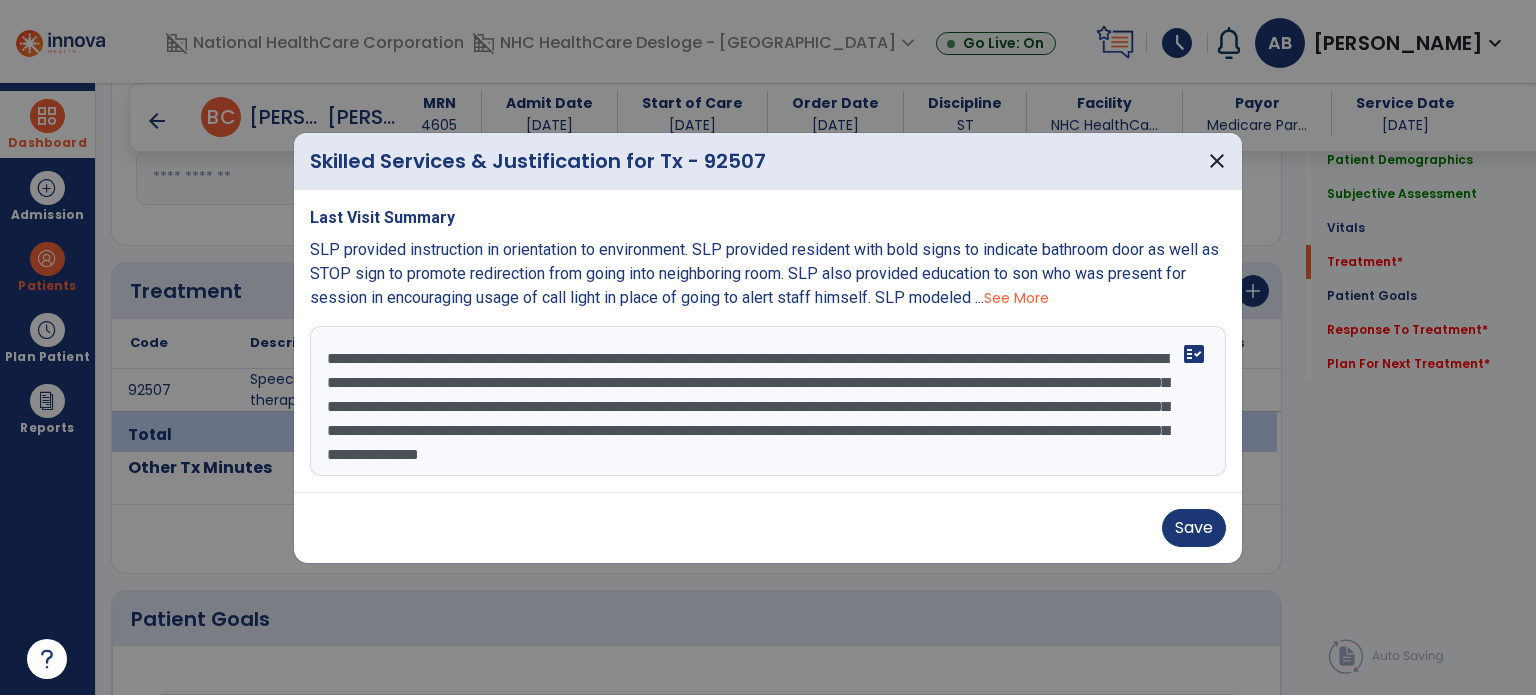 type on "**********" 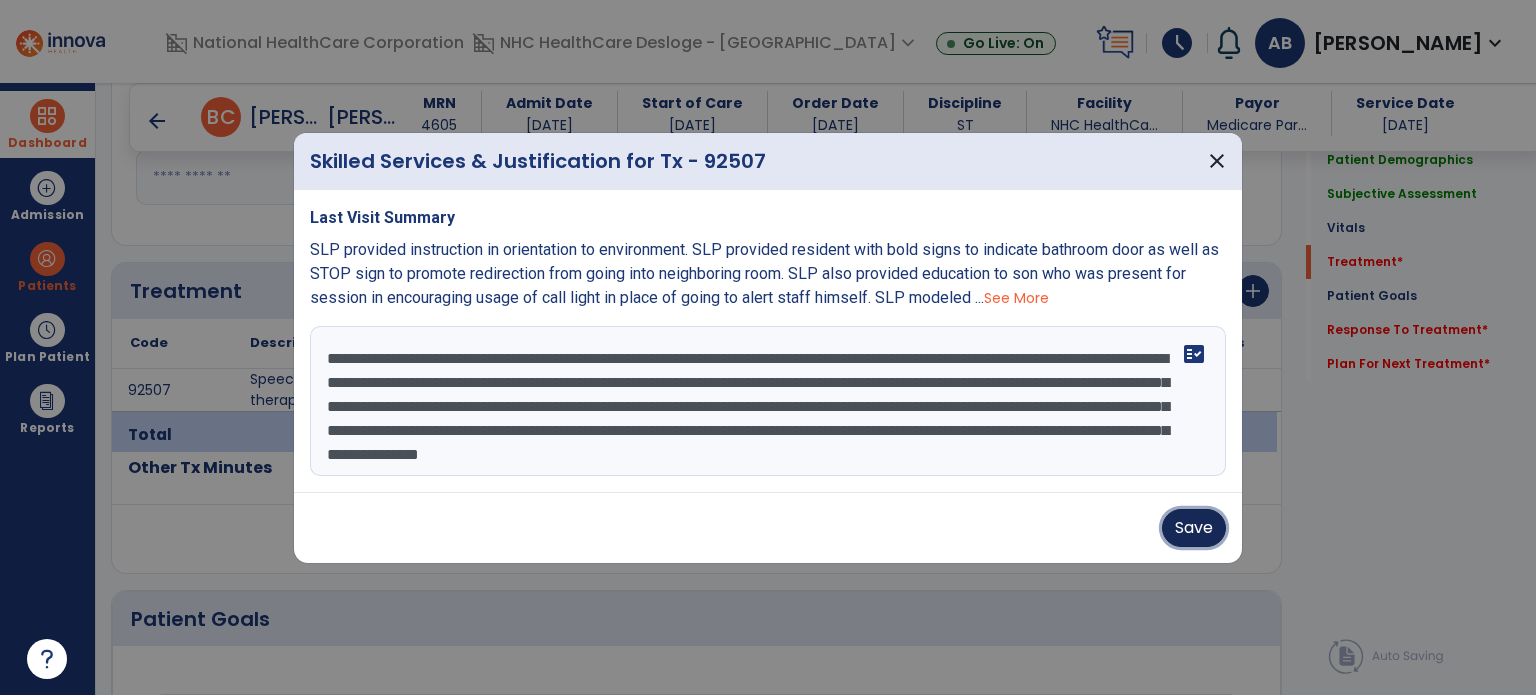 click on "Save" at bounding box center (1194, 528) 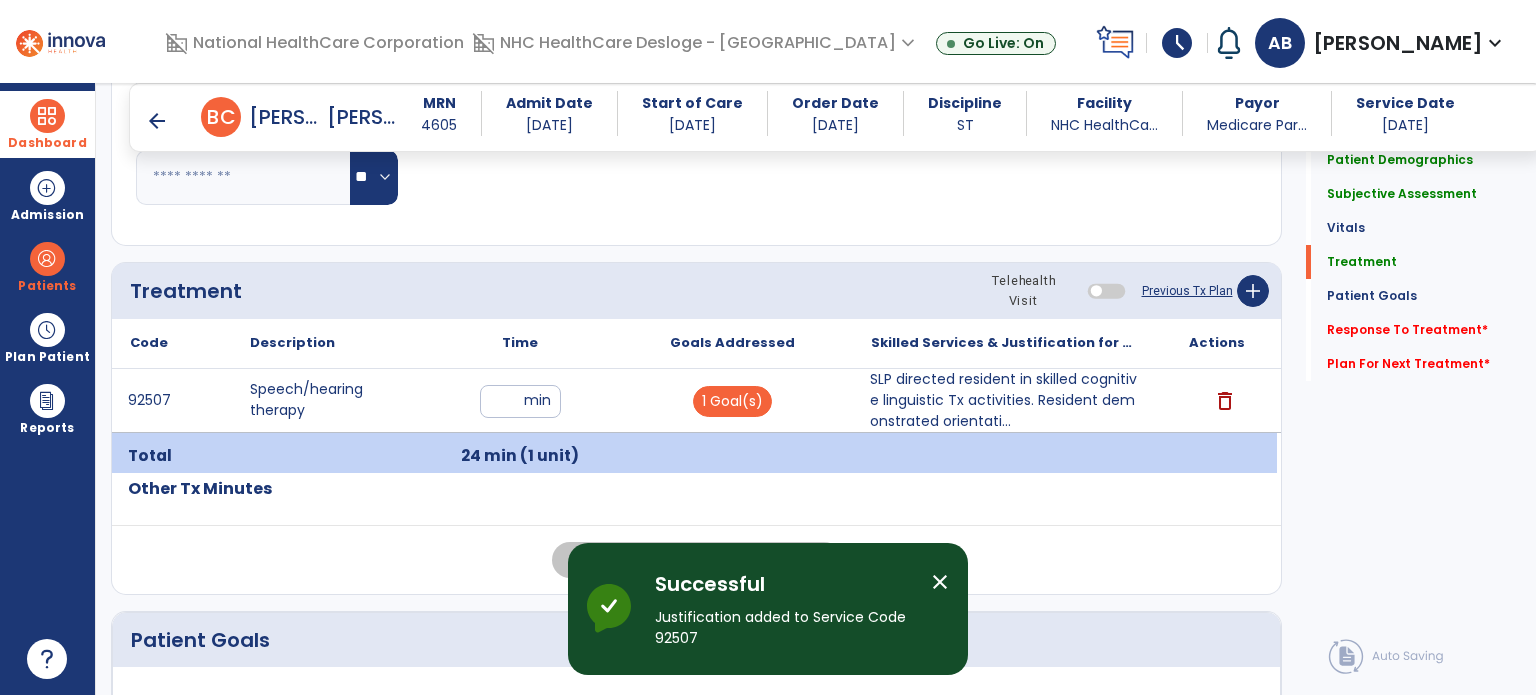 click on "Response To Treatment   *  Response To Treatment   *" 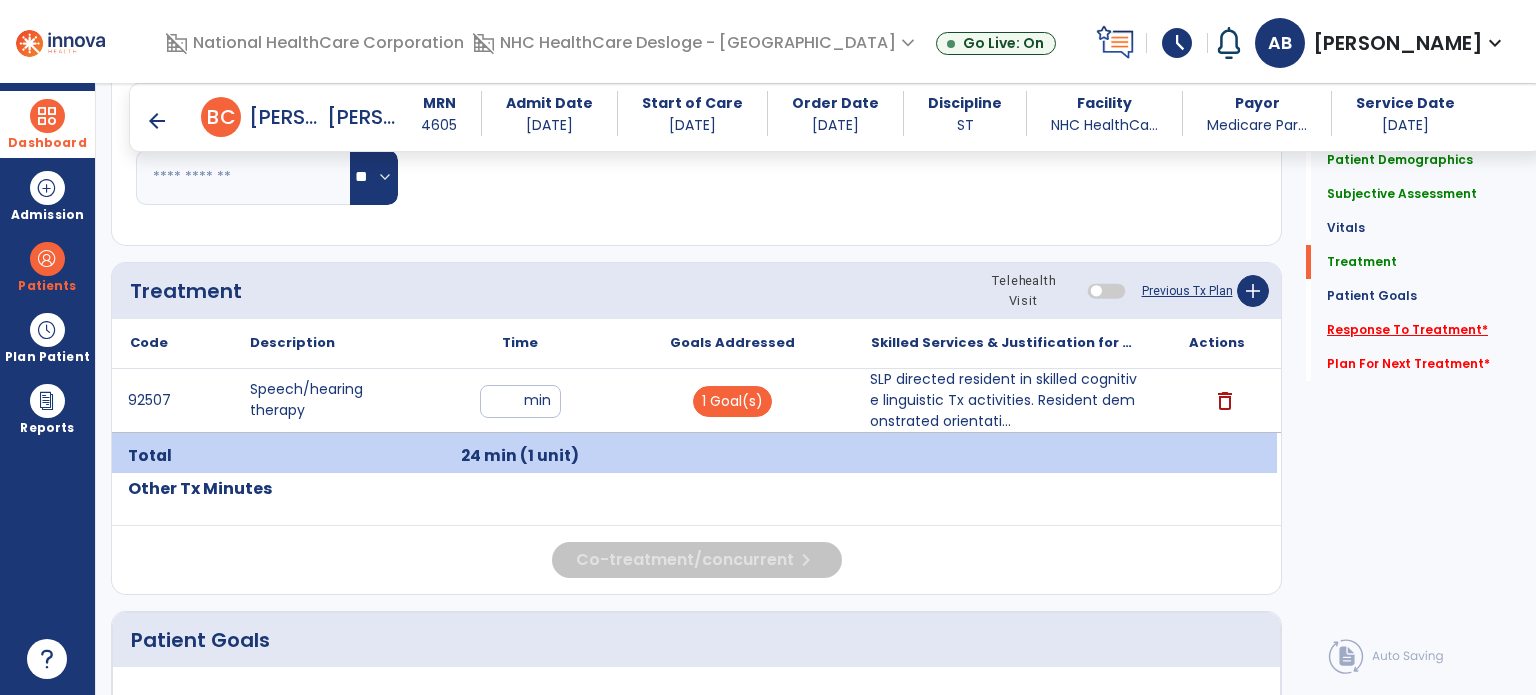 click on "Response To Treatment   *" 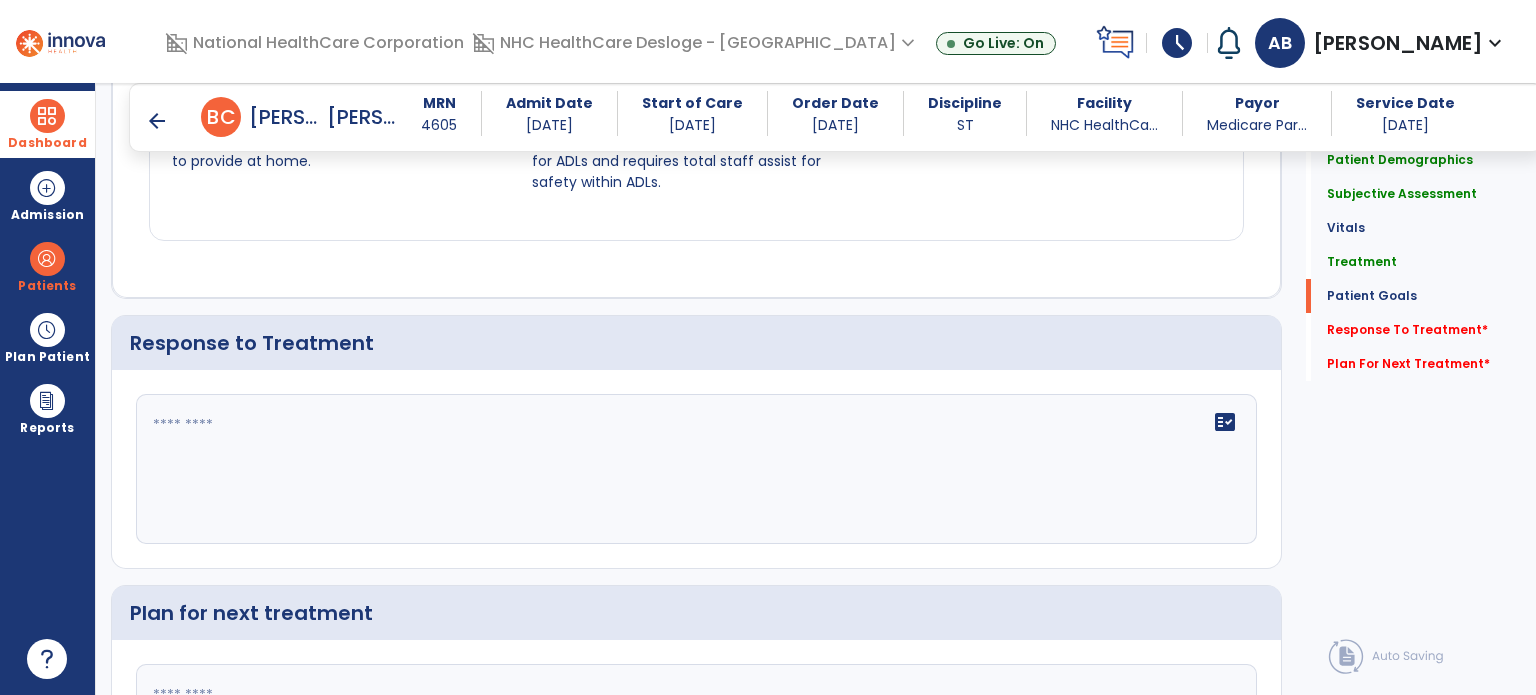 scroll, scrollTop: 2301, scrollLeft: 0, axis: vertical 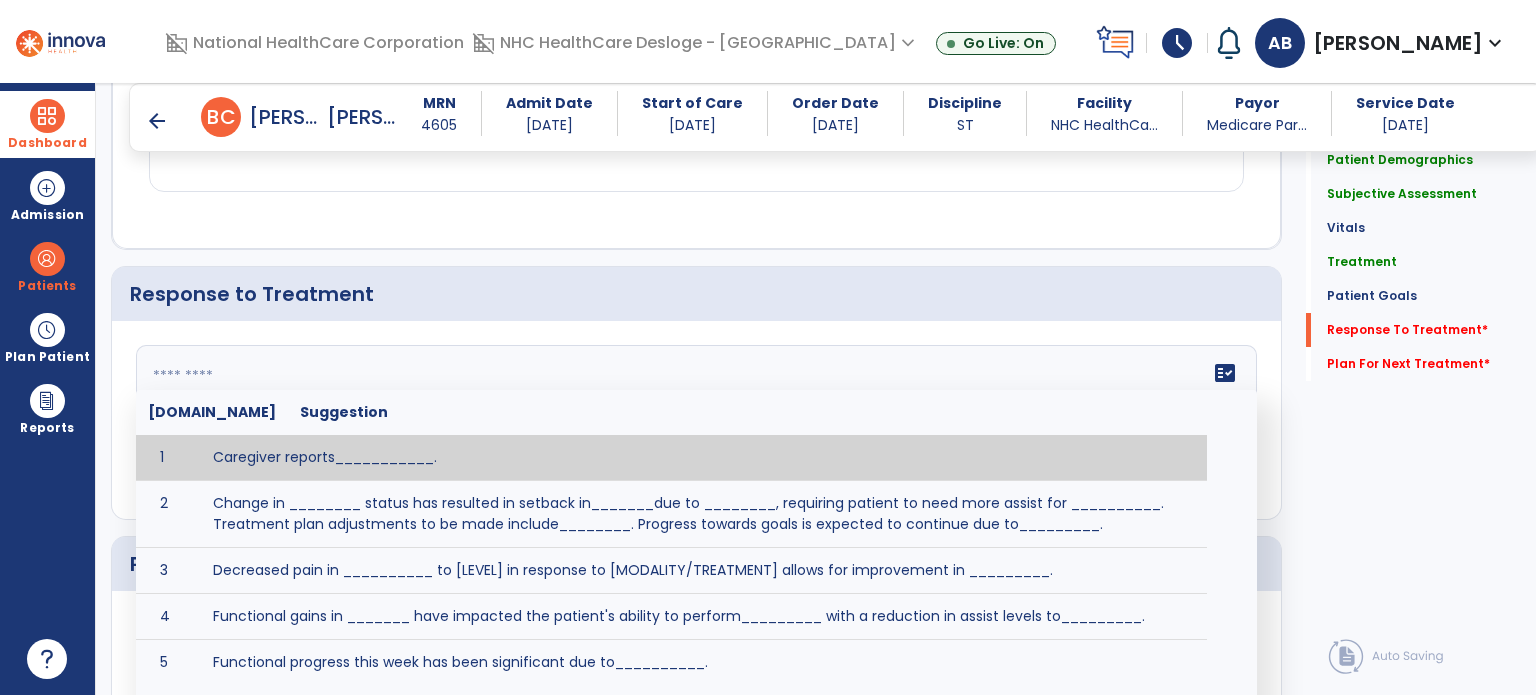 click on "fact_check  [DOMAIN_NAME] Suggestion 1 Caregiver reports___________. 2 Change in ________ status has resulted in setback in_______due to ________, requiring patient to need more assist for __________.   Treatment plan adjustments to be made include________.  Progress towards goals is expected to continue due to_________. 3 Decreased pain in __________ to [LEVEL] in response to [MODALITY/TREATMENT] allows for improvement in _________. 4 Functional gains in _______ have impacted the patient's ability to perform_________ with a reduction in assist levels to_________. 5 Functional progress this week has been significant due to__________. 6 Gains in ________ have improved the patient's ability to perform ______with decreased levels of assist to___________. 7 Improvement in ________allows patient to tolerate higher levels of challenges in_________. 8 Pain in [AREA] has decreased to [LEVEL] in response to [TREATMENT/MODALITY], allowing fore ease in completing__________. 9 10 11 12 13 14 15 16 17 18 19 20 21" 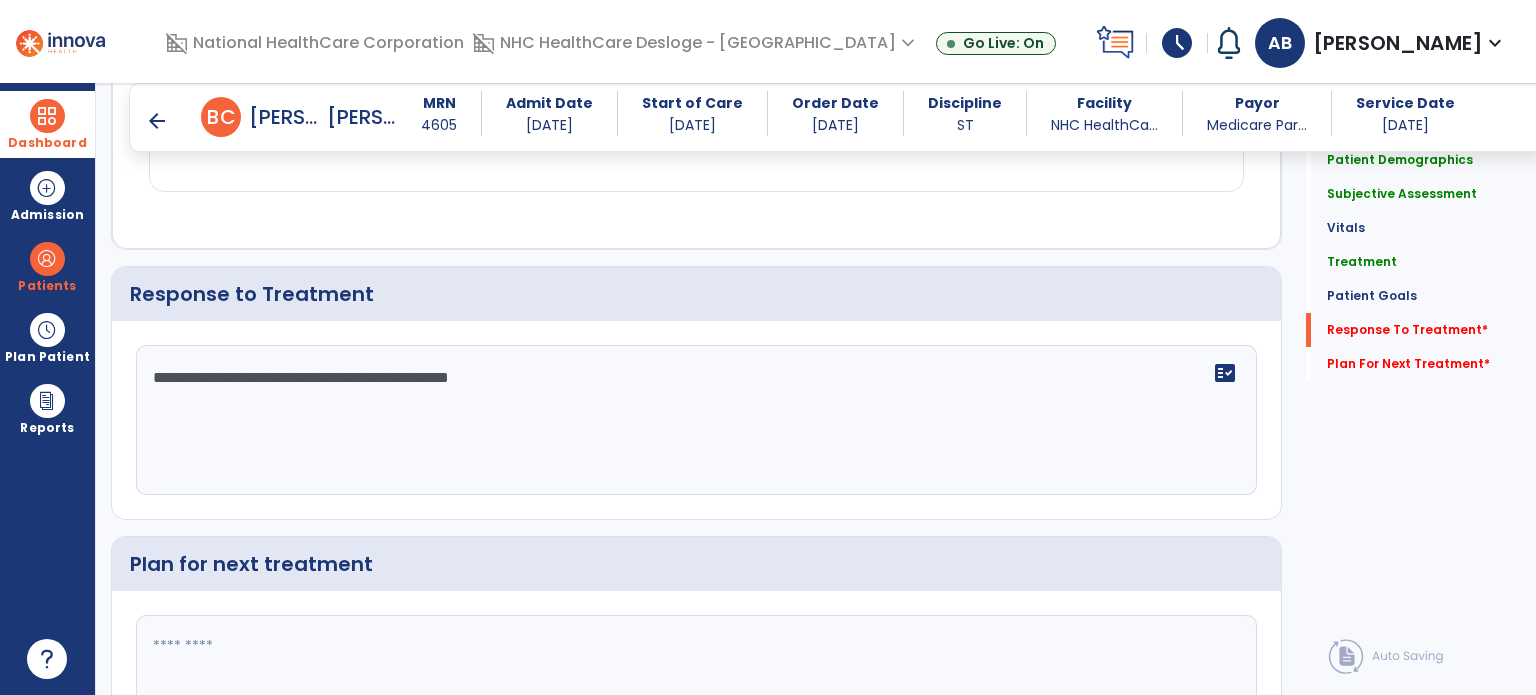 type on "**********" 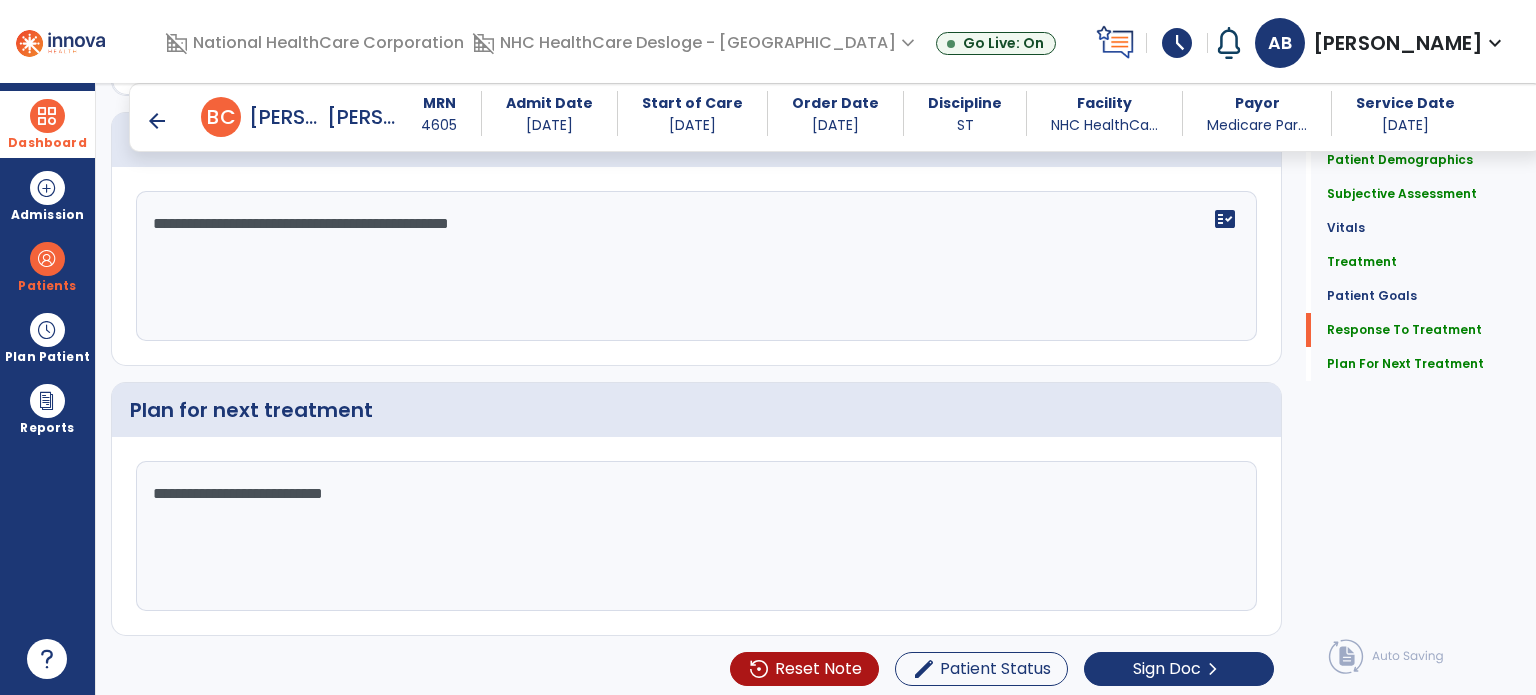 scroll, scrollTop: 2456, scrollLeft: 0, axis: vertical 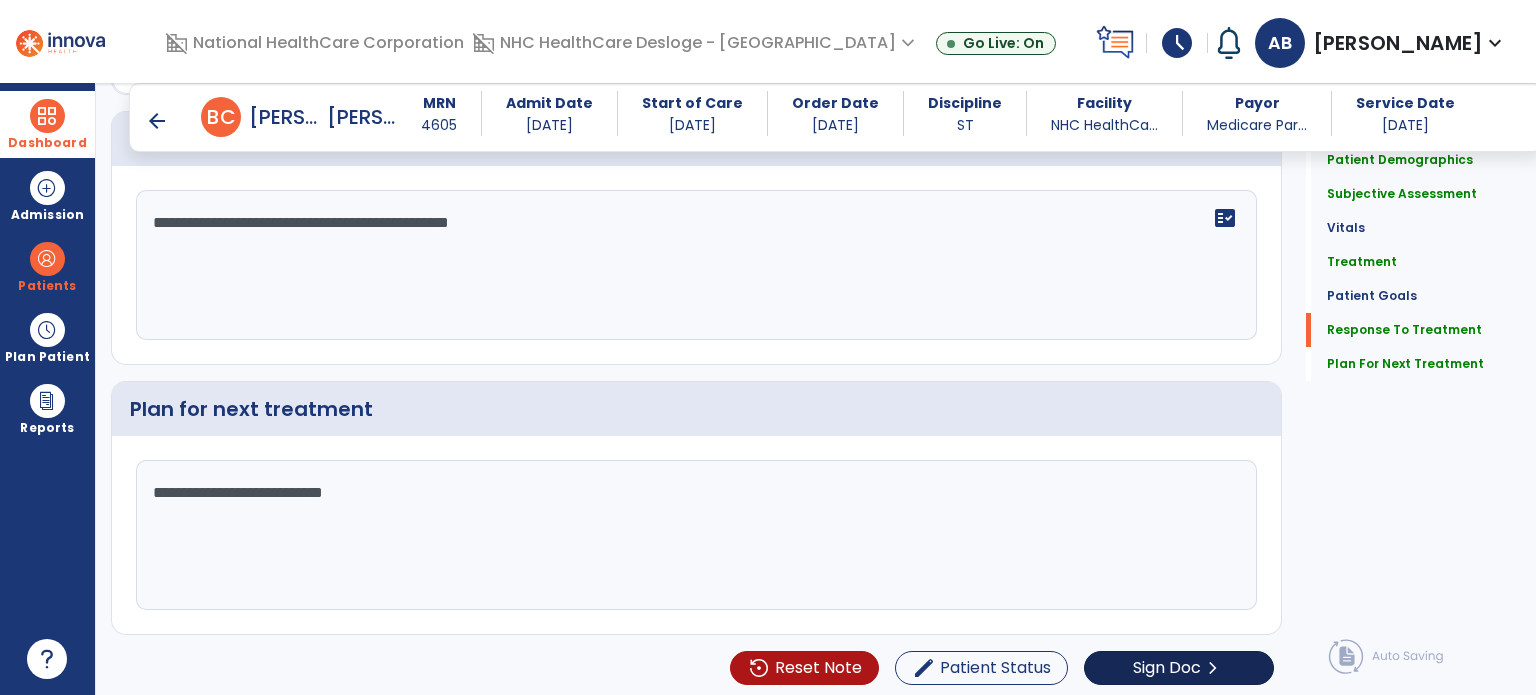 type on "**********" 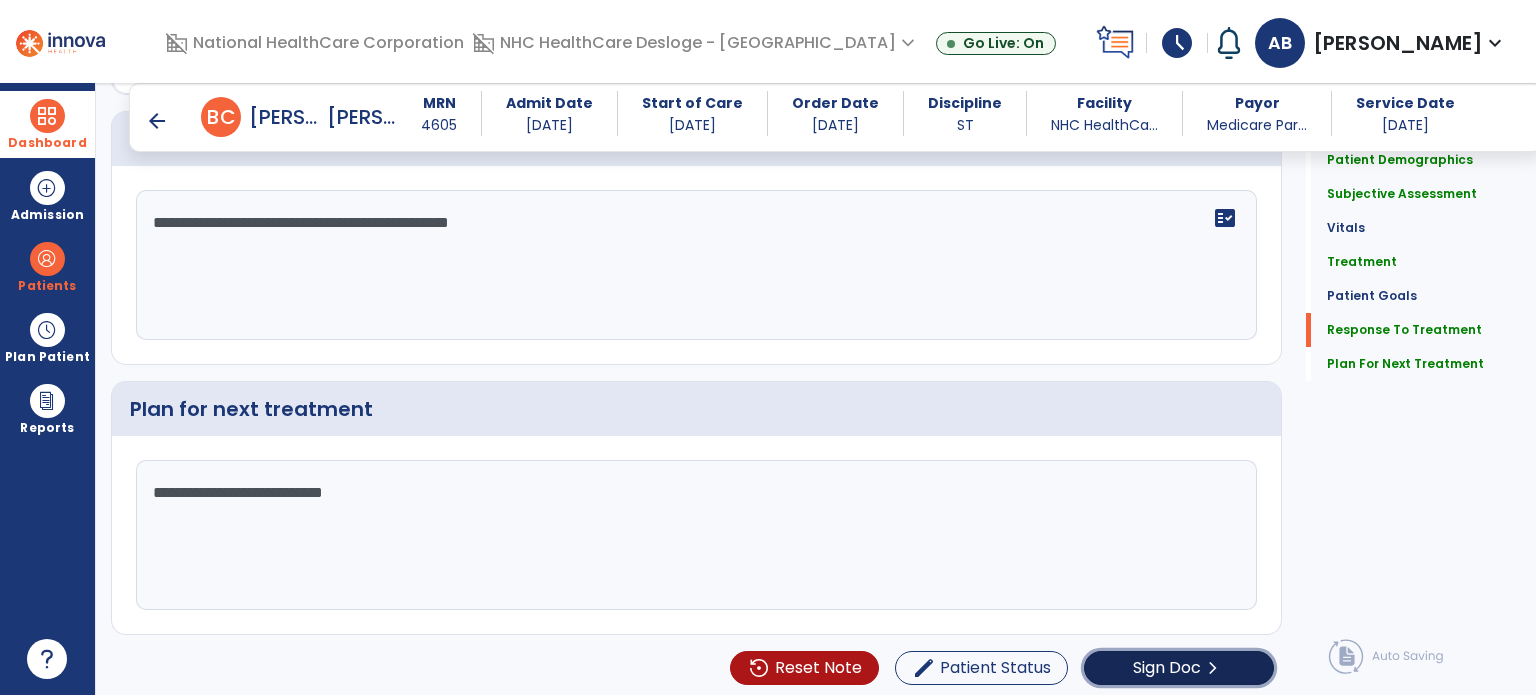 click on "chevron_right" 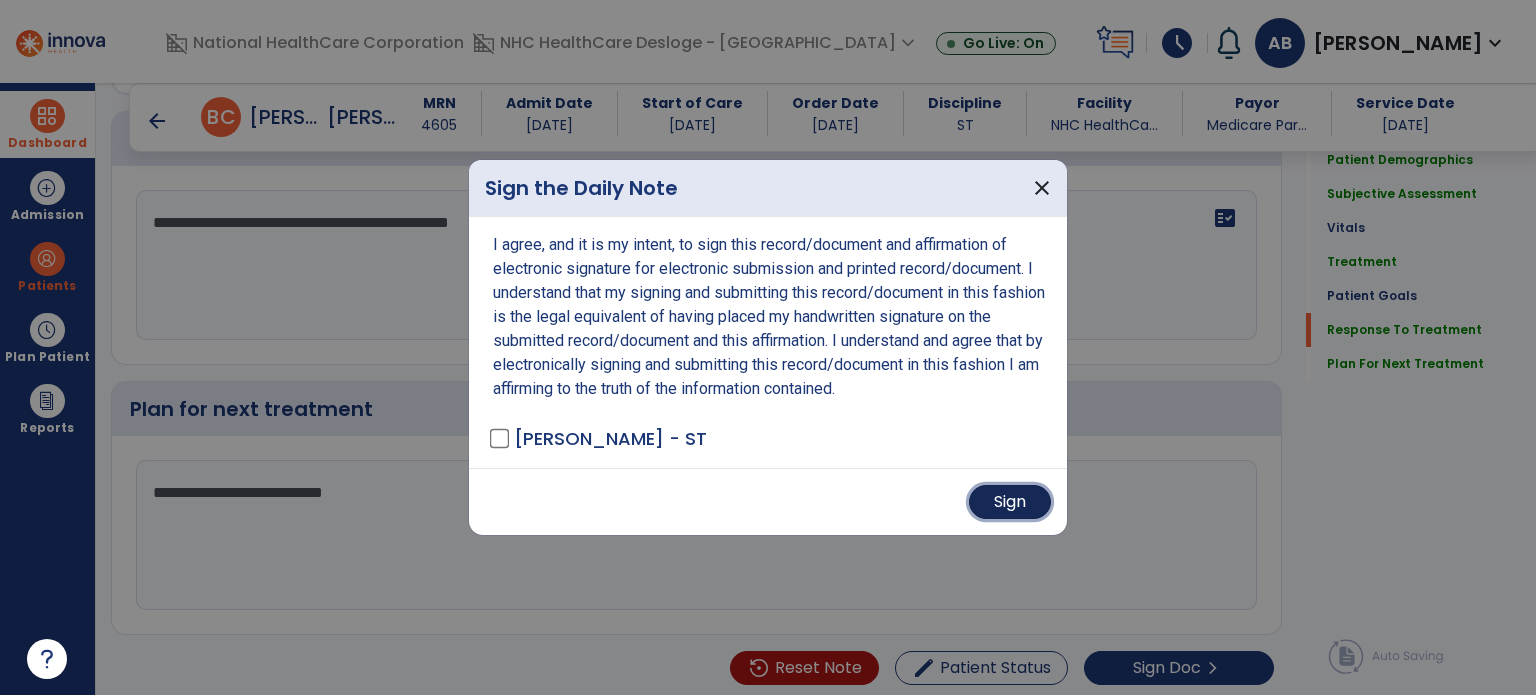 click on "Sign" at bounding box center (1010, 502) 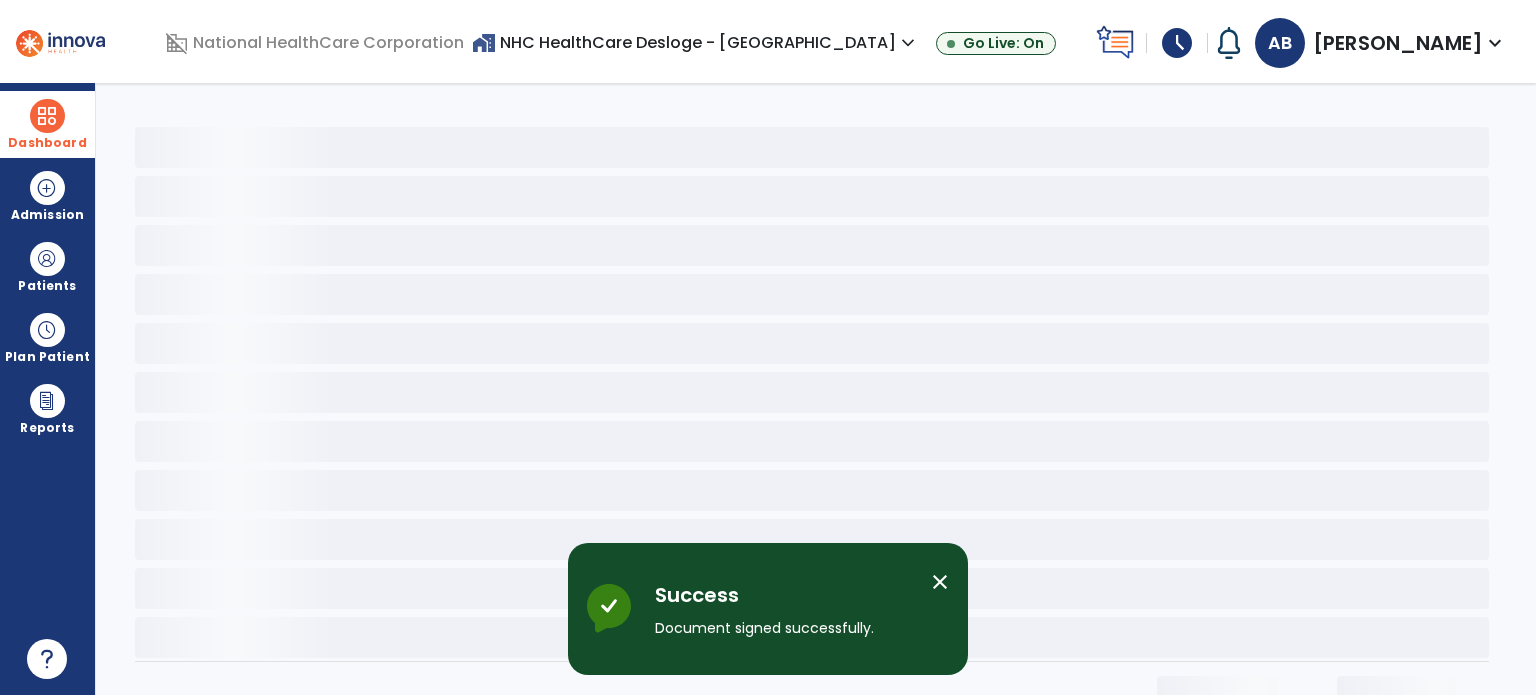 scroll, scrollTop: 0, scrollLeft: 0, axis: both 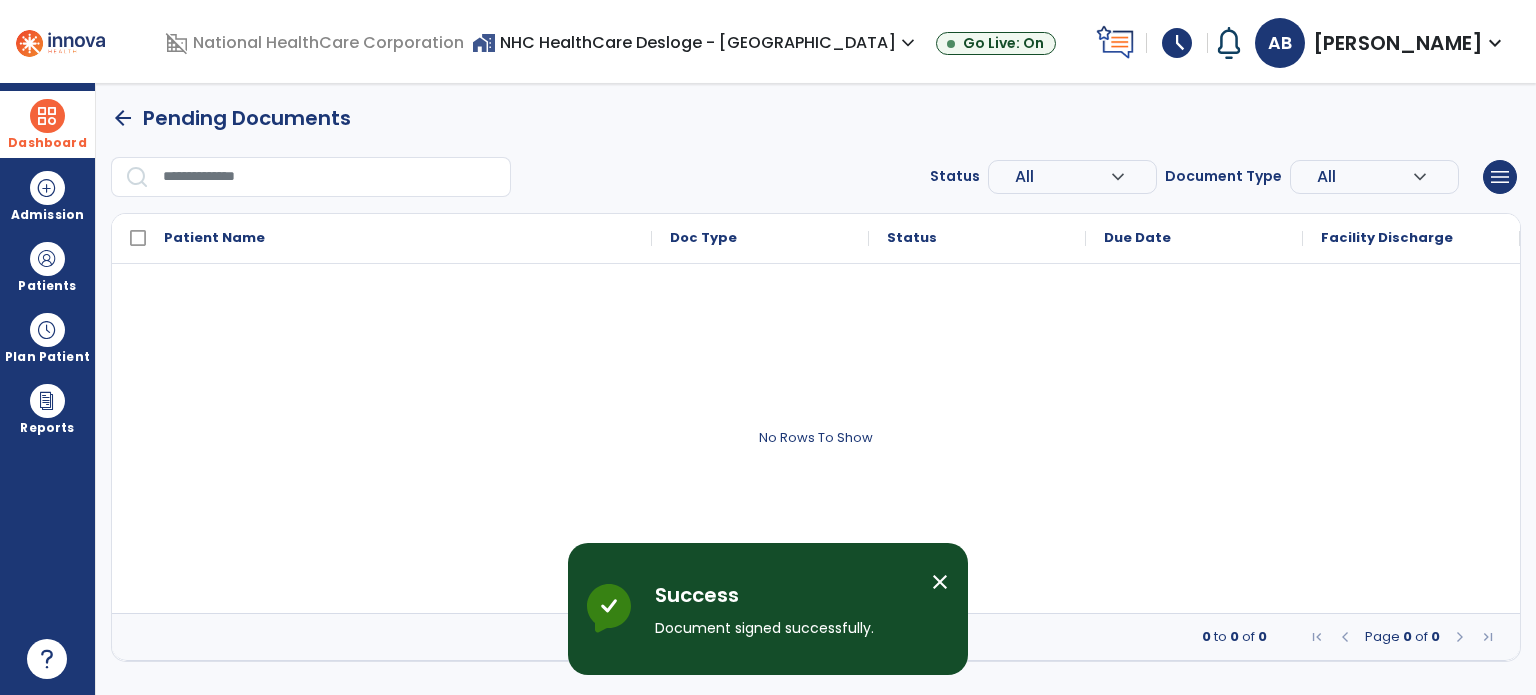 click on "Dashboard" at bounding box center [47, 124] 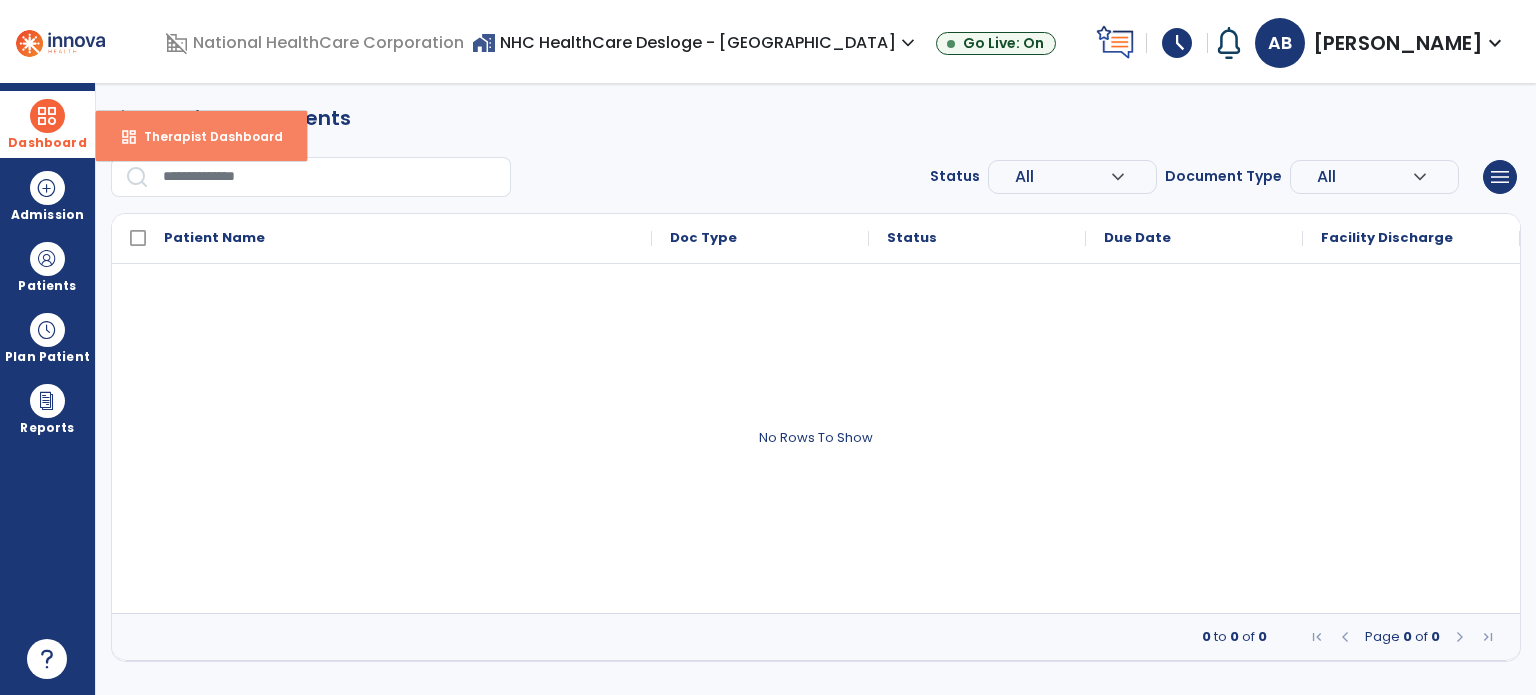 click on "Therapist Dashboard" at bounding box center [205, 136] 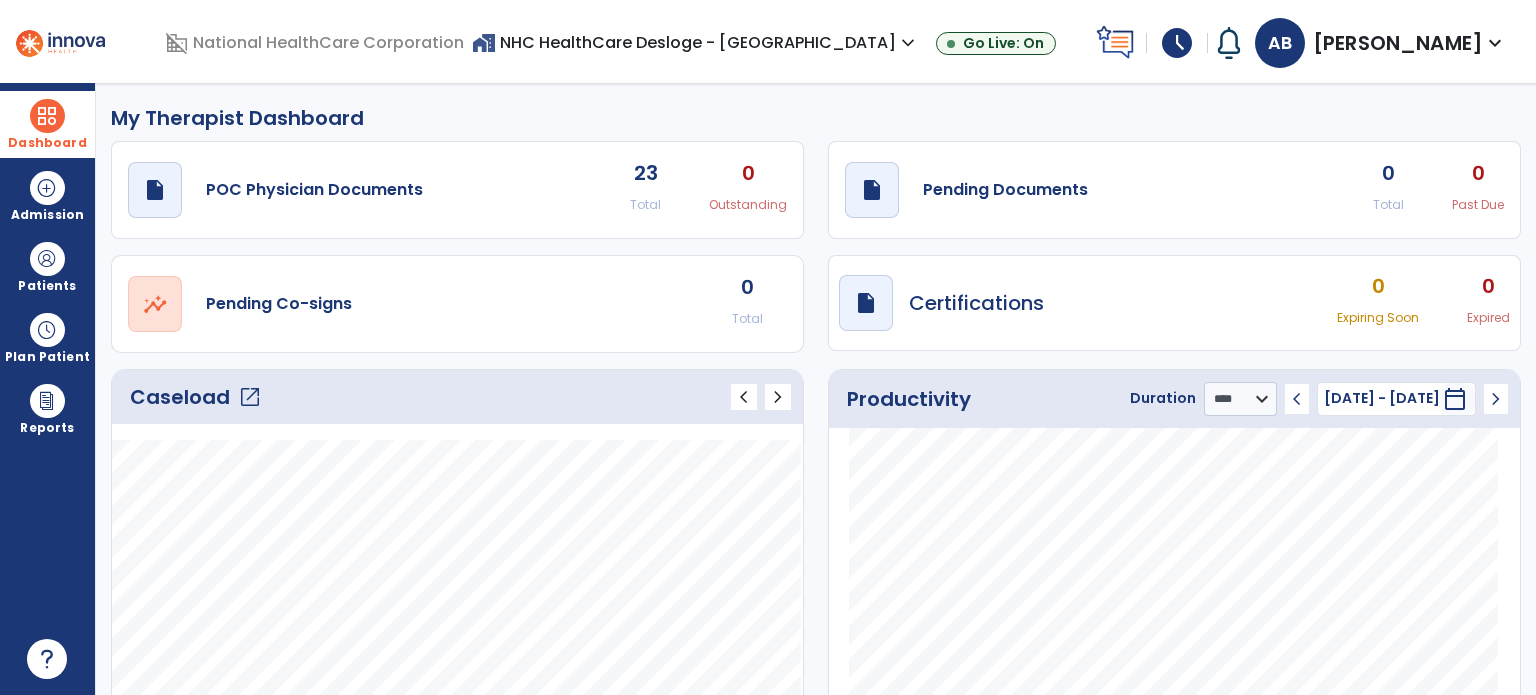 click on "schedule" at bounding box center (1177, 43) 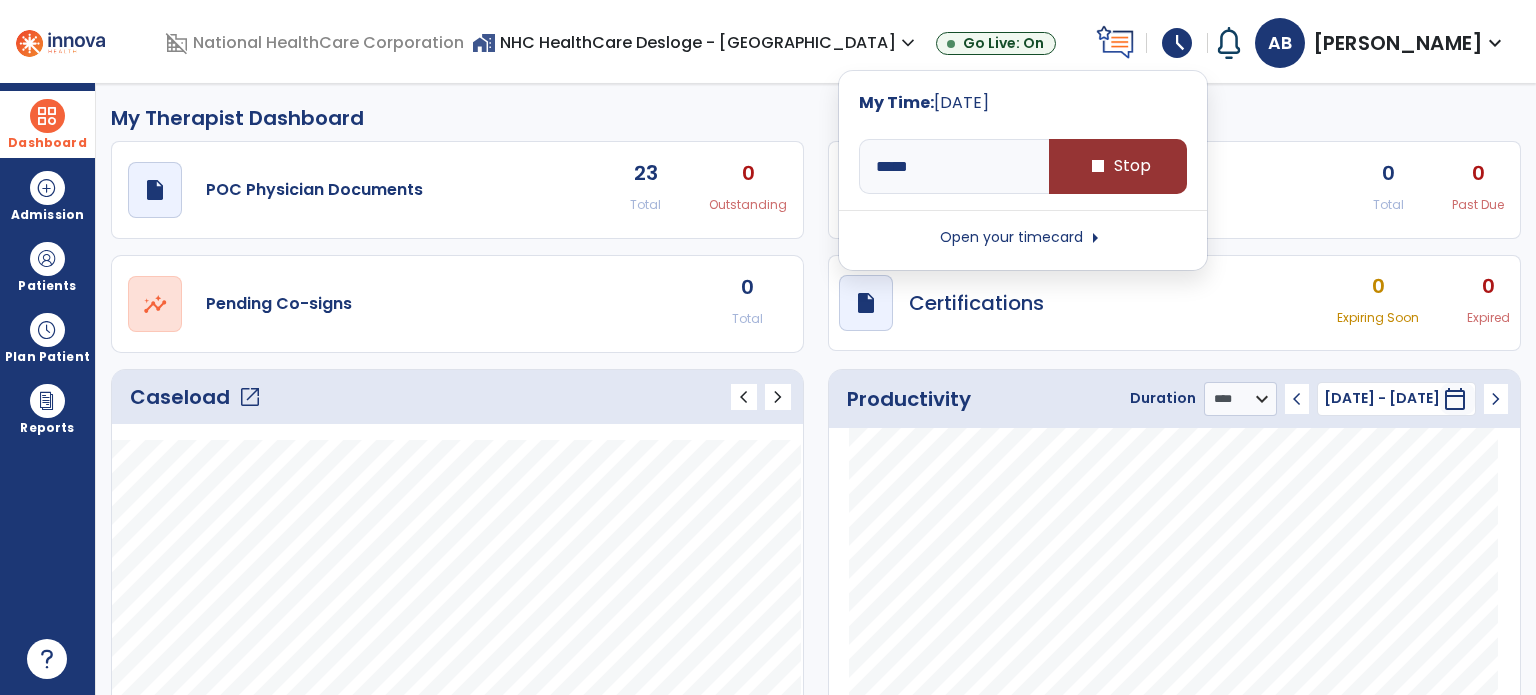 click on "stop  Stop" at bounding box center [1118, 166] 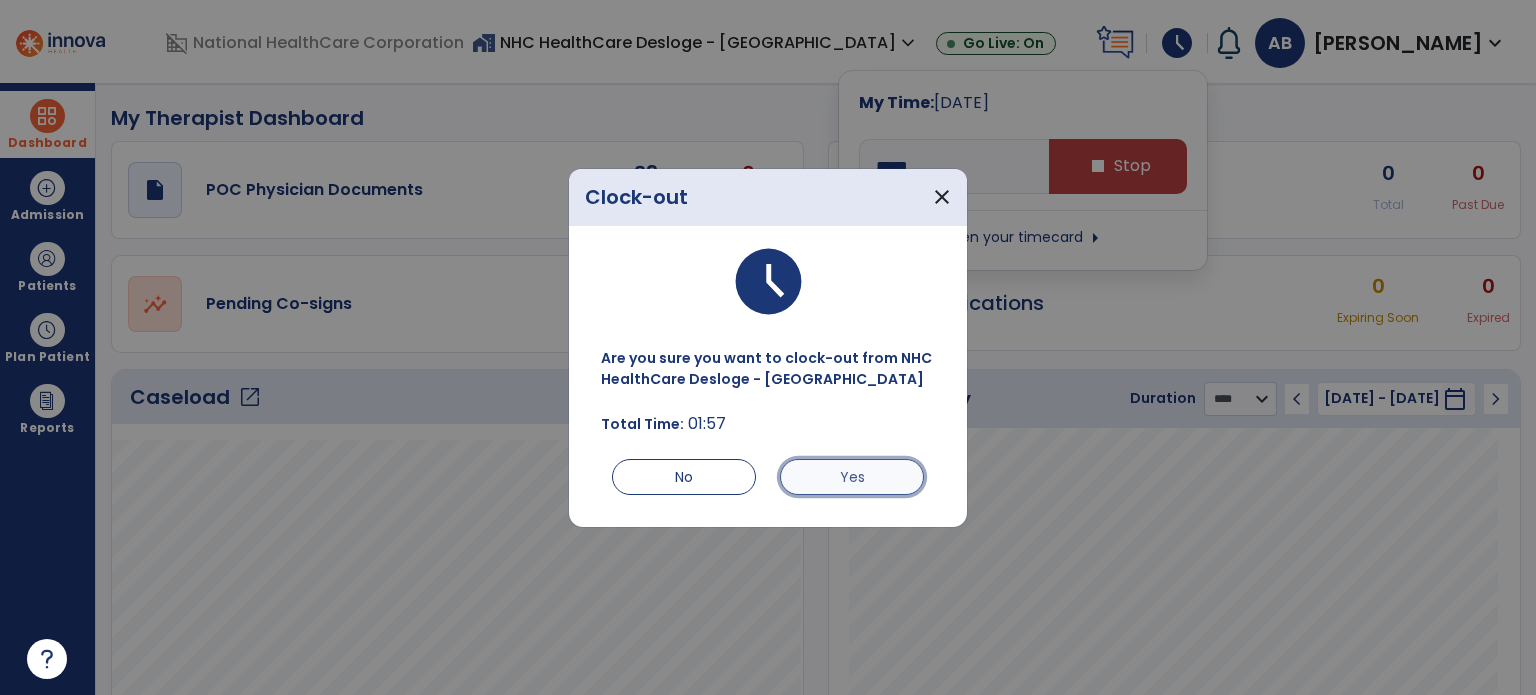 click on "Yes" at bounding box center (852, 477) 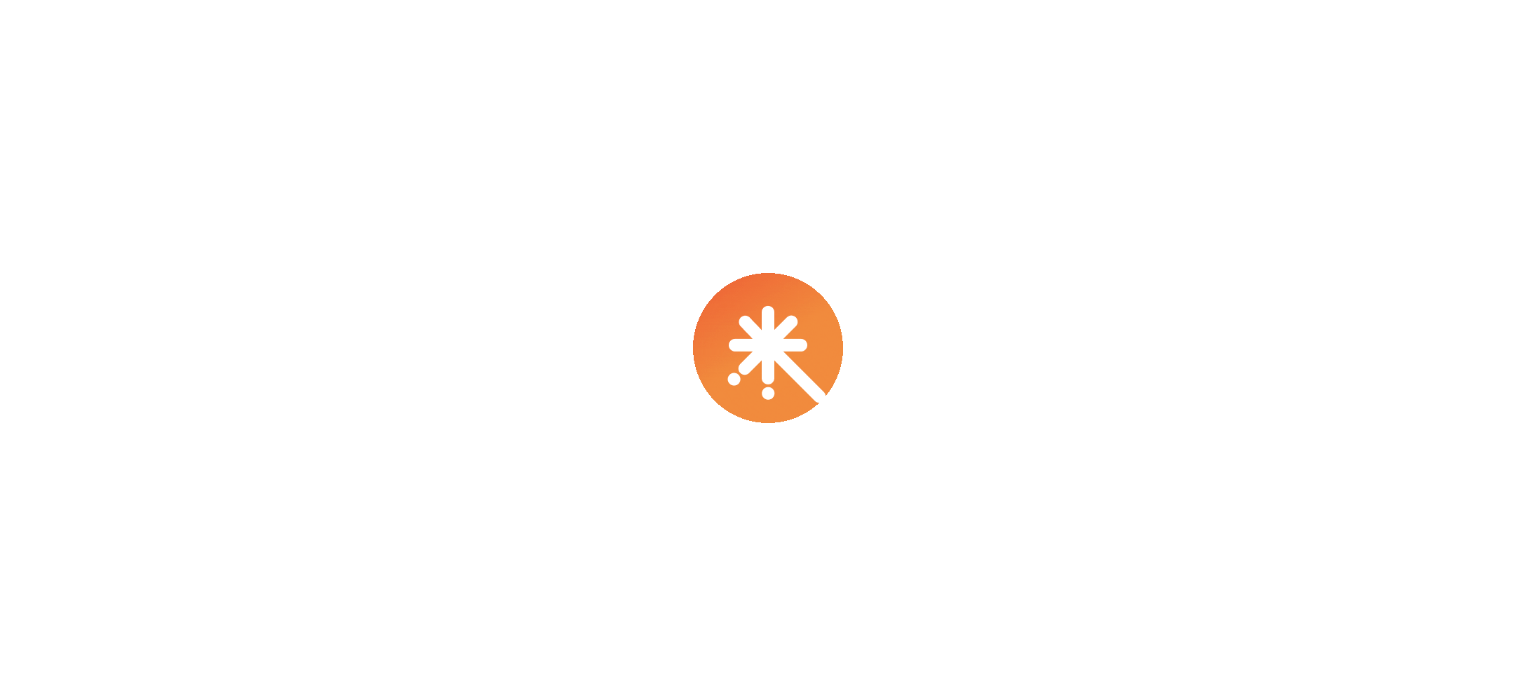 scroll, scrollTop: 0, scrollLeft: 0, axis: both 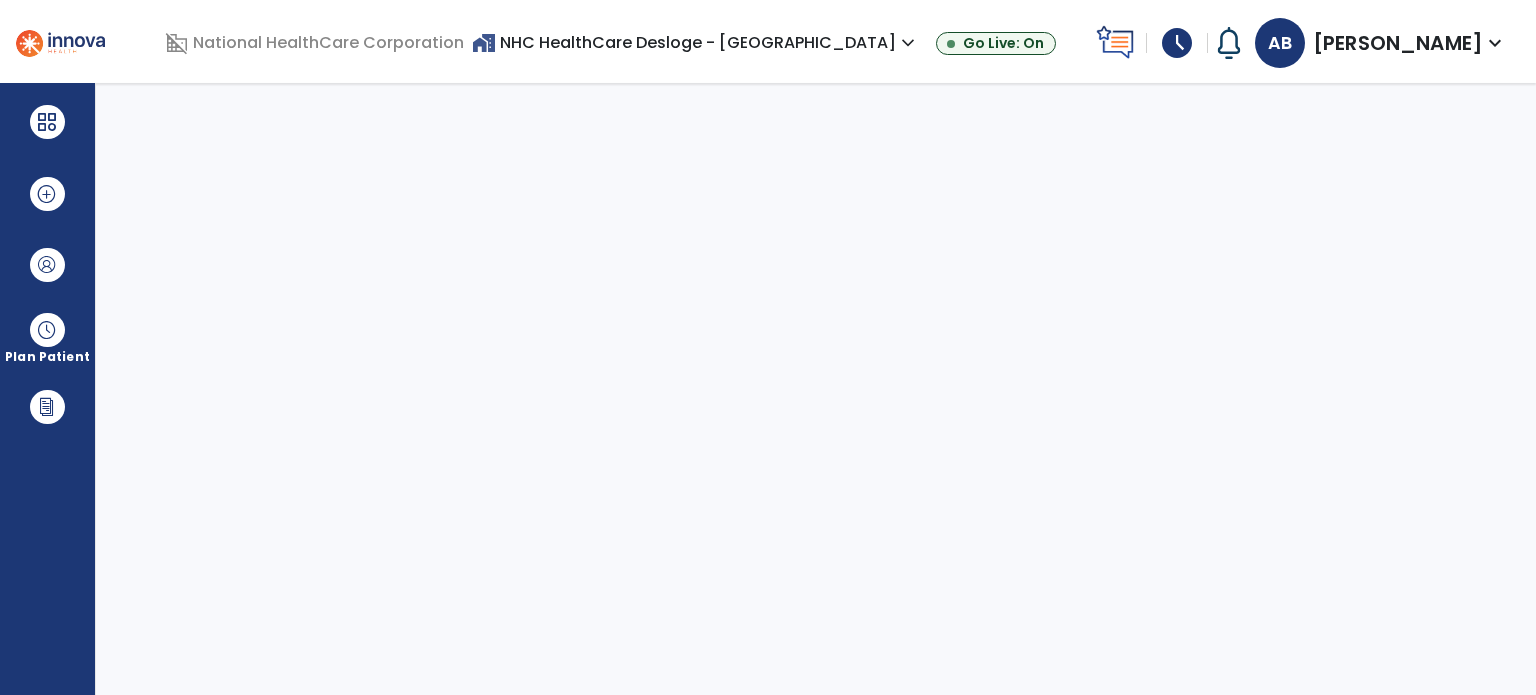 select on "****" 